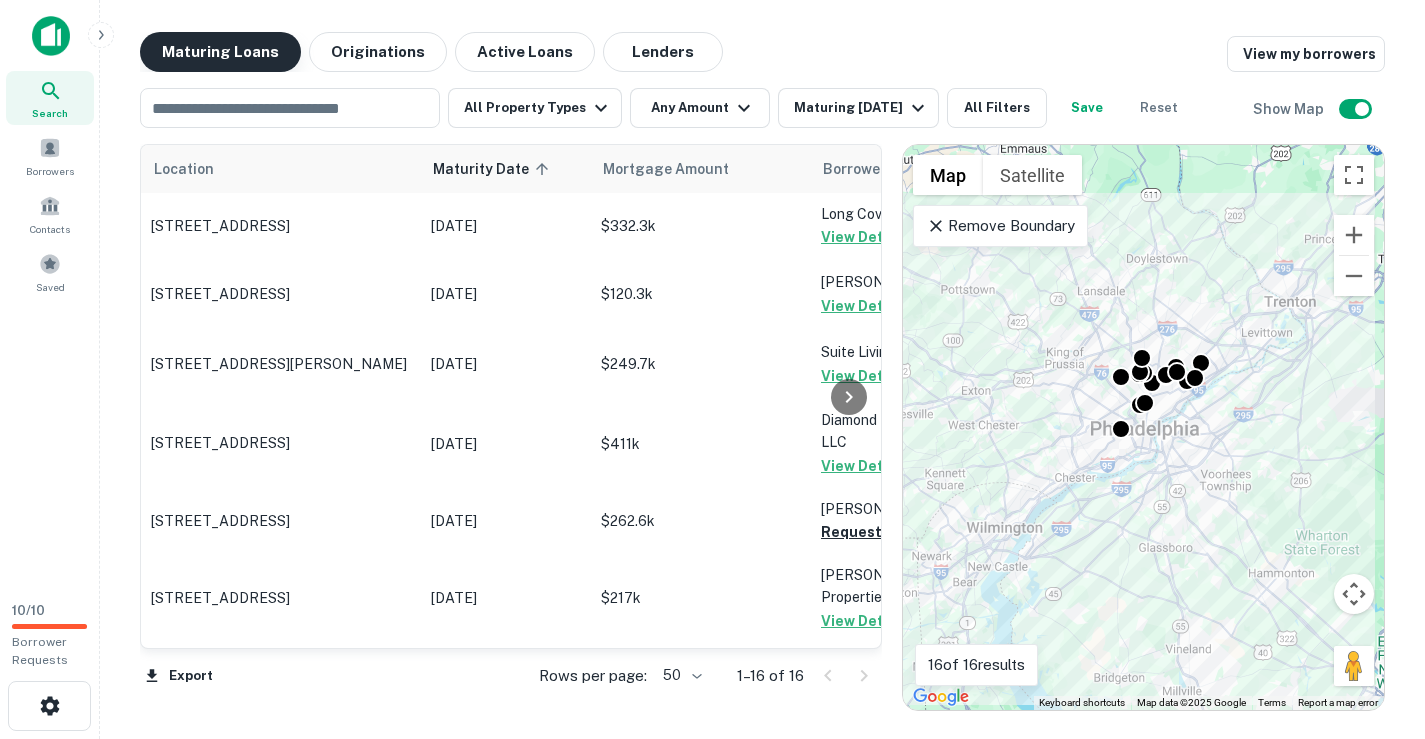 scroll, scrollTop: 0, scrollLeft: 0, axis: both 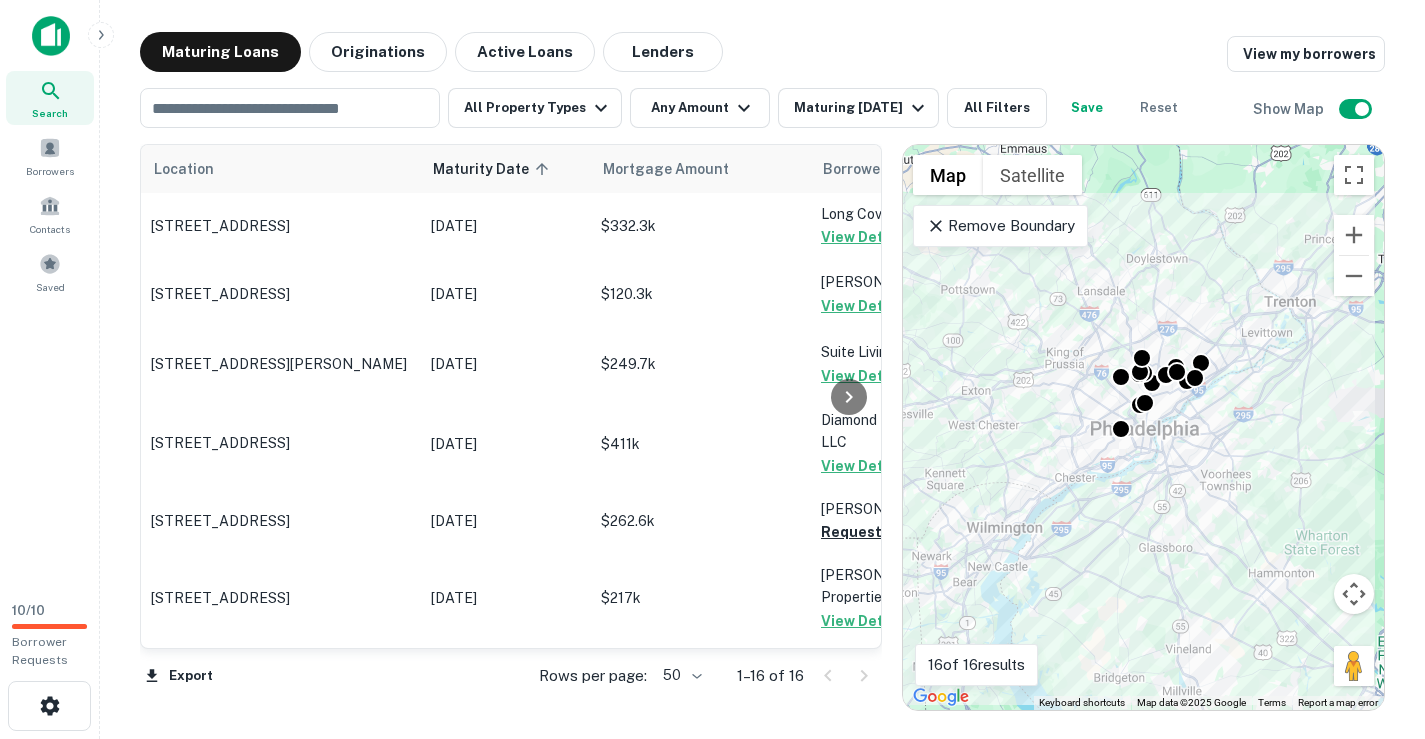 click at bounding box center (51, 36) 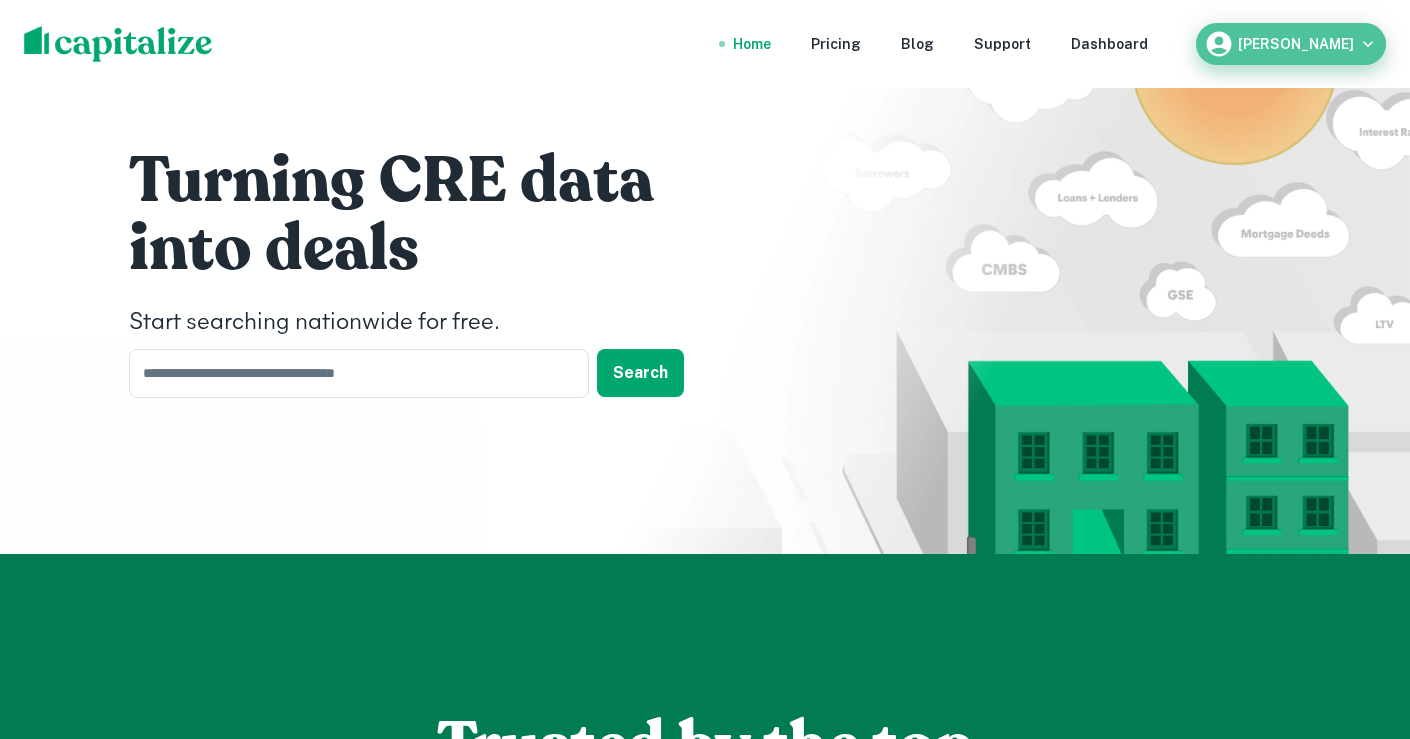 click on "Joseph Puggi" at bounding box center (1291, 44) 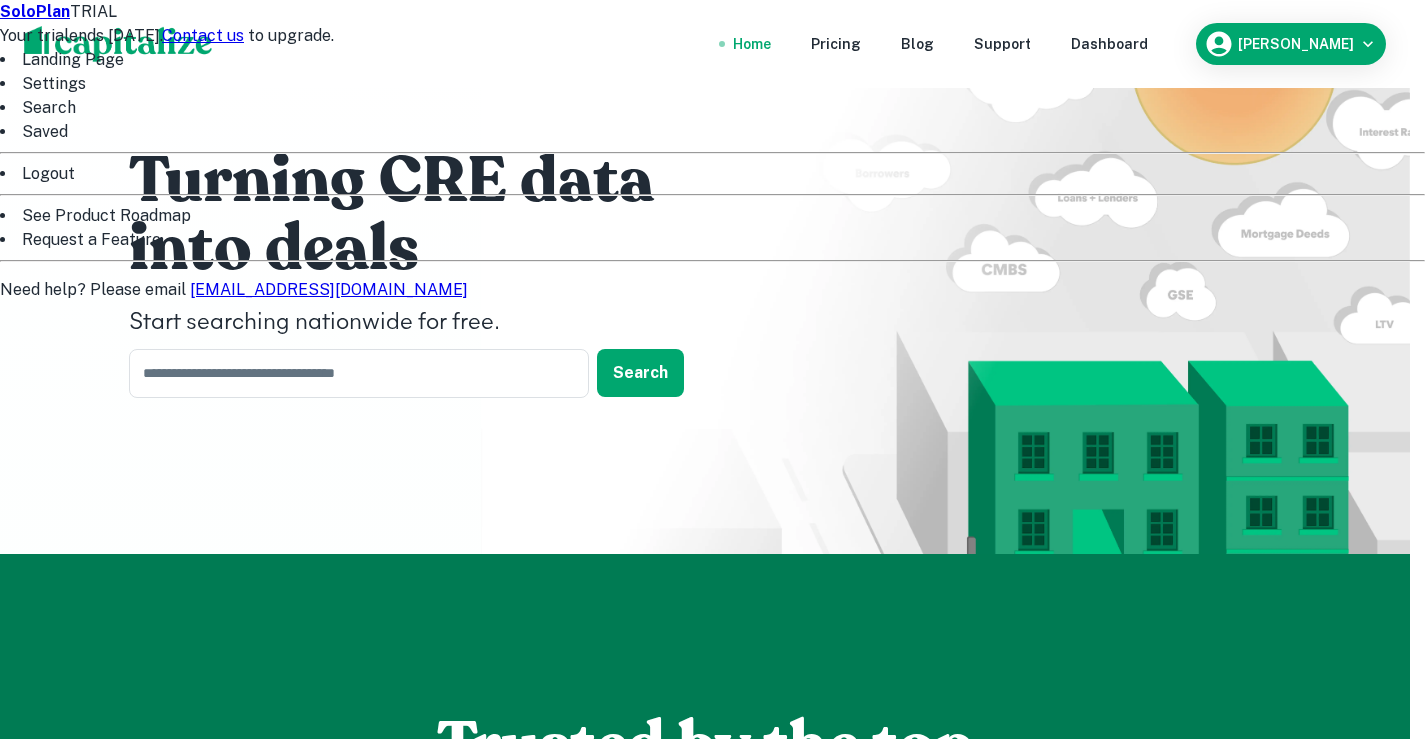 drag, startPoint x: 1316, startPoint y: 63, endPoint x: 1318, endPoint y: 39, distance: 24.083189 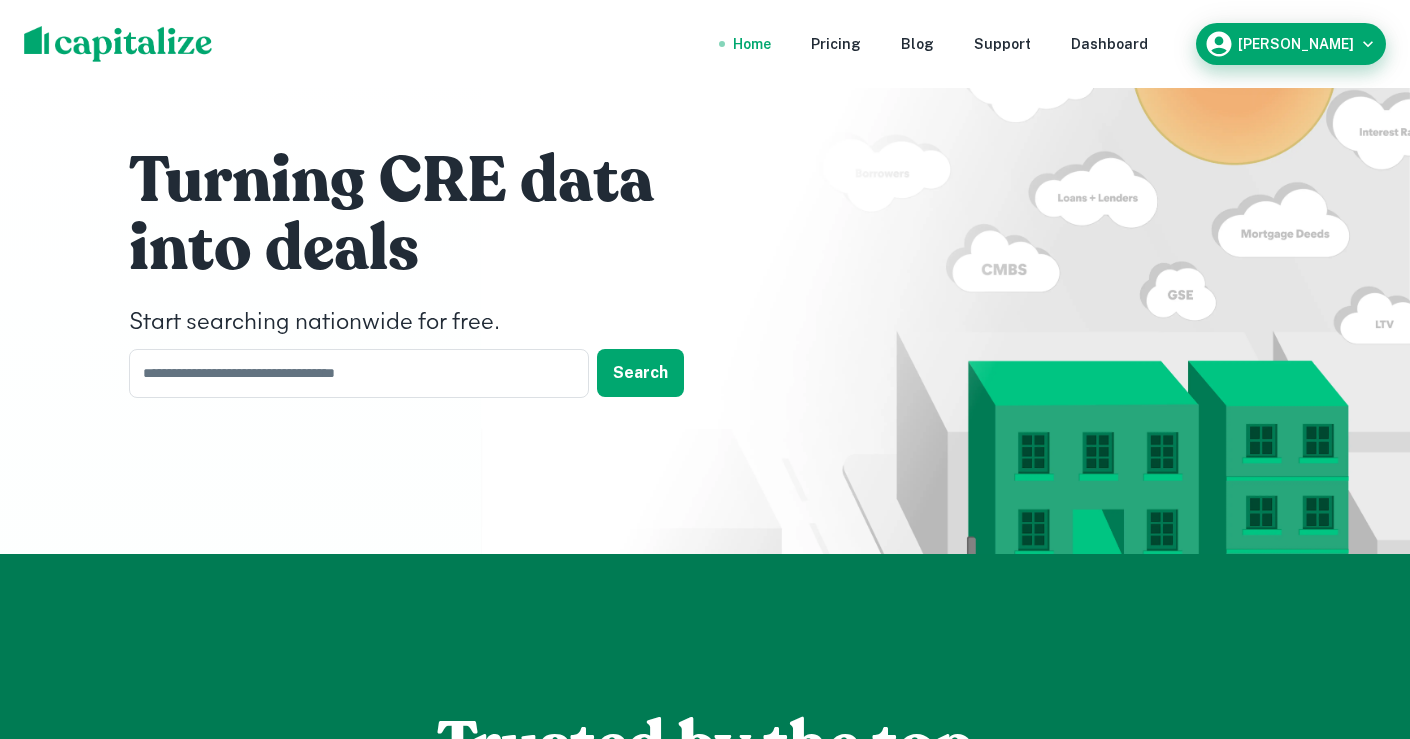 click on "Joseph Puggi" at bounding box center (1296, 44) 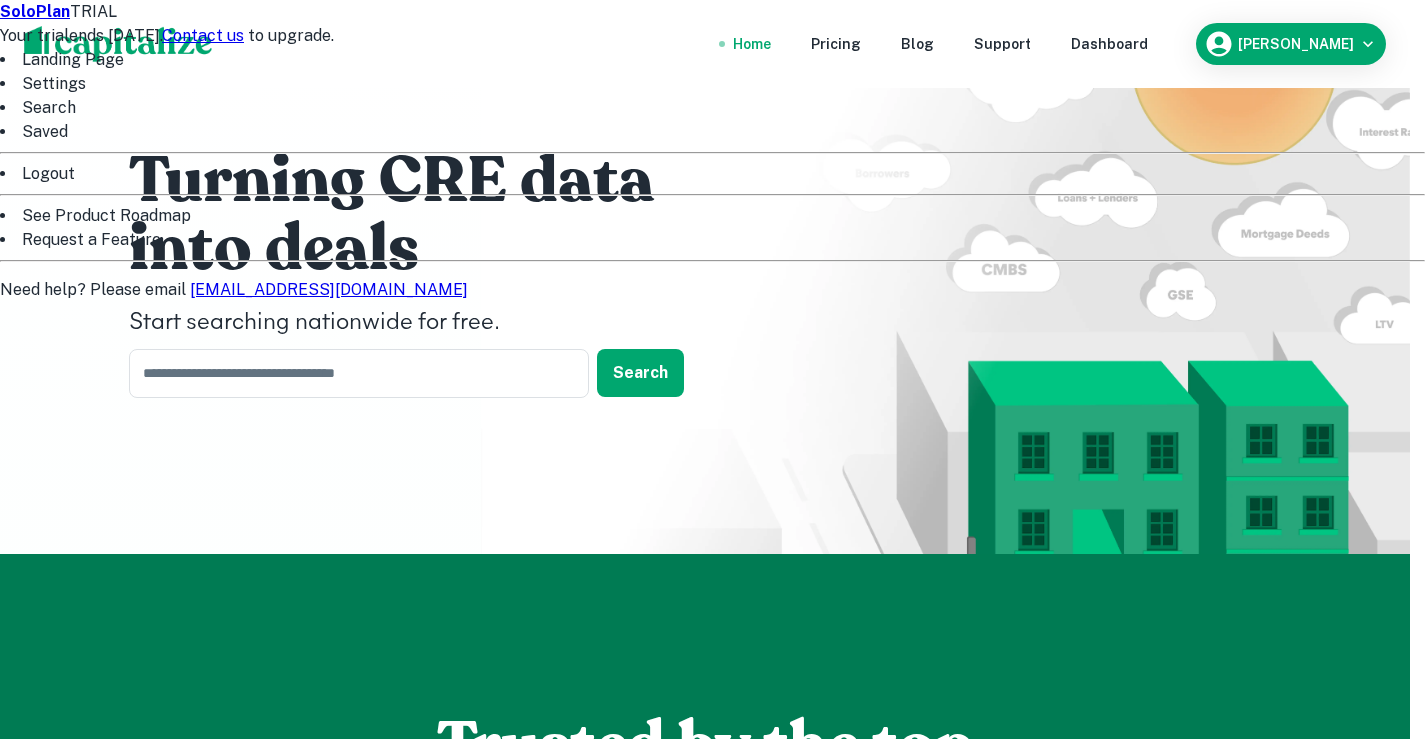 click on "Logout" at bounding box center (712, 174) 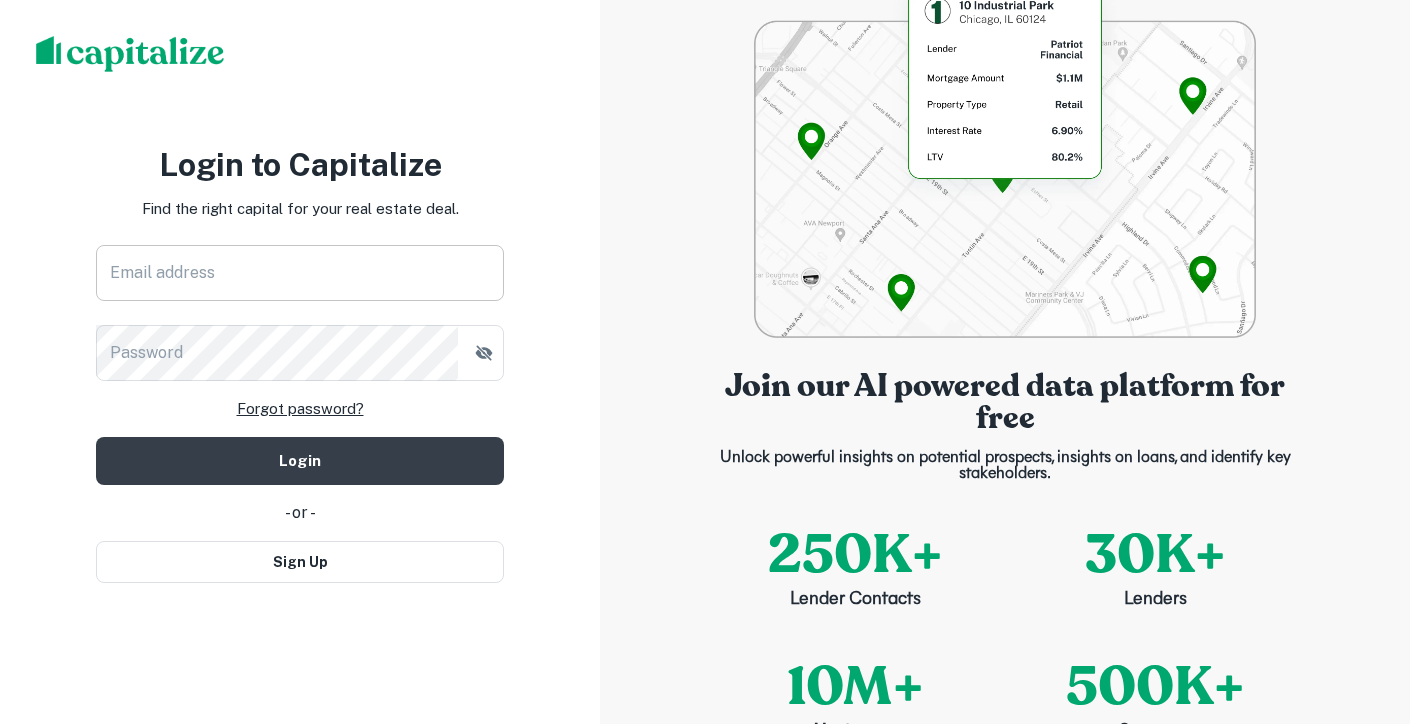 click on "Email address" at bounding box center (300, 273) 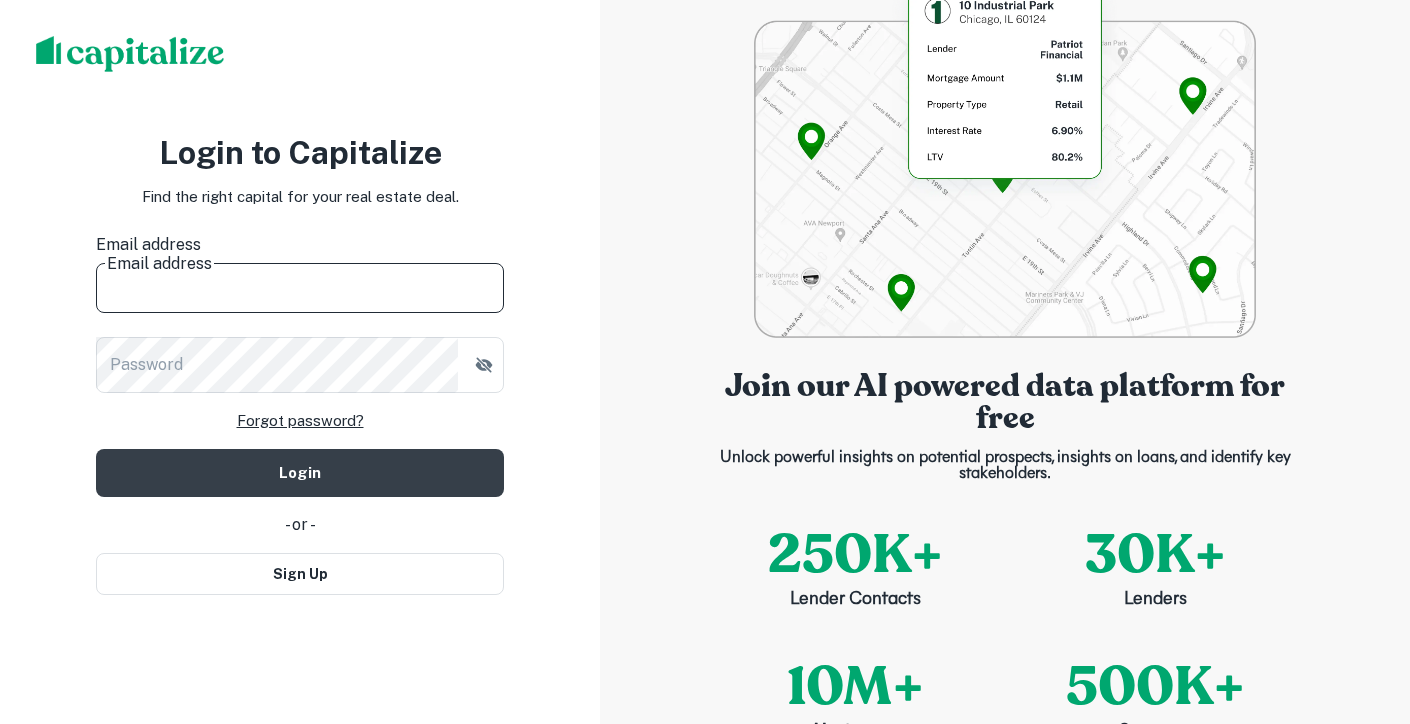 type on "**********" 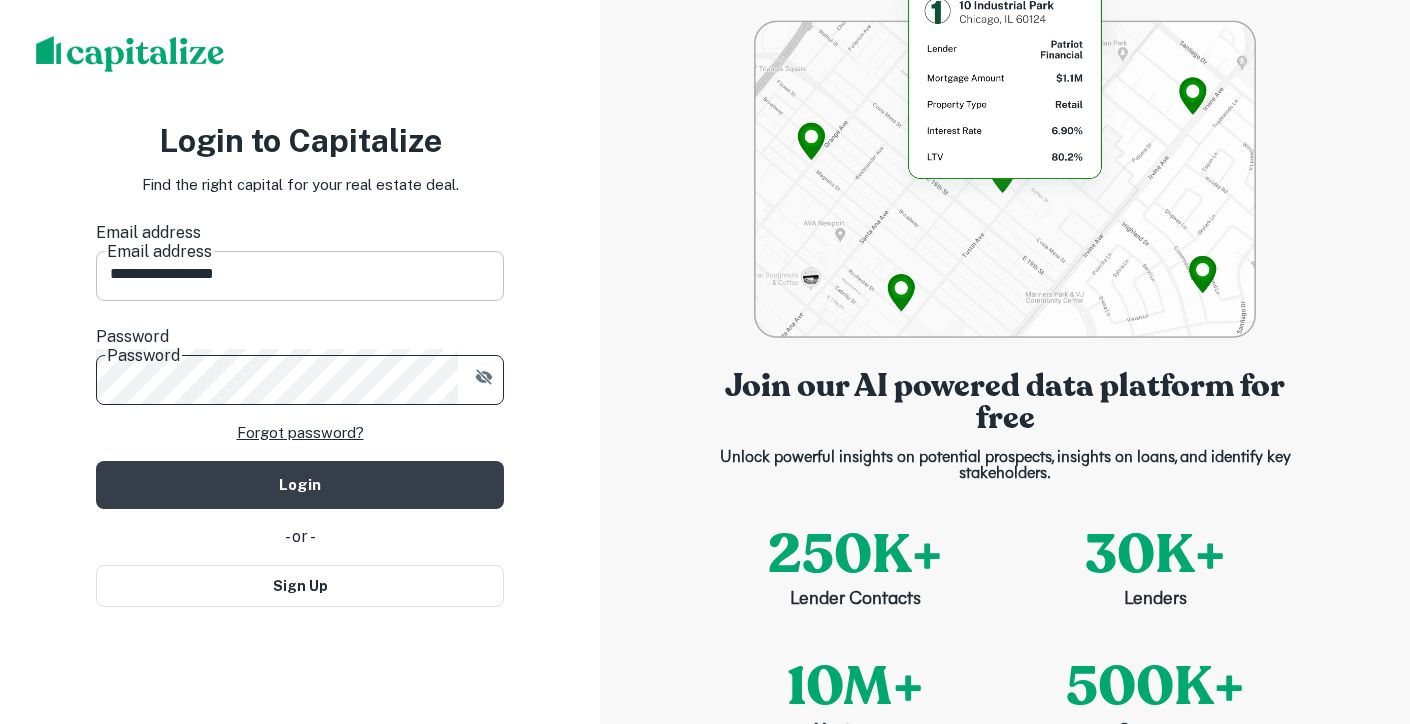 click on "Login" at bounding box center [300, 485] 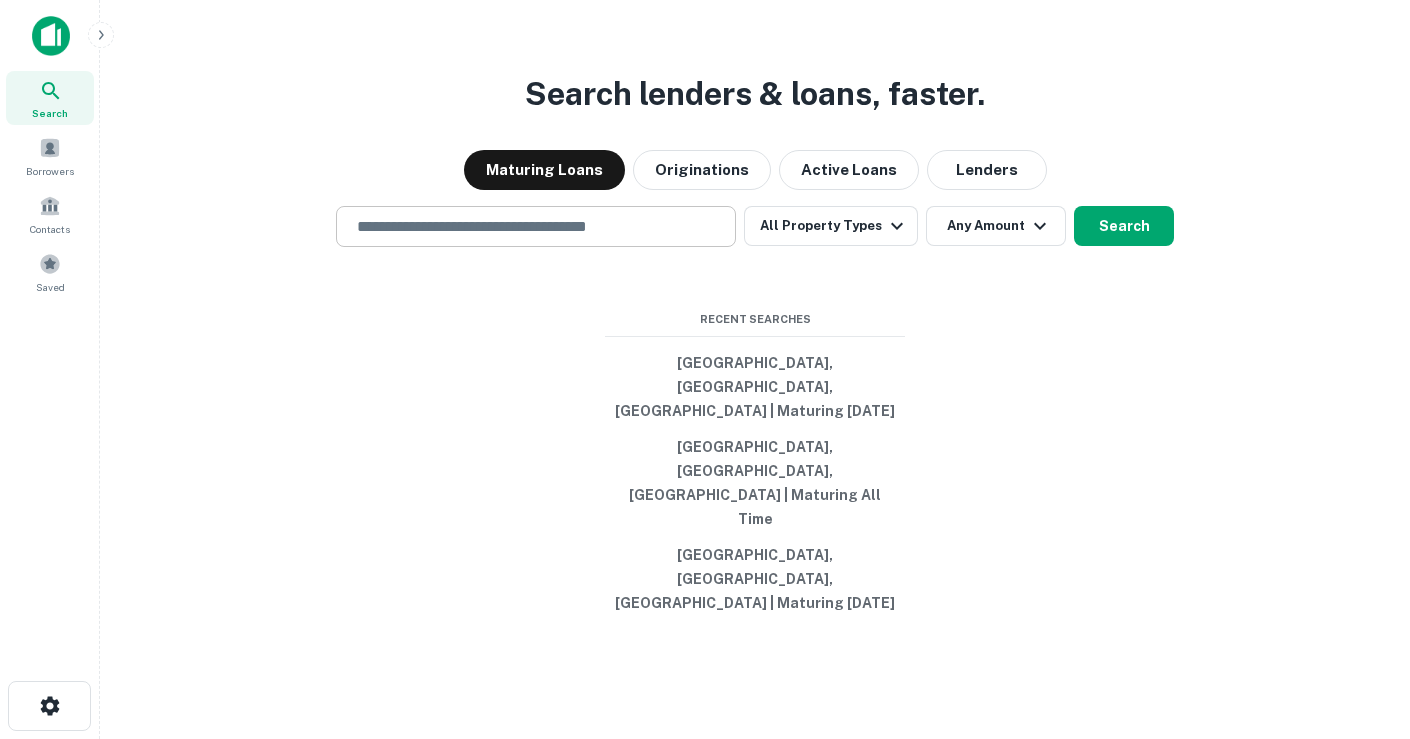 click at bounding box center (536, 226) 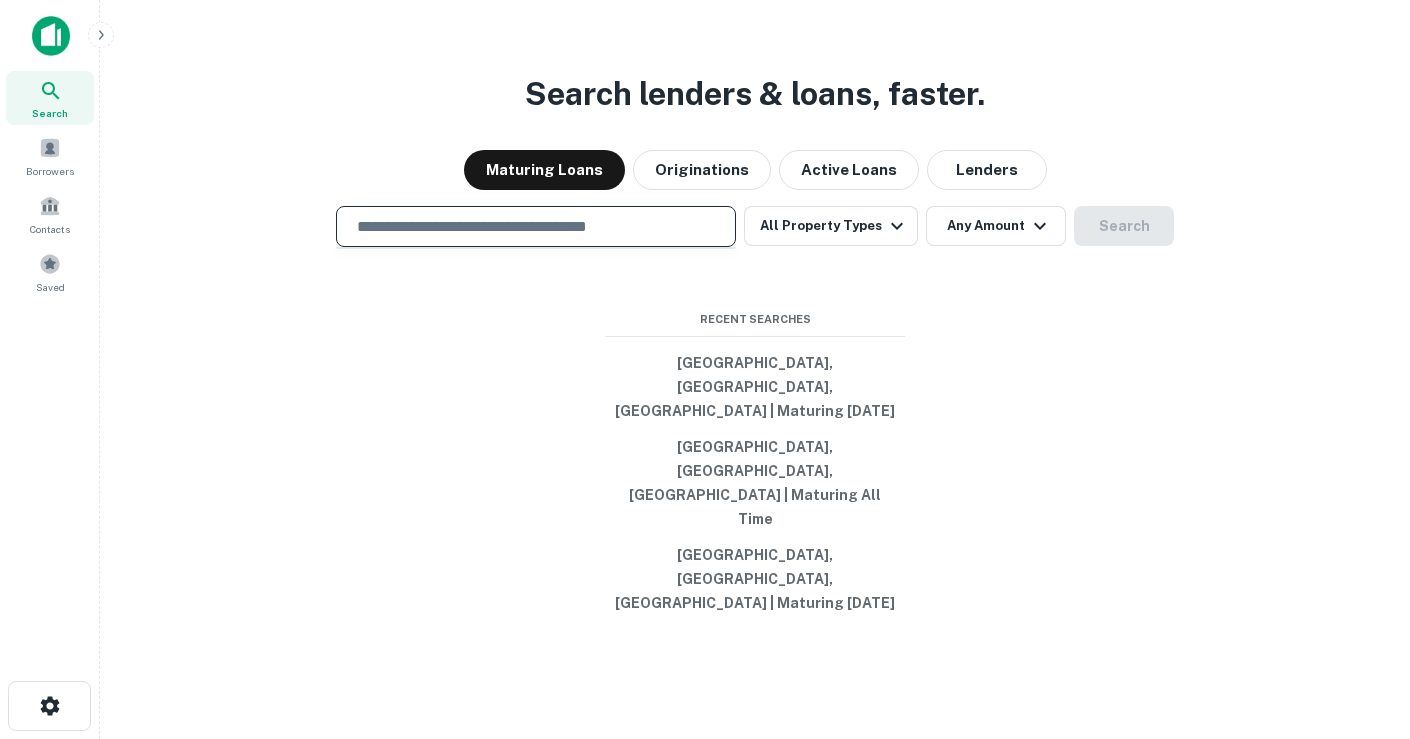 click at bounding box center (536, 226) 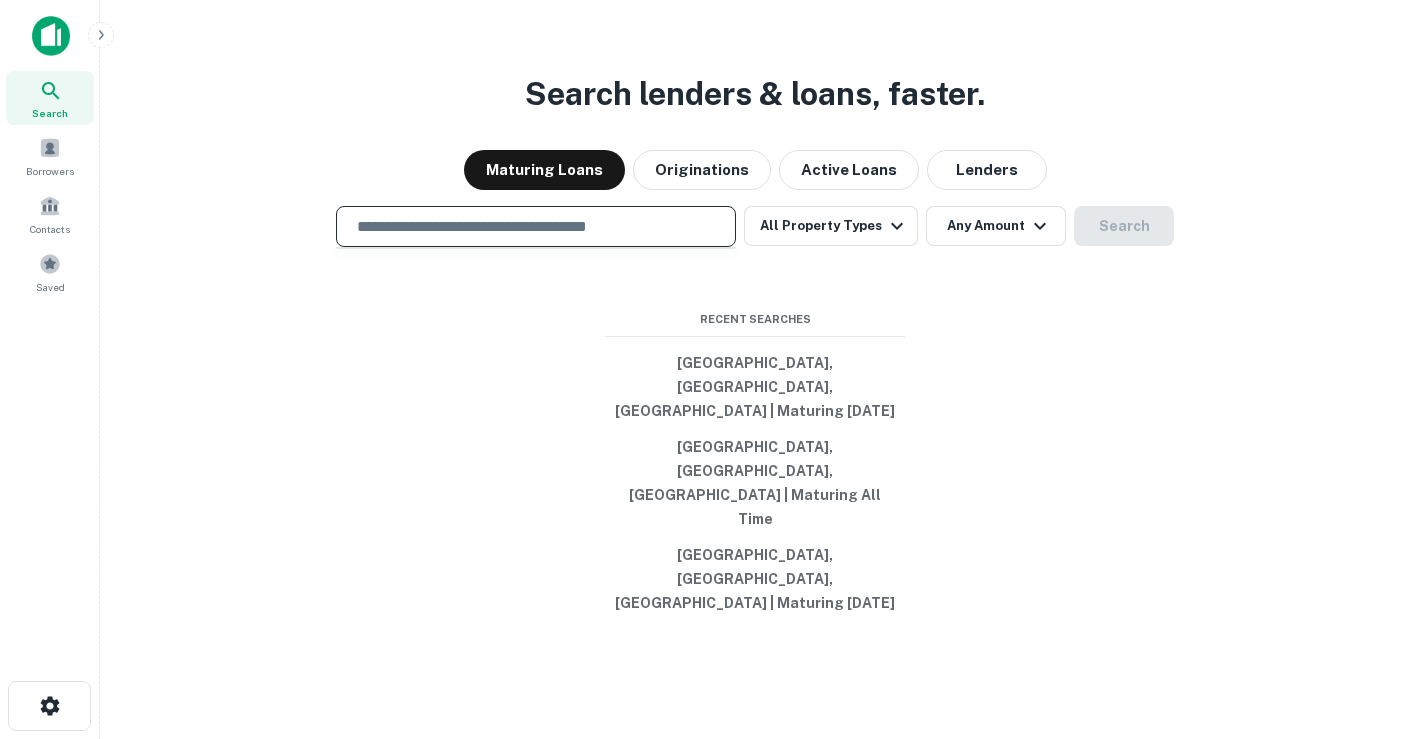 click at bounding box center (536, 226) 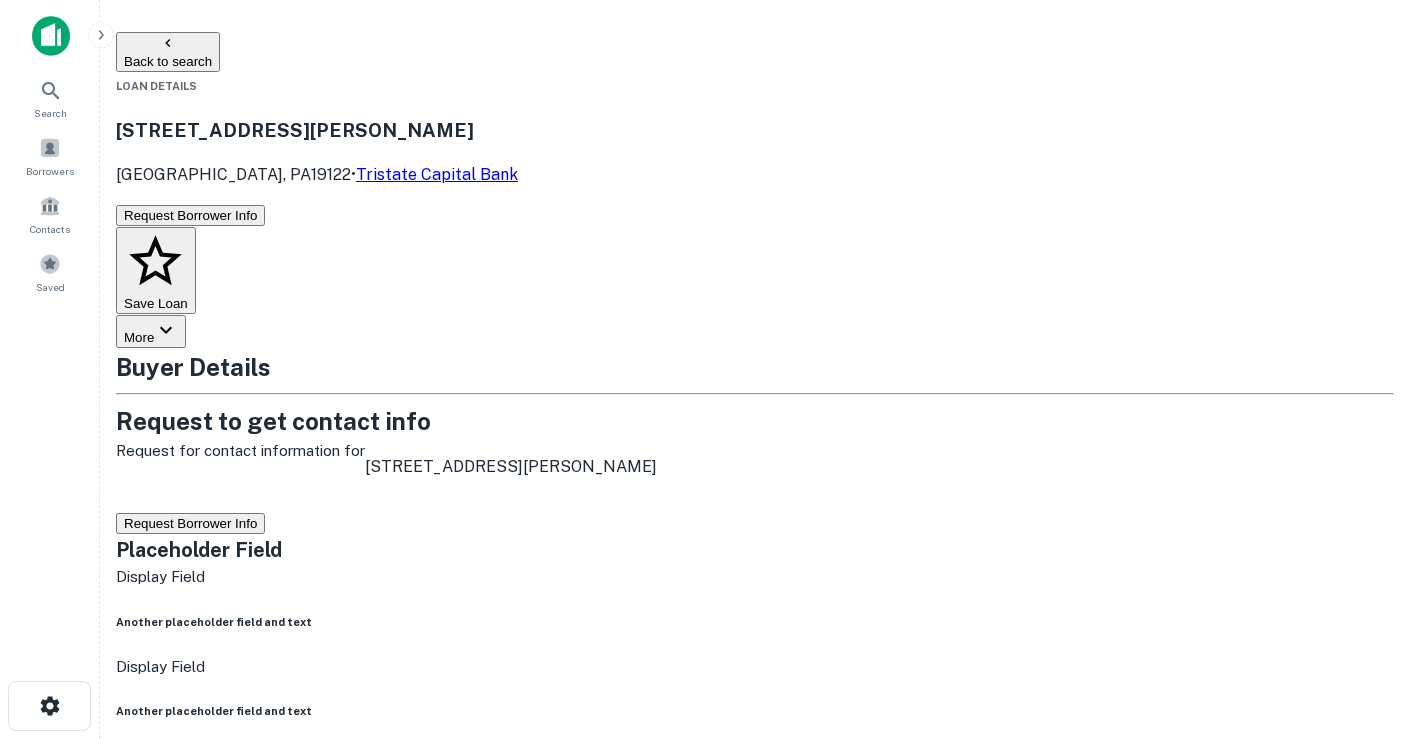 click on "Request Borrower Info" at bounding box center [190, 523] 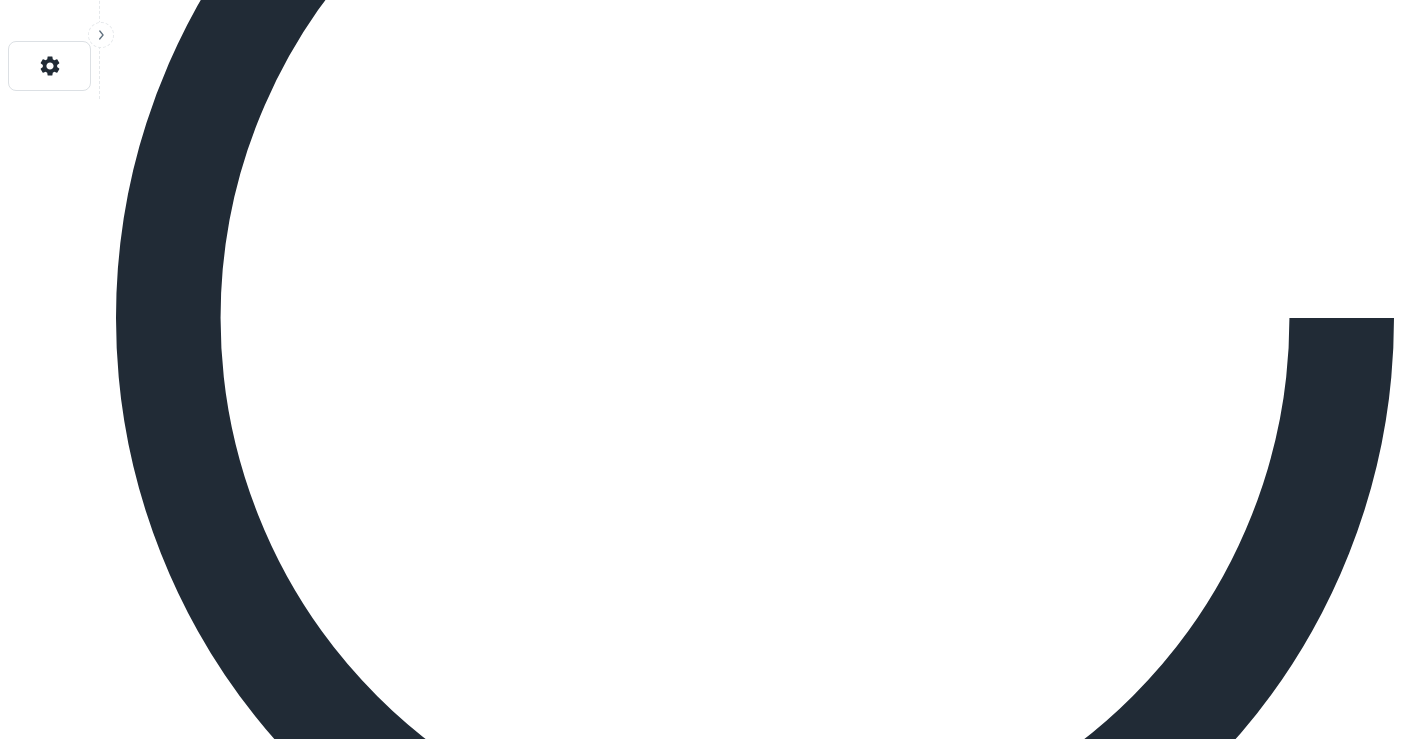 scroll, scrollTop: 0, scrollLeft: 0, axis: both 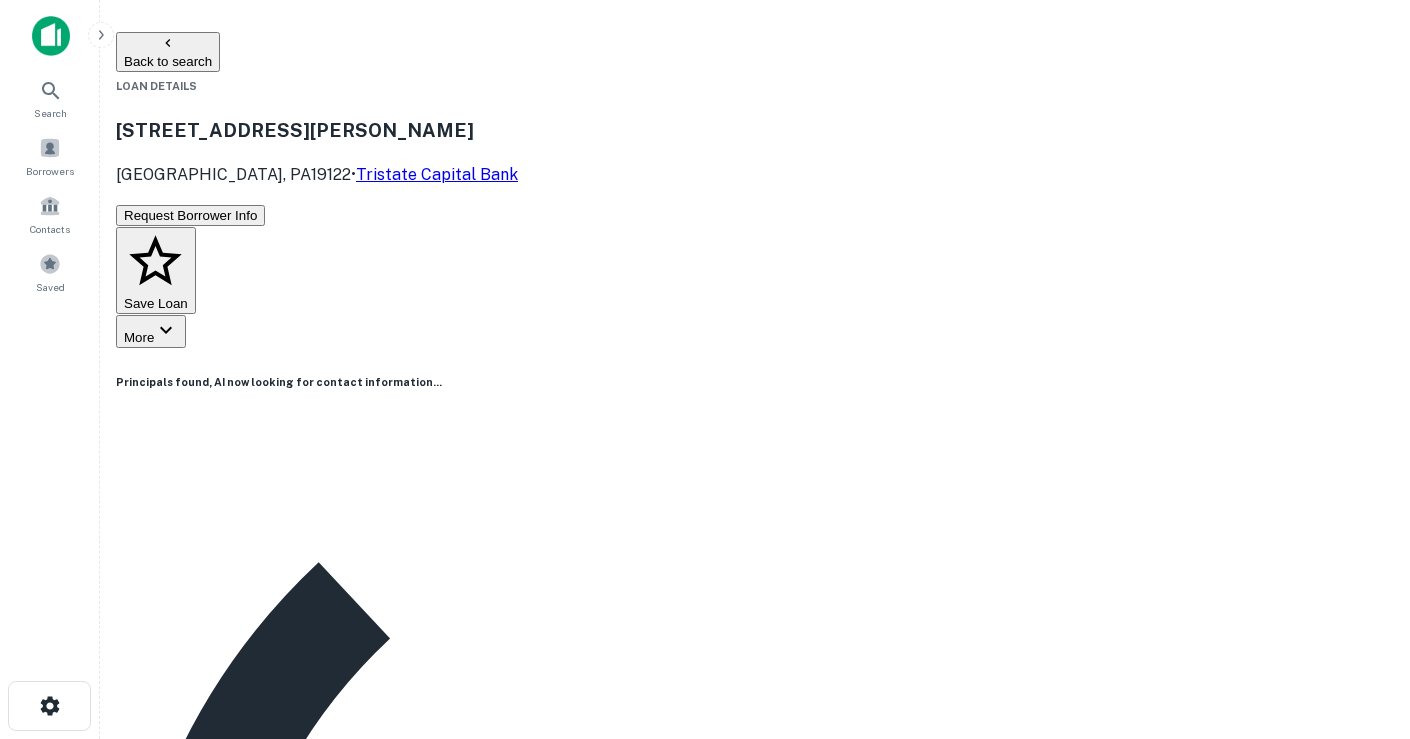 click on "Request Borrower Info Save Loan More" at bounding box center (755, 276) 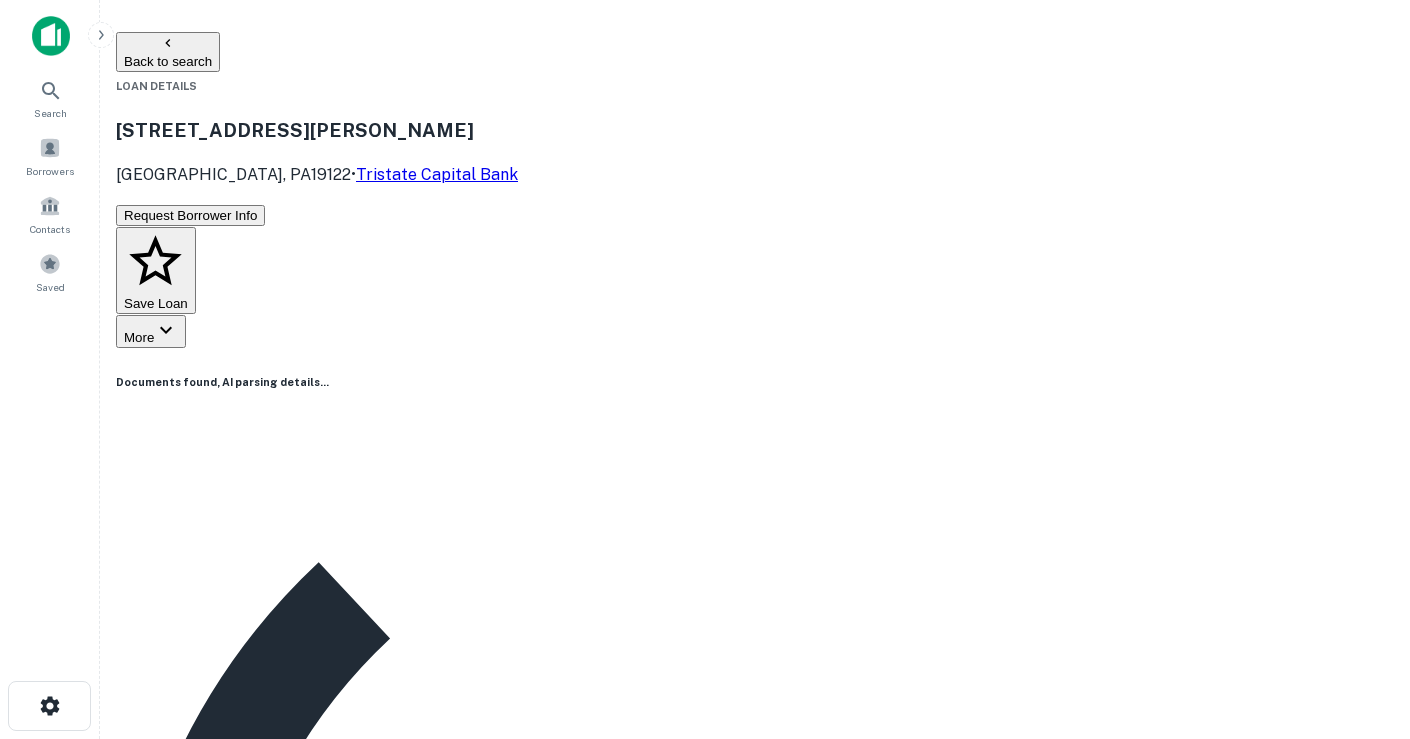 click on "Request Borrower Info Save Loan More" at bounding box center (755, 276) 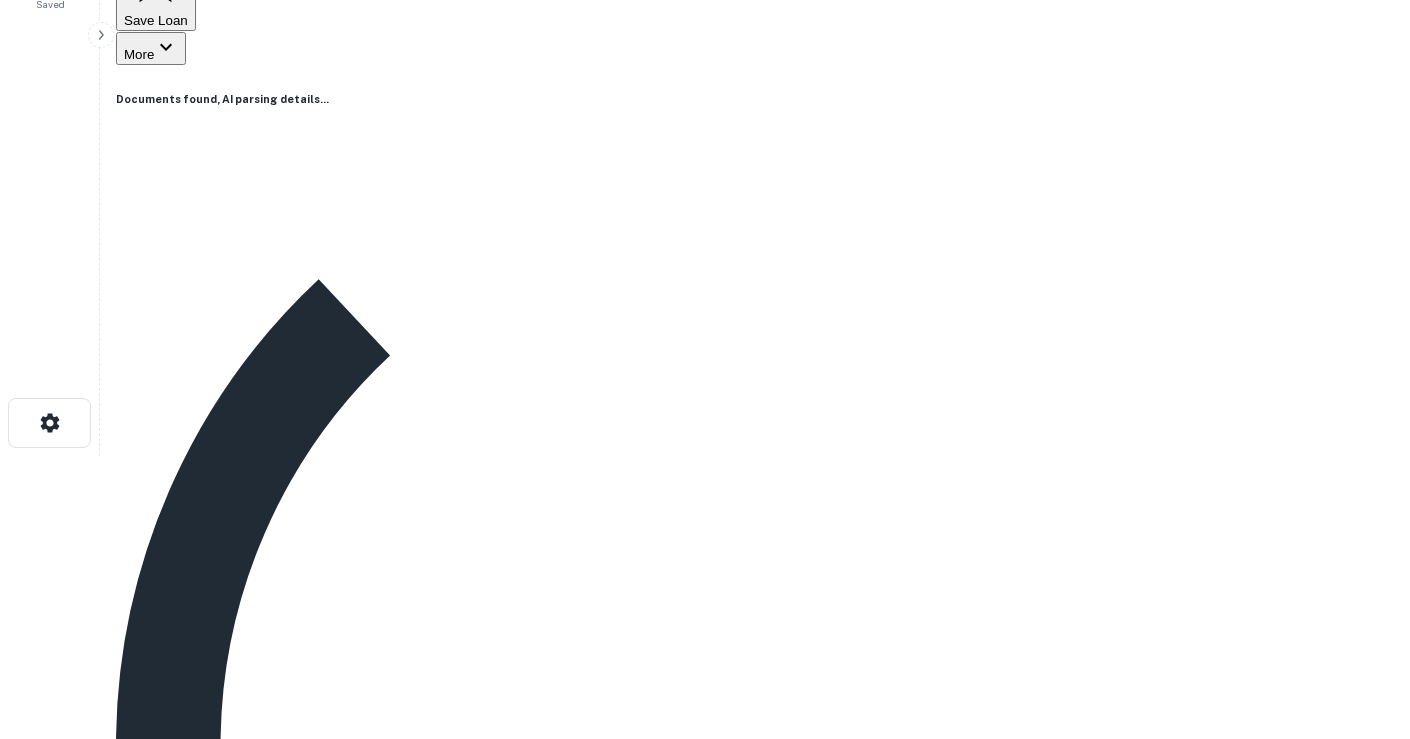 scroll, scrollTop: 0, scrollLeft: 0, axis: both 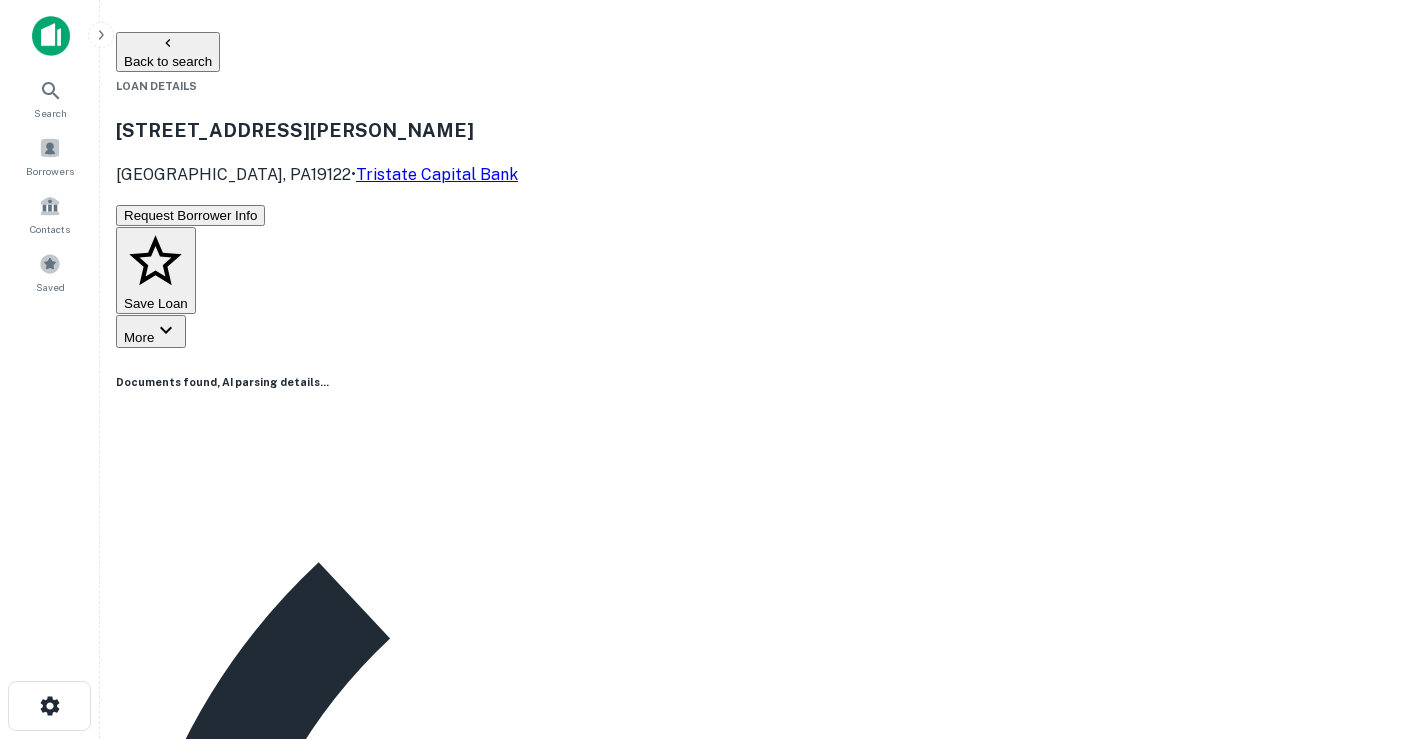 click on "Request Borrower Info Save Loan More" at bounding box center (755, 276) 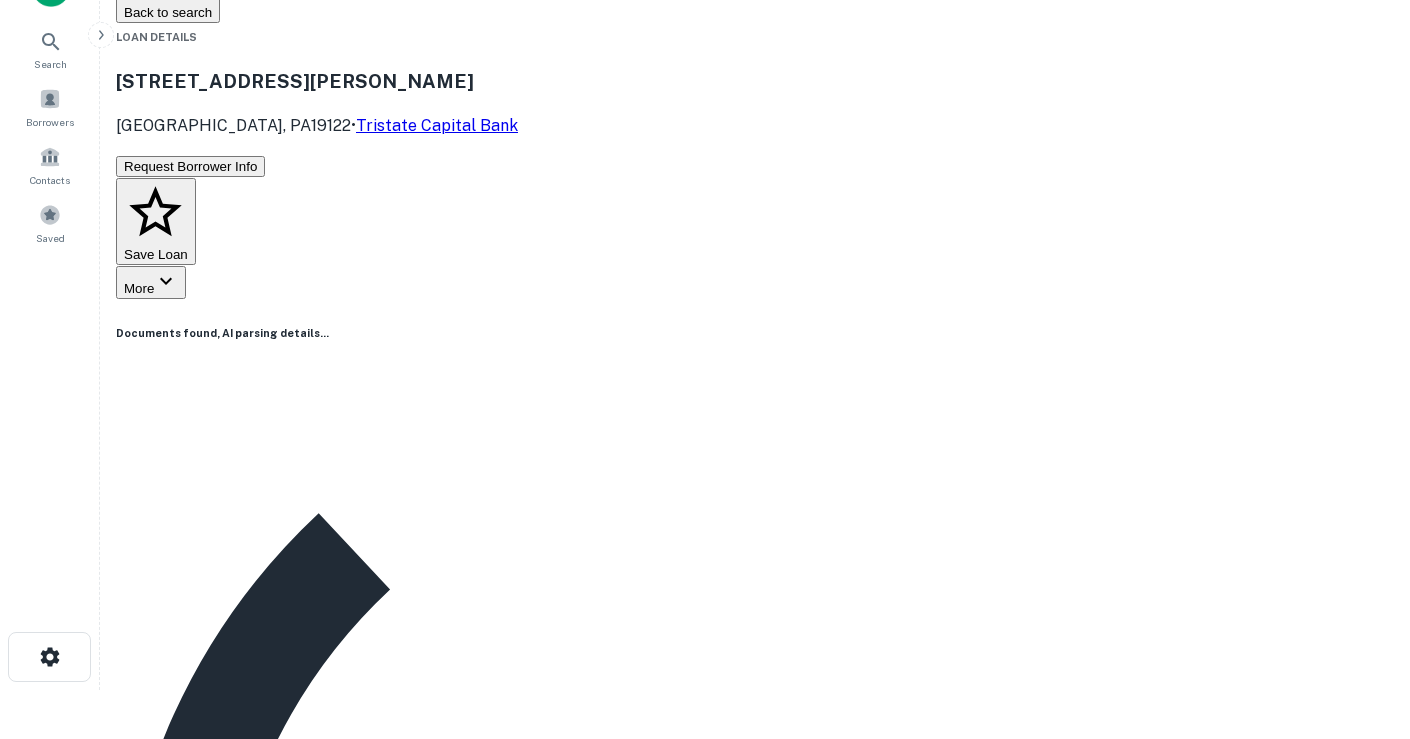scroll, scrollTop: 0, scrollLeft: 0, axis: both 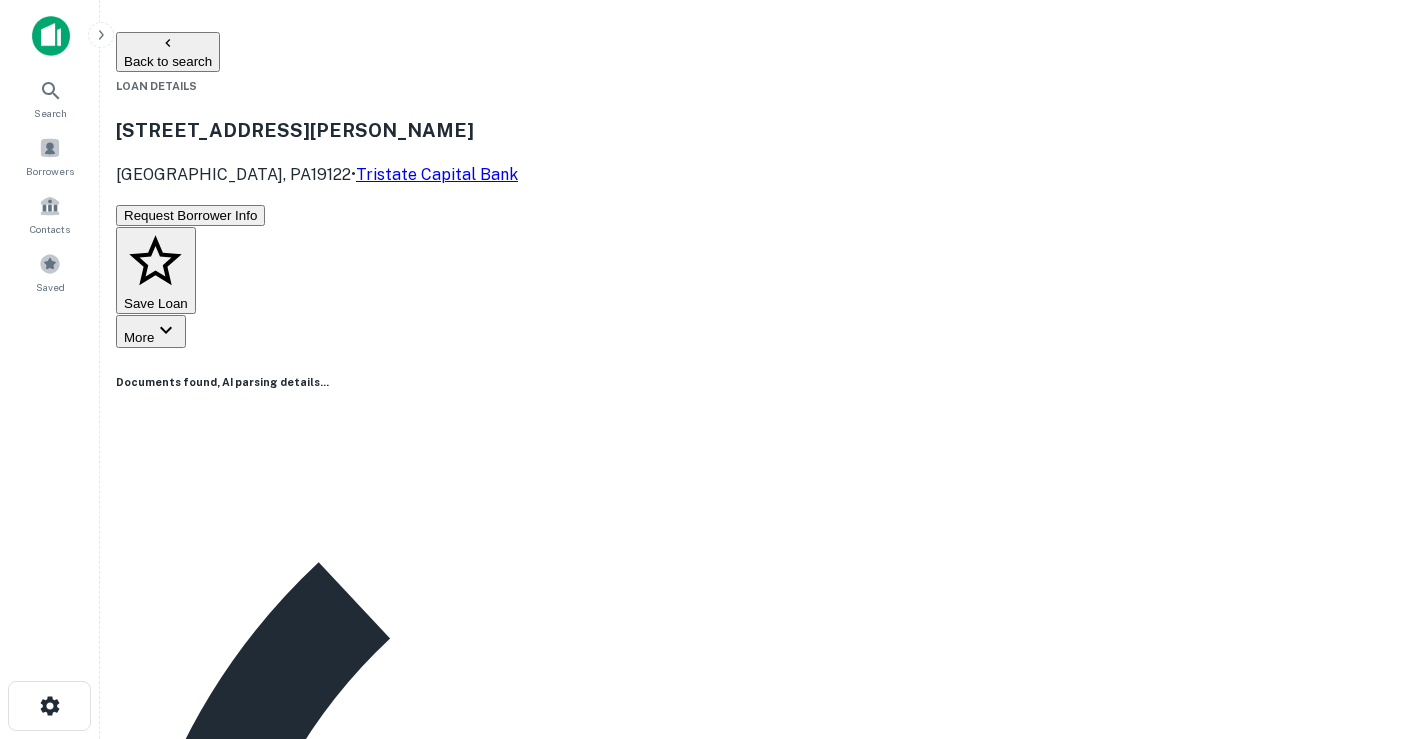 click on "330 Cecil B Moore Ave Philadelphia, PA19122   •  Tristate Capital Bank" at bounding box center [755, 150] 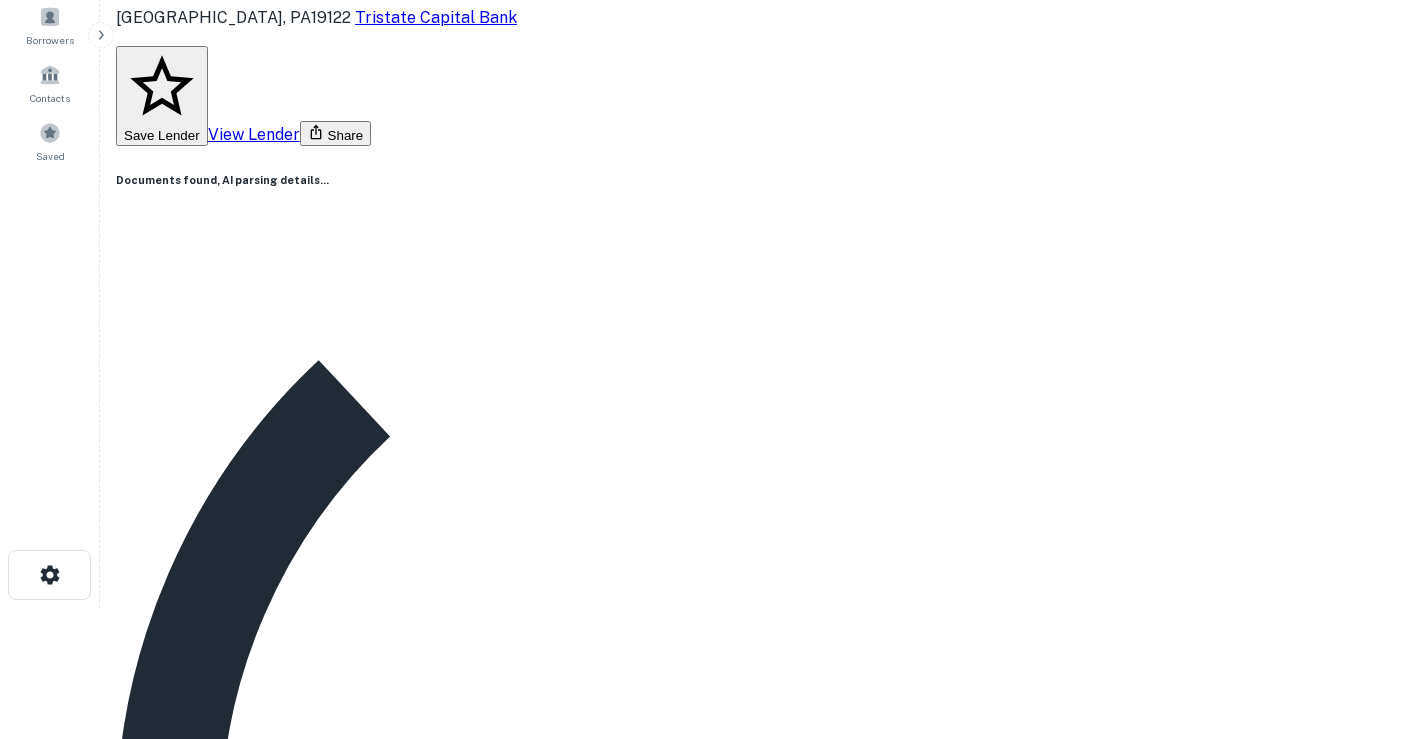 scroll, scrollTop: 0, scrollLeft: 0, axis: both 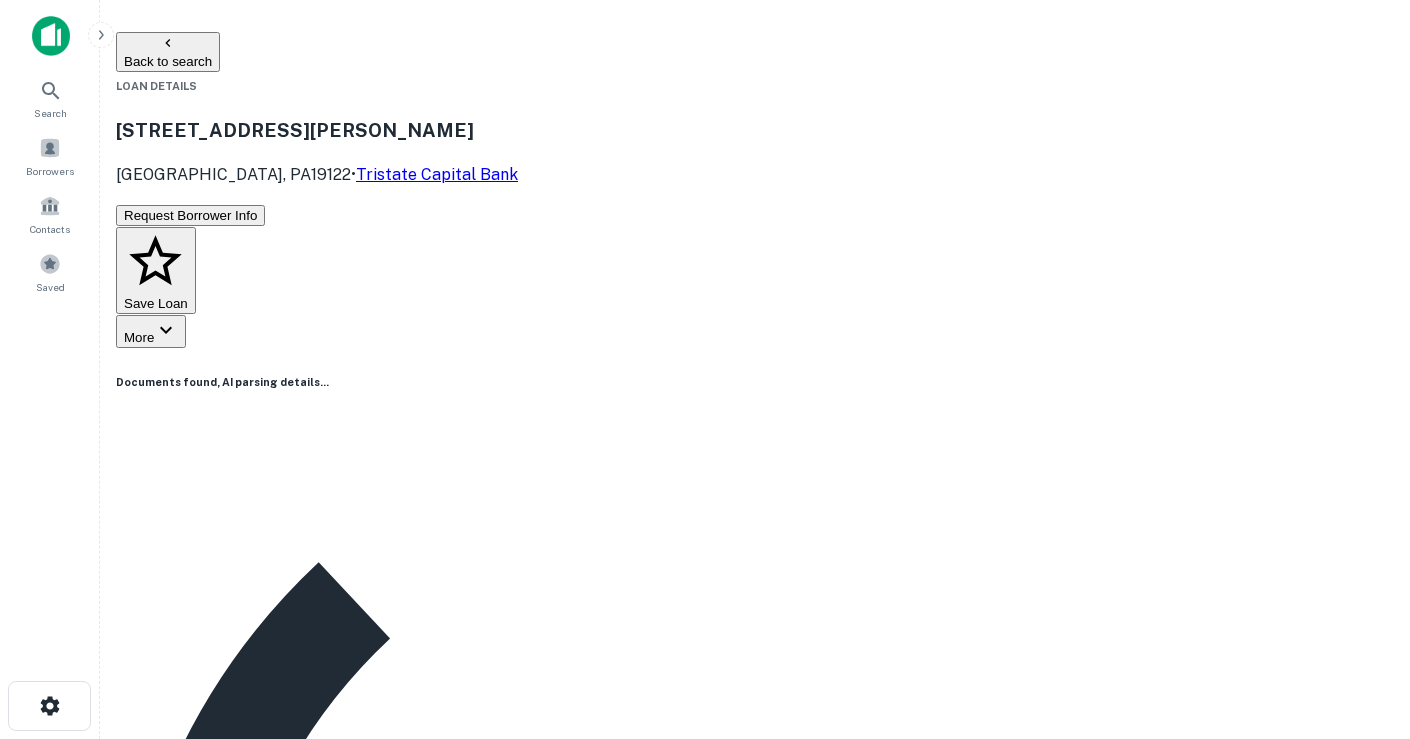 click on "330 Cecil B Moore Ave Philadelphia, PA19122   •  Tristate Capital Bank" at bounding box center (755, 150) 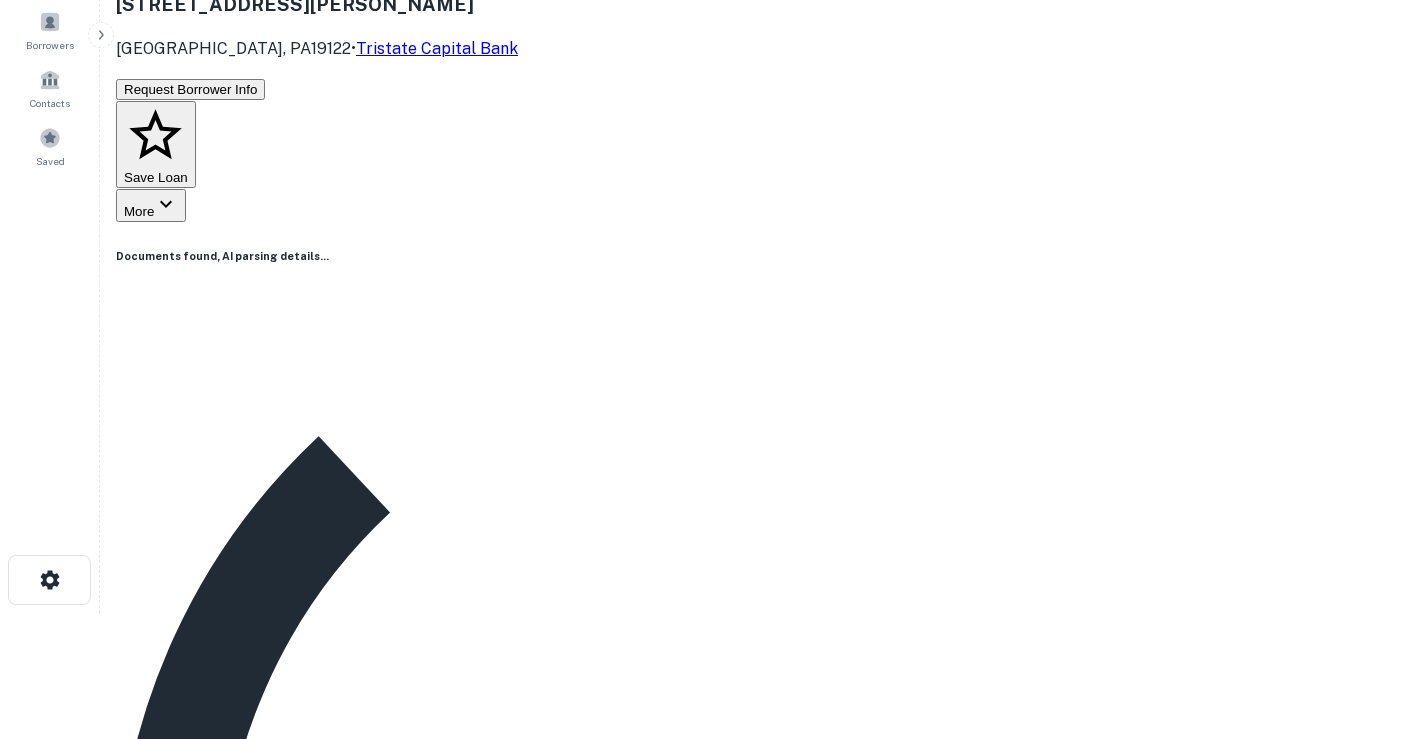 scroll, scrollTop: 176, scrollLeft: 0, axis: vertical 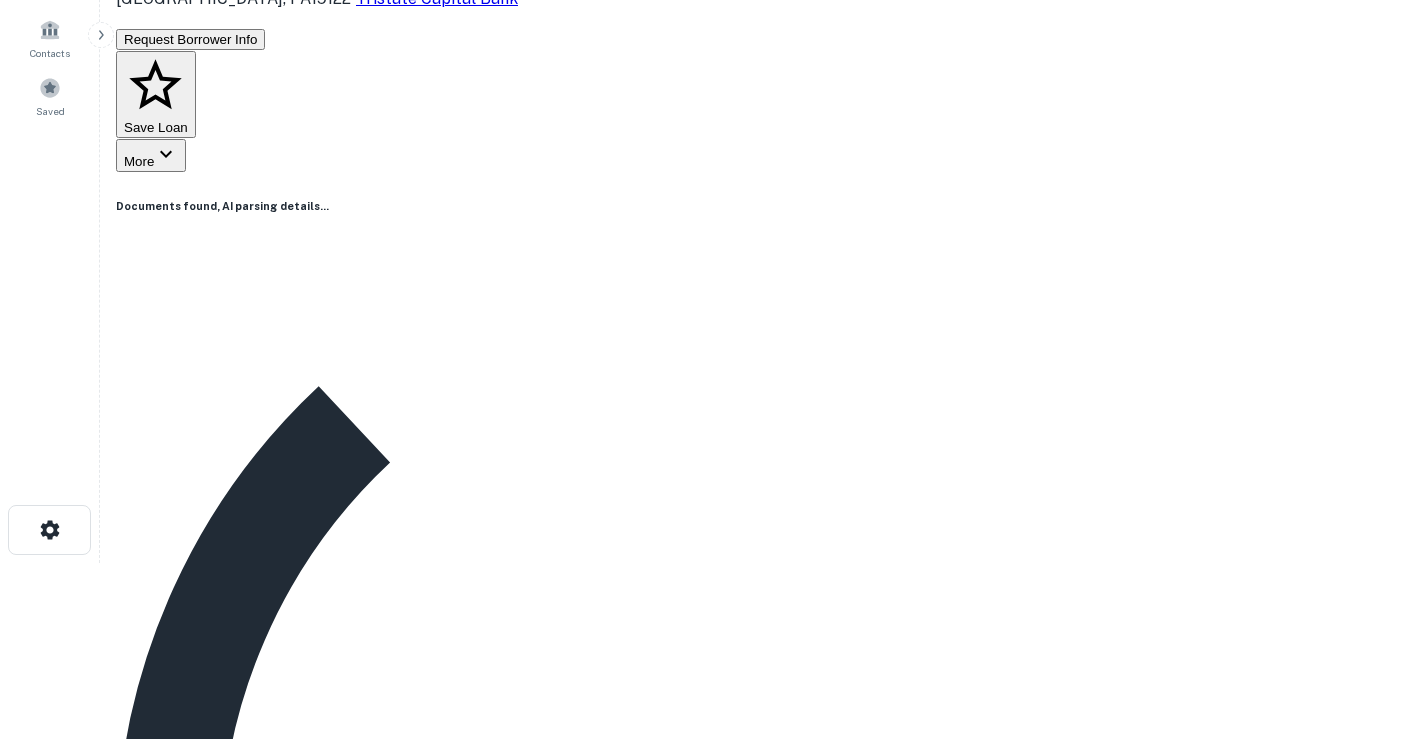 click on "Buyer Details" at bounding box center [755, 1535] 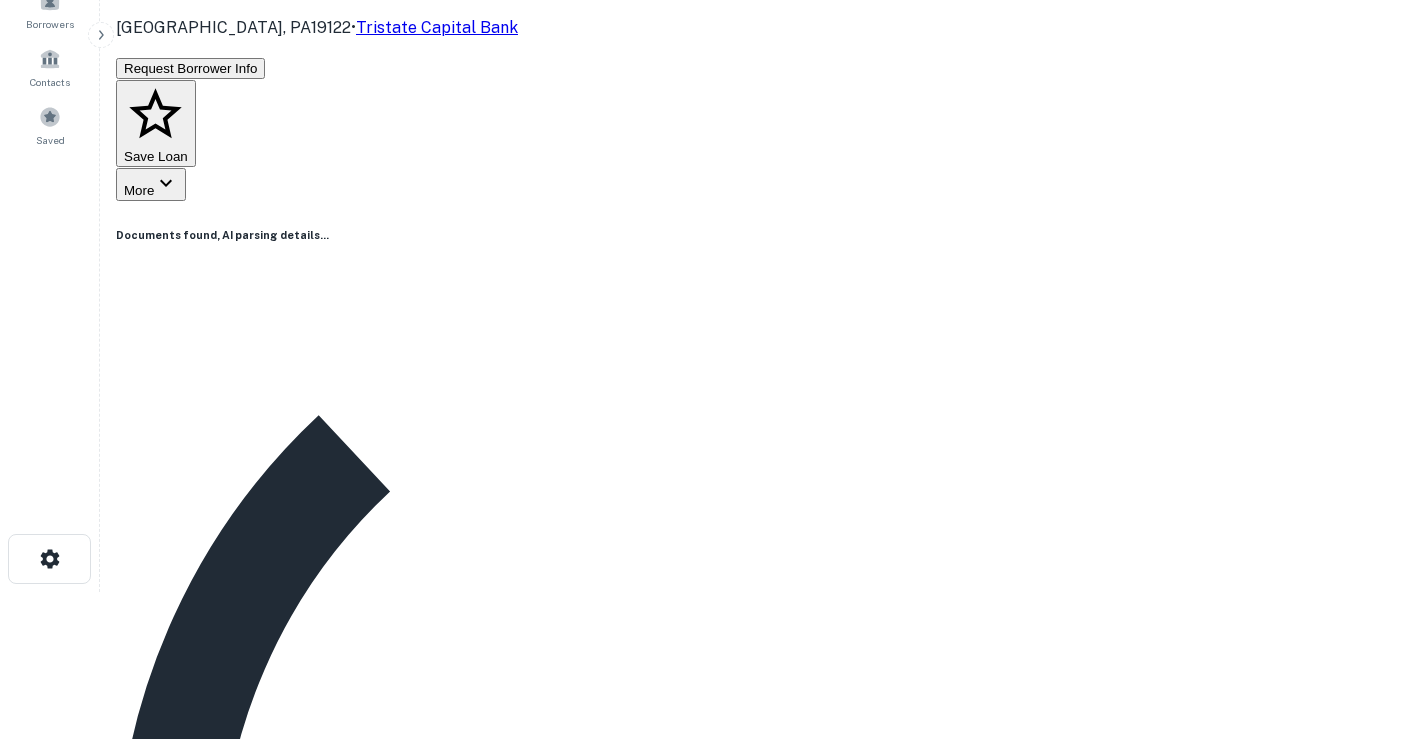 click at bounding box center [755, 1546] 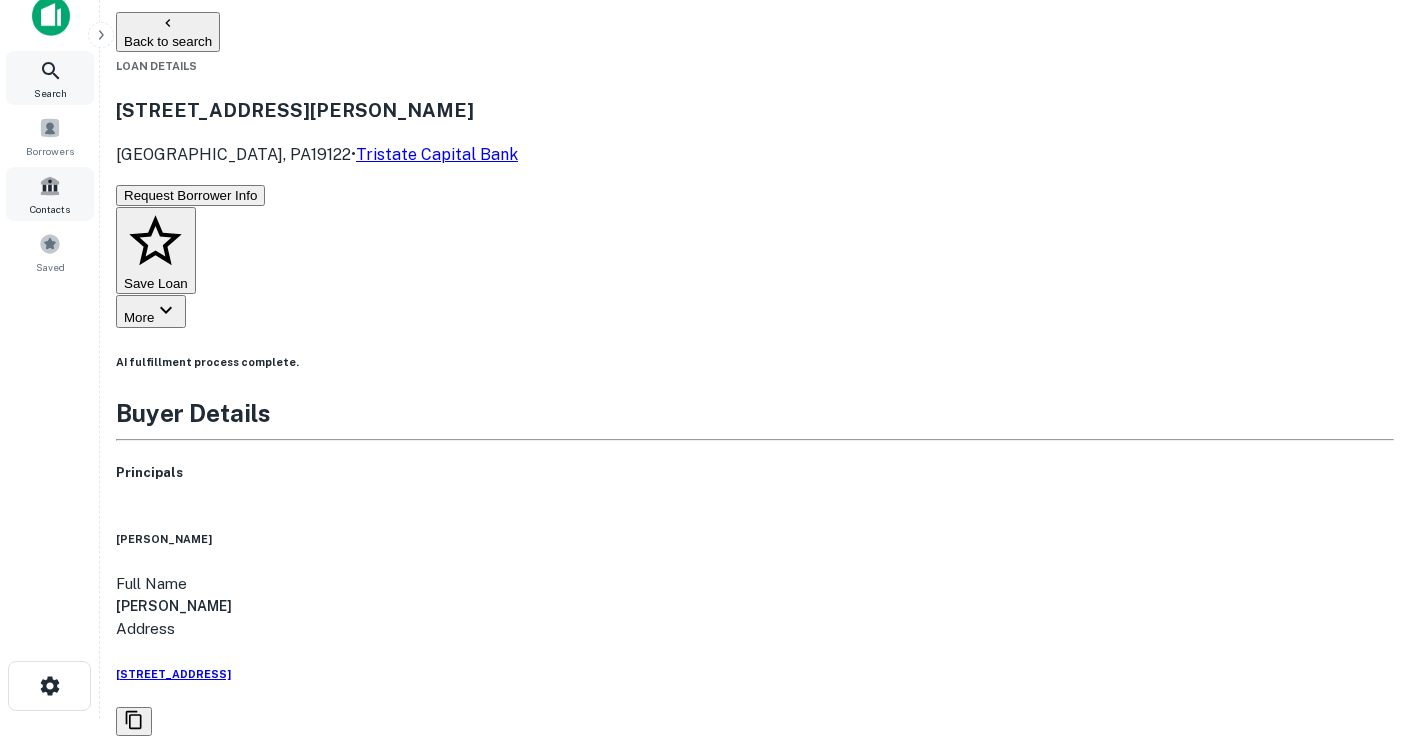 scroll, scrollTop: 0, scrollLeft: 0, axis: both 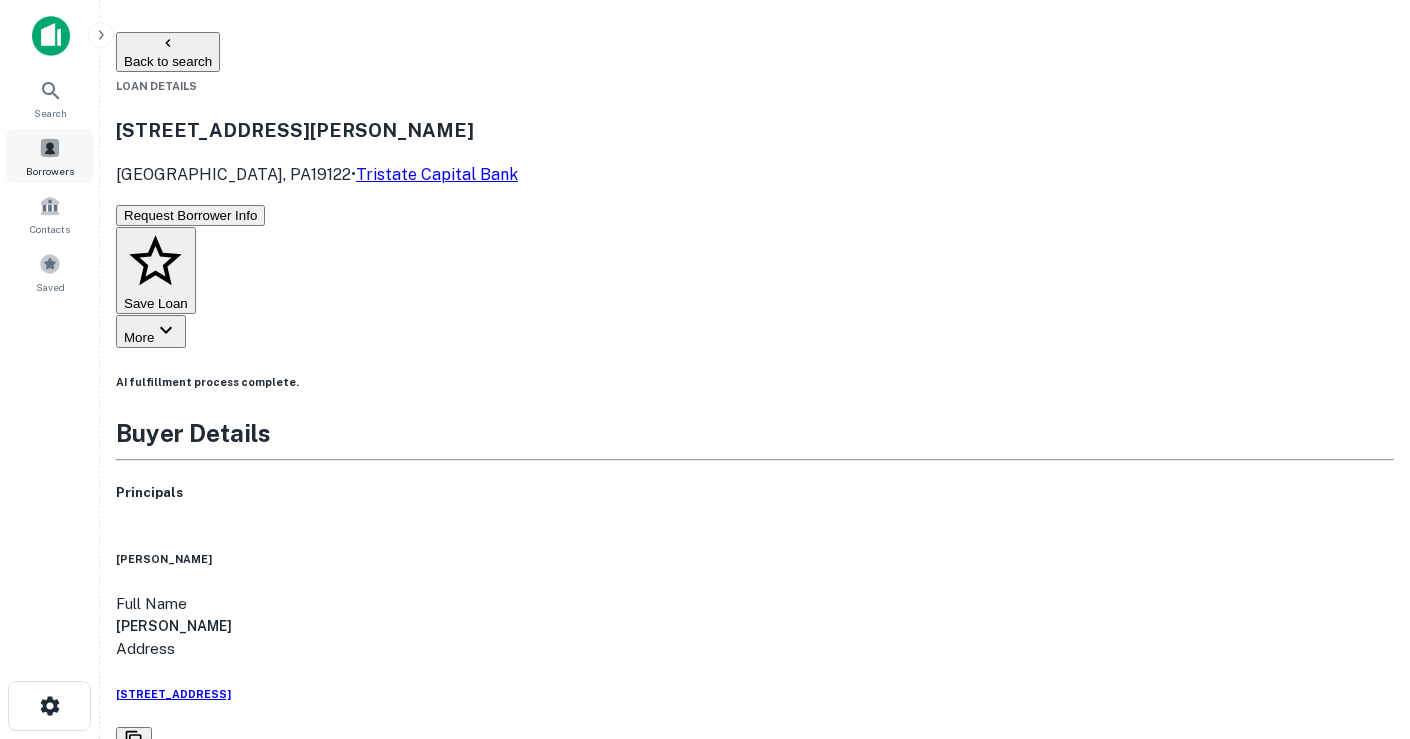 click at bounding box center [50, 148] 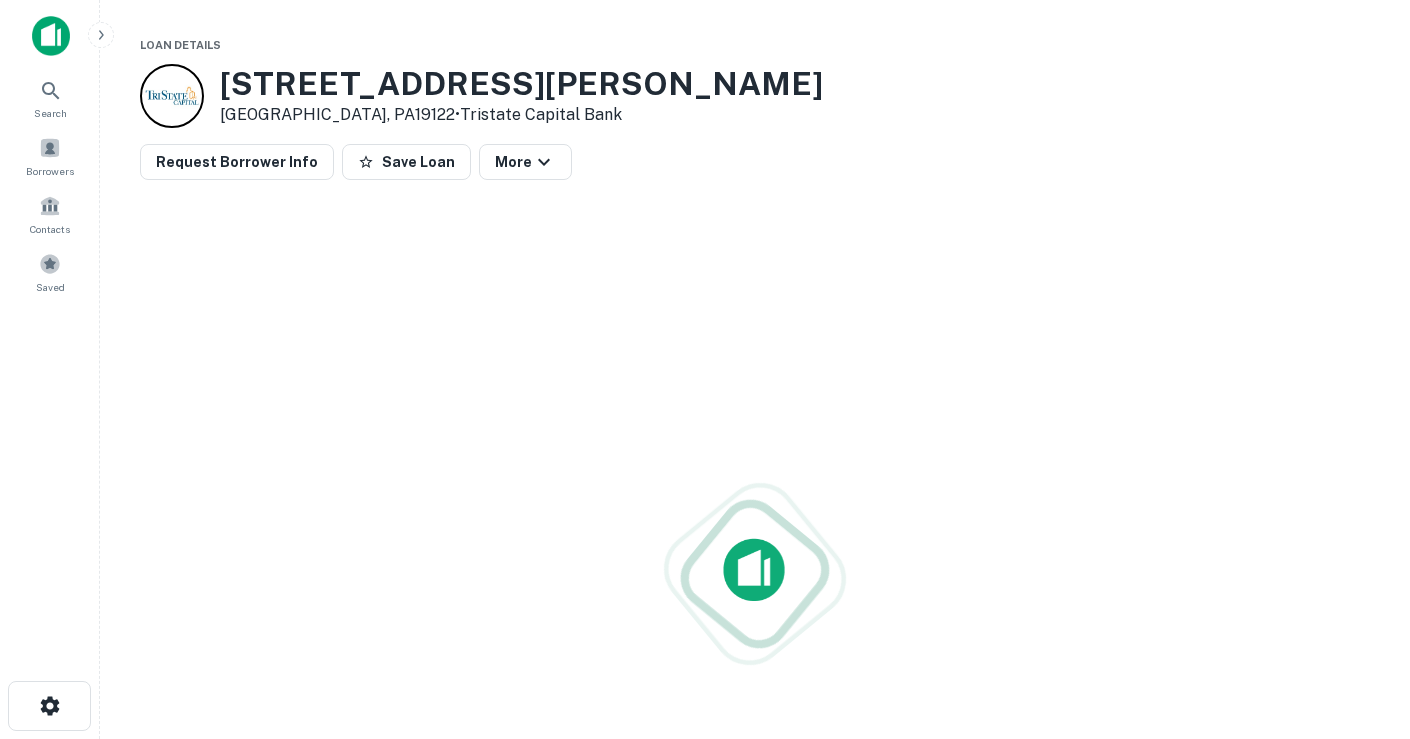 scroll, scrollTop: 0, scrollLeft: 0, axis: both 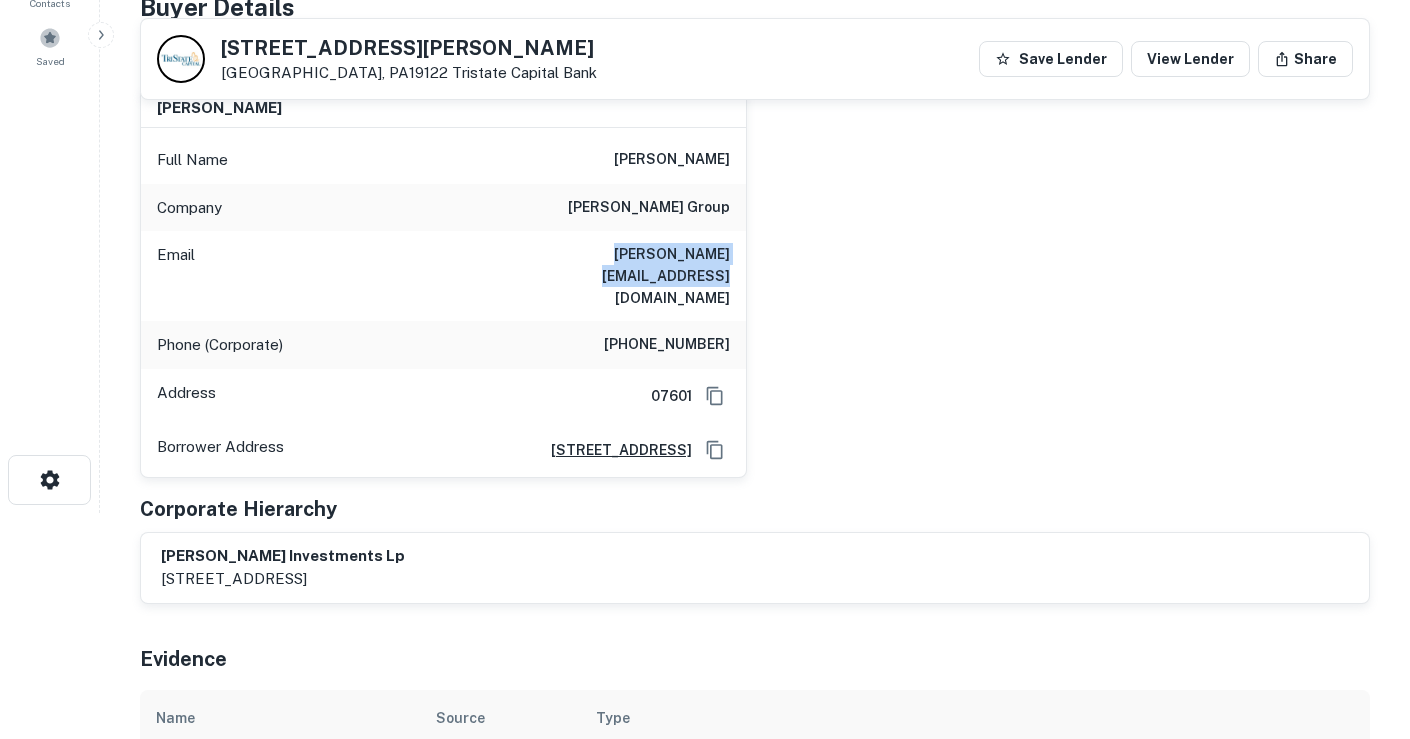 drag, startPoint x: 507, startPoint y: 254, endPoint x: 731, endPoint y: 254, distance: 224 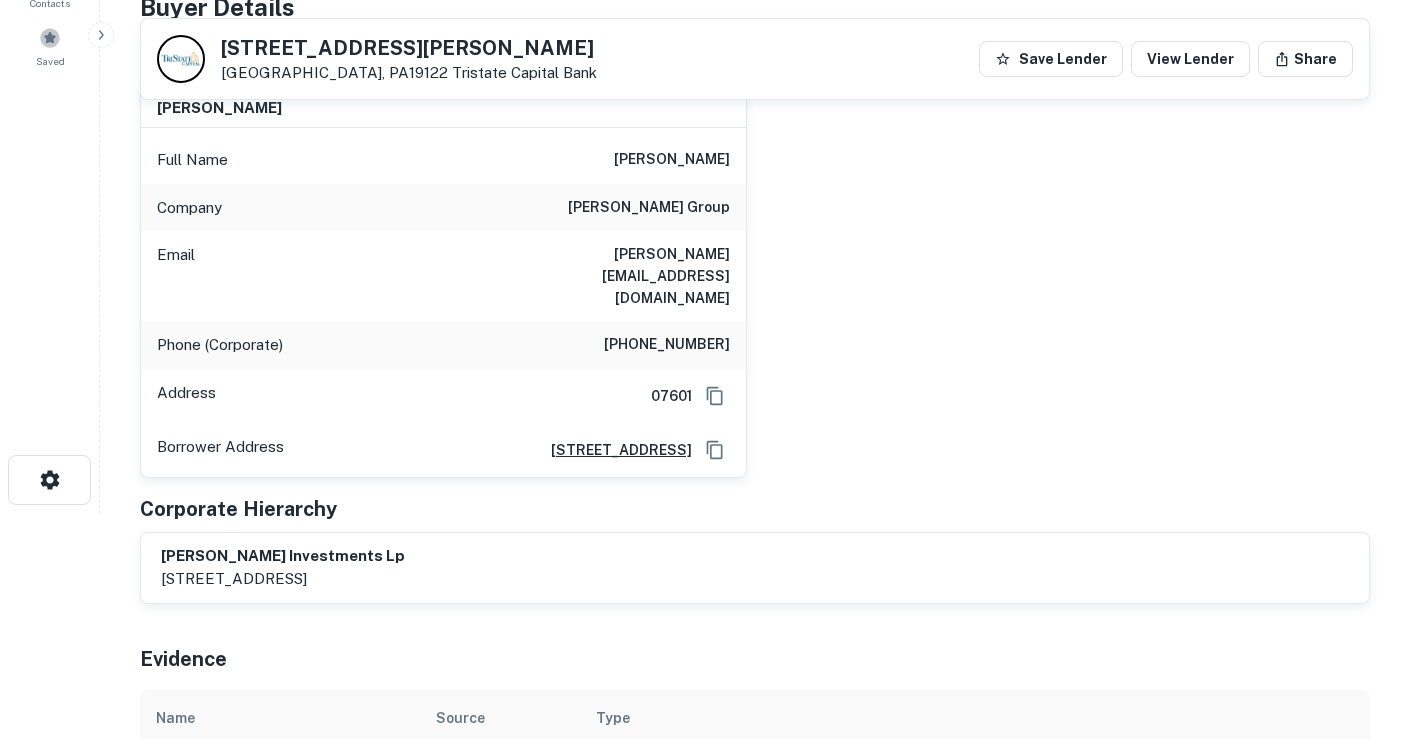 click on "amir ben-yohanan Full Name amir ben-yohanan Company hudson group Email aben-yohanan@hudsongroup.com Phone (Corporate) (201) 939-5050 Address 07601  Borrower Address 401 hackensack avenue, suite 301, hackensack, NJ, 07601" at bounding box center (747, 275) 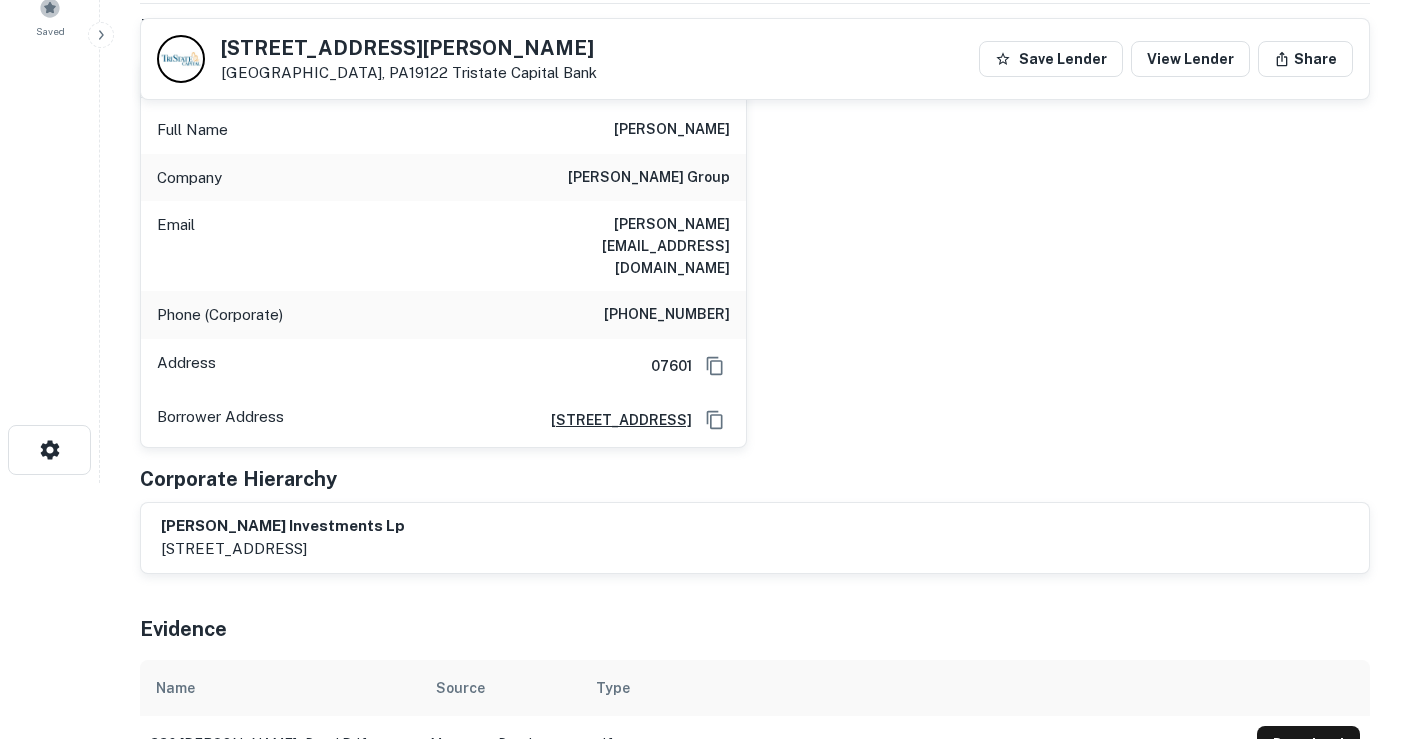 scroll, scrollTop: 322, scrollLeft: 0, axis: vertical 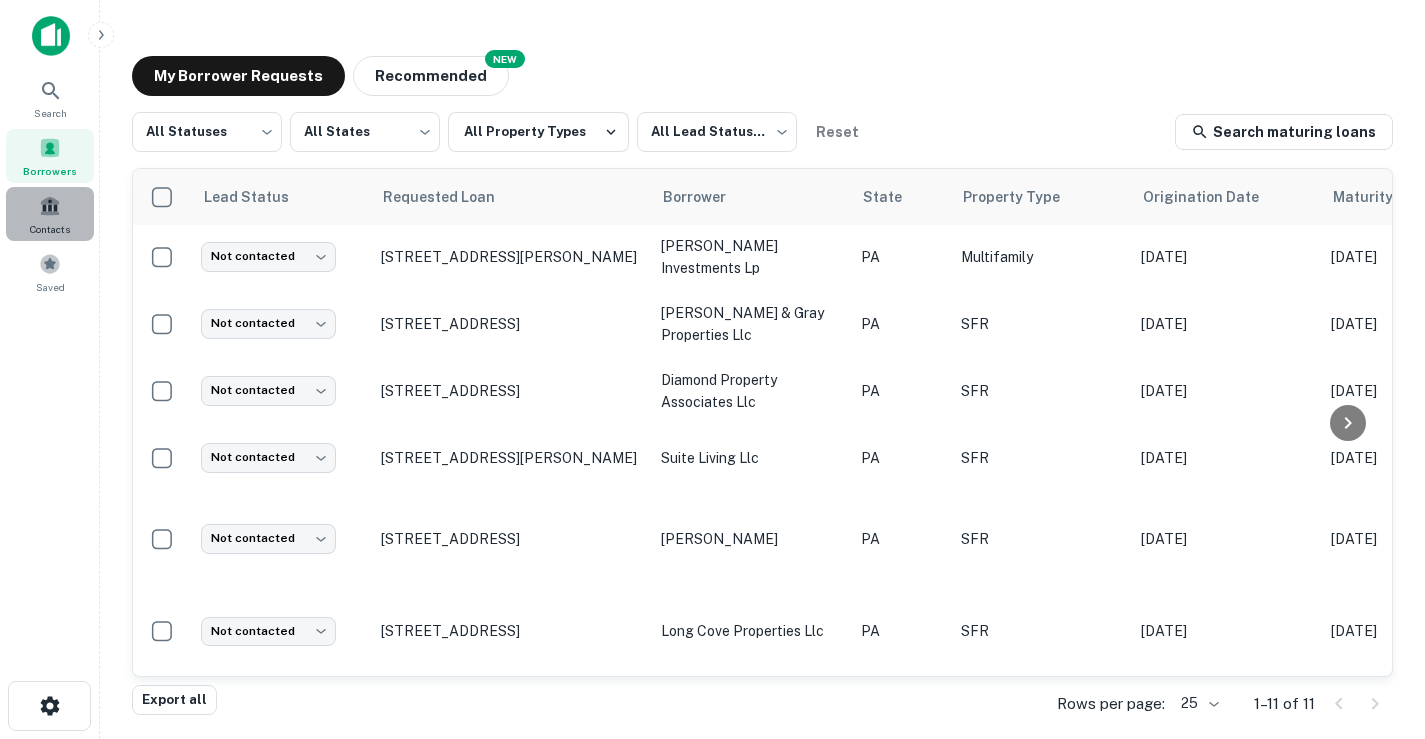 click on "Contacts" at bounding box center [50, 214] 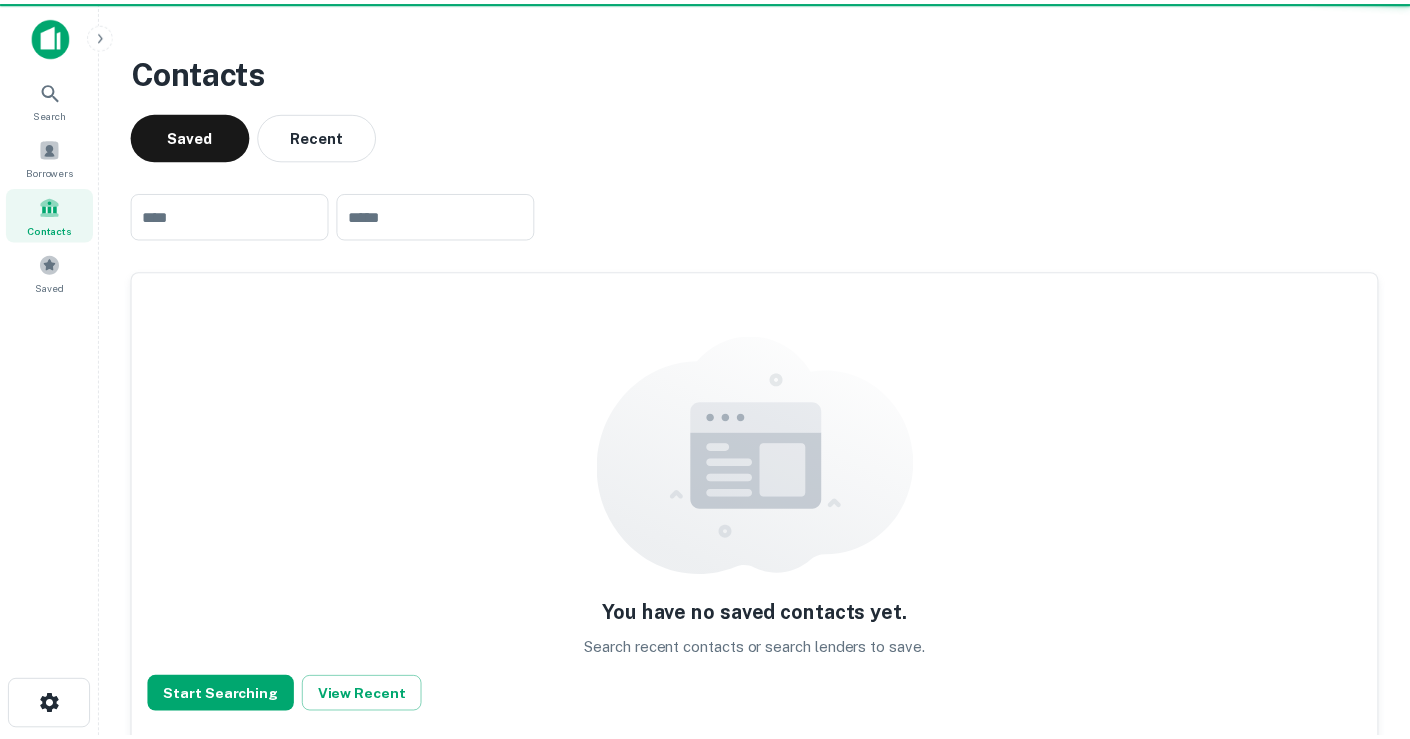 scroll, scrollTop: 0, scrollLeft: 0, axis: both 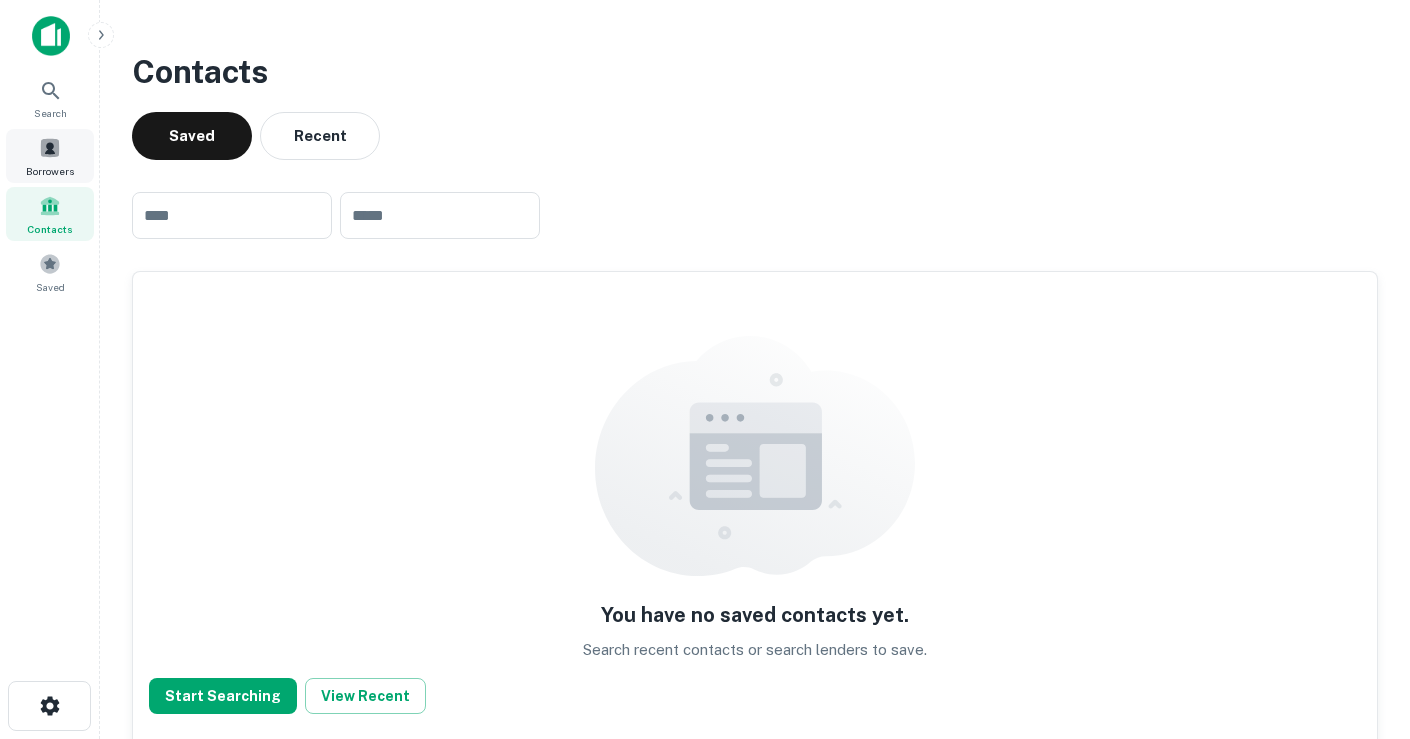 click on "Borrowers" at bounding box center (50, 156) 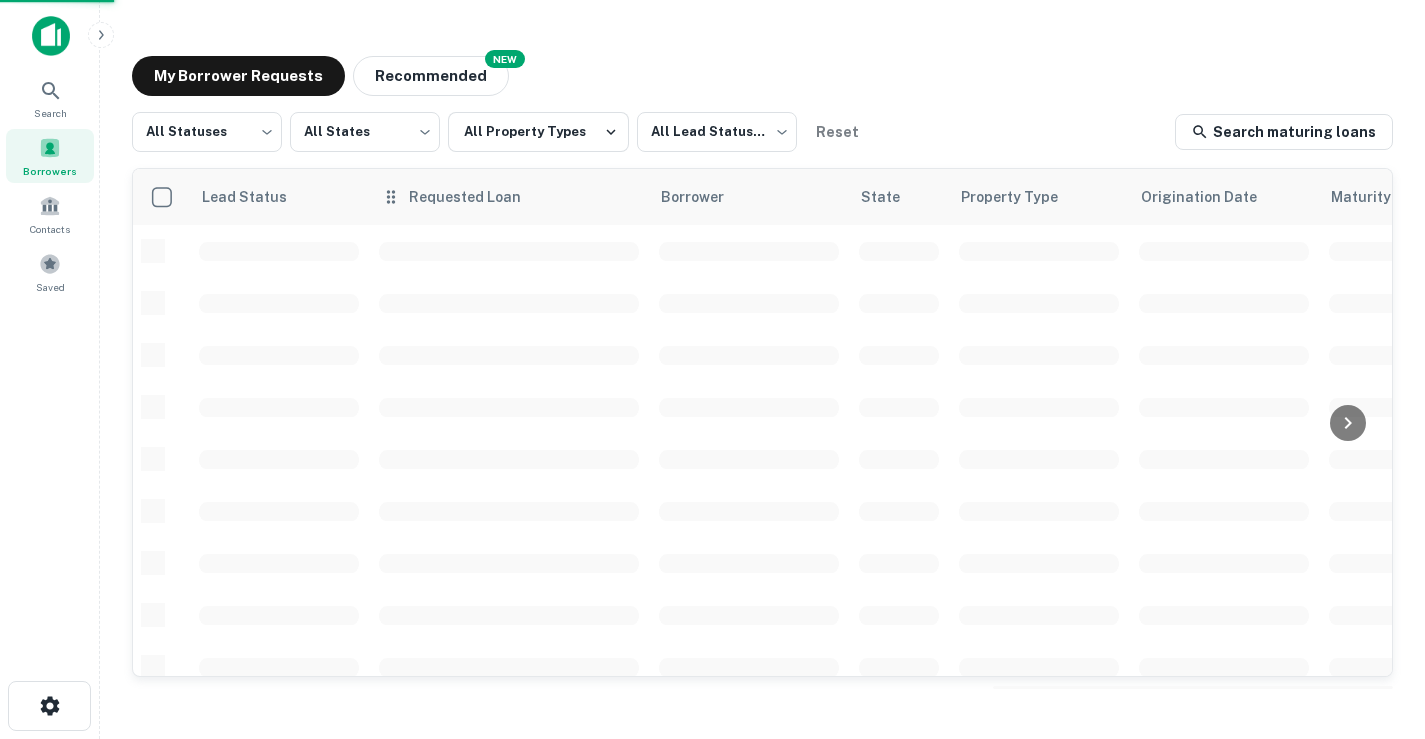 scroll, scrollTop: 0, scrollLeft: 0, axis: both 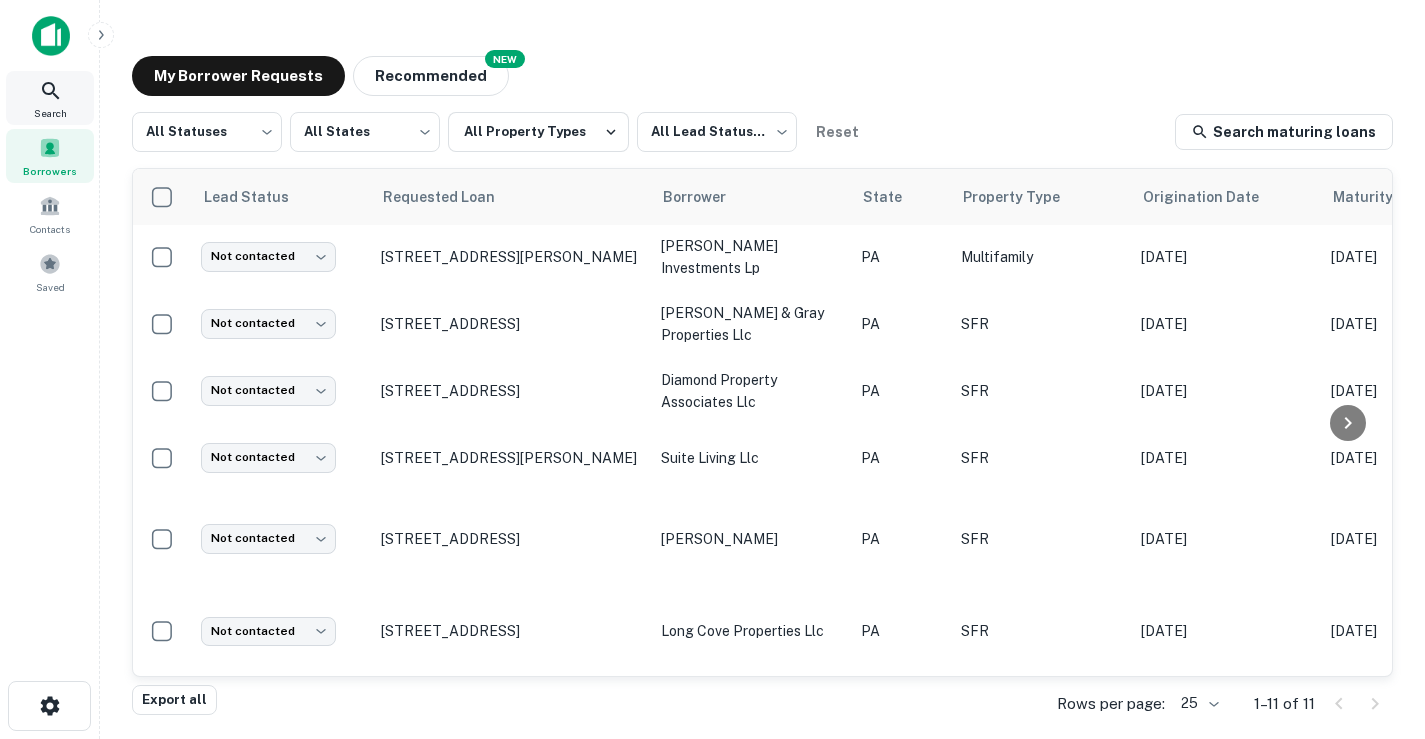click on "Search" at bounding box center (50, 98) 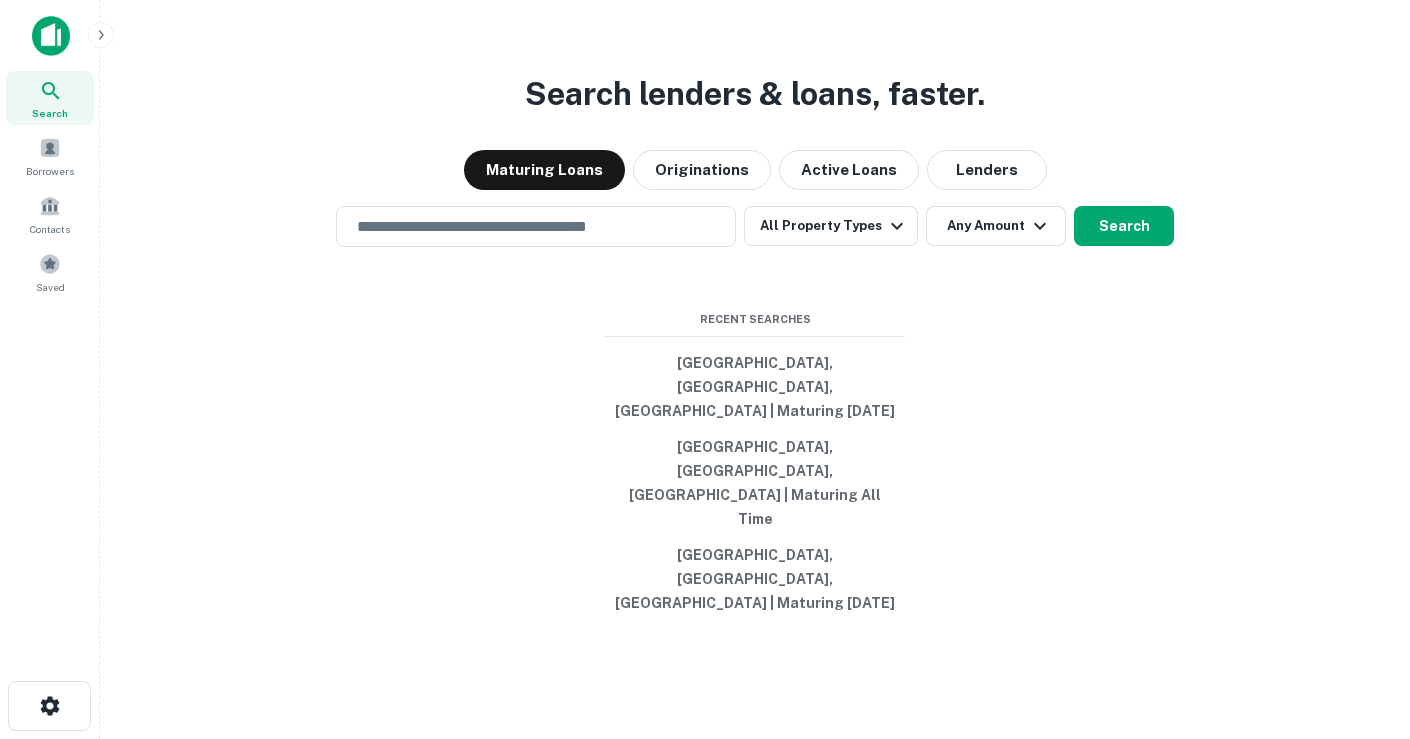 scroll, scrollTop: 0, scrollLeft: 0, axis: both 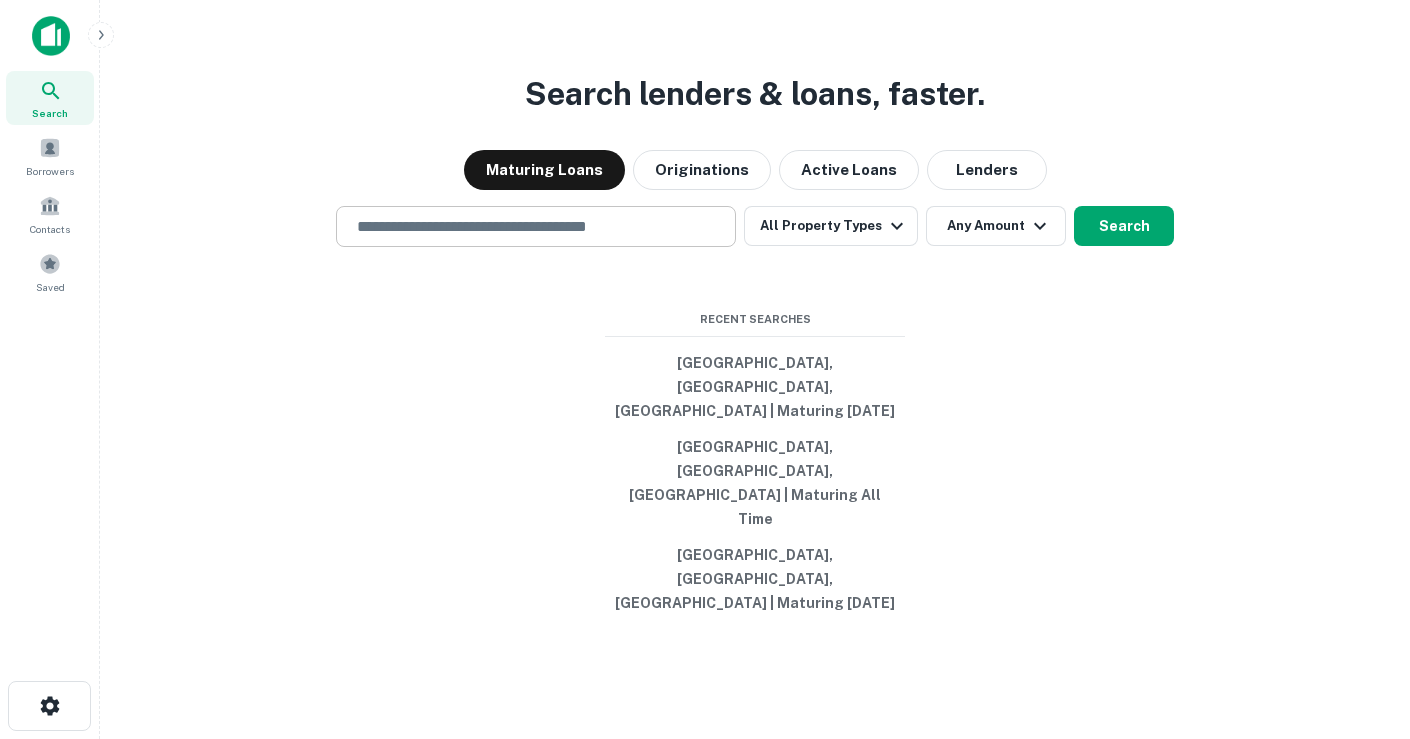 click at bounding box center [536, 226] 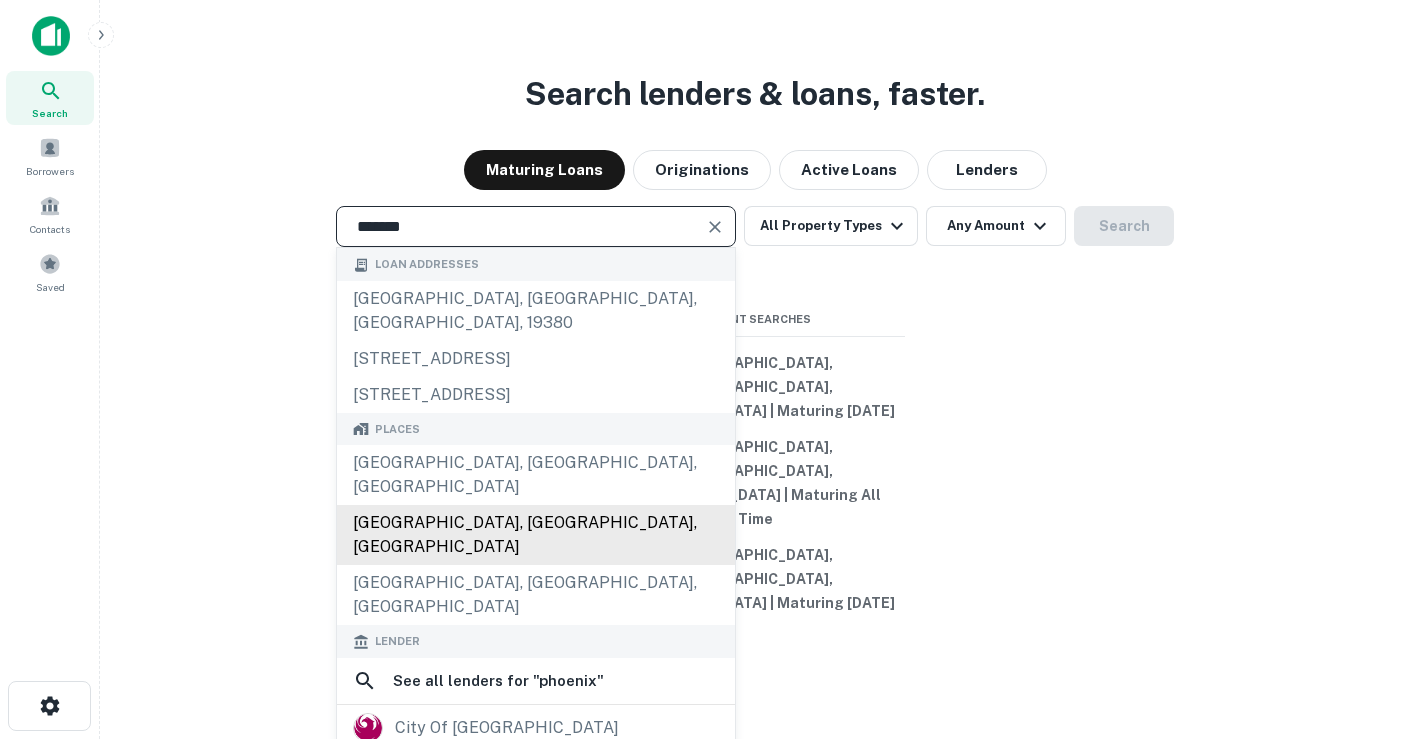 click on "Phoenix, AZ, USA" at bounding box center [536, 535] 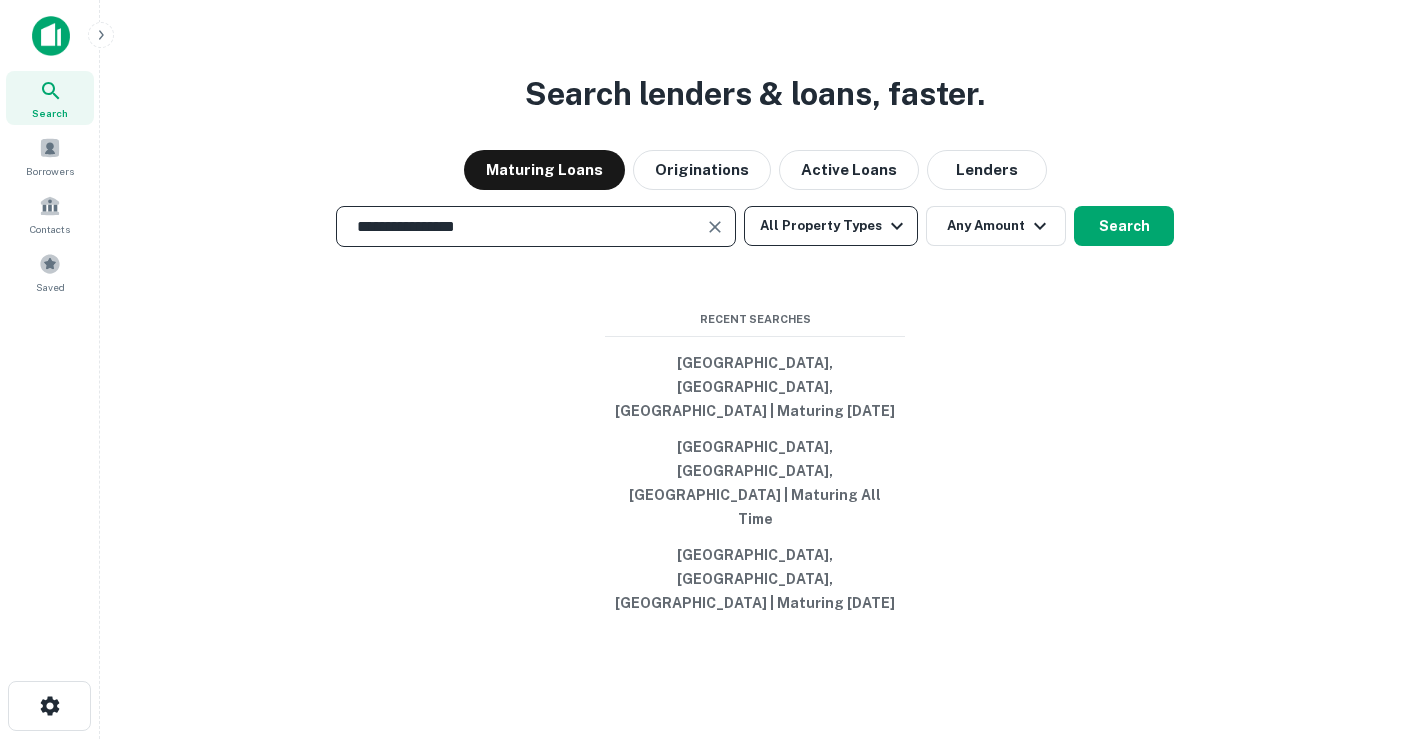type on "**********" 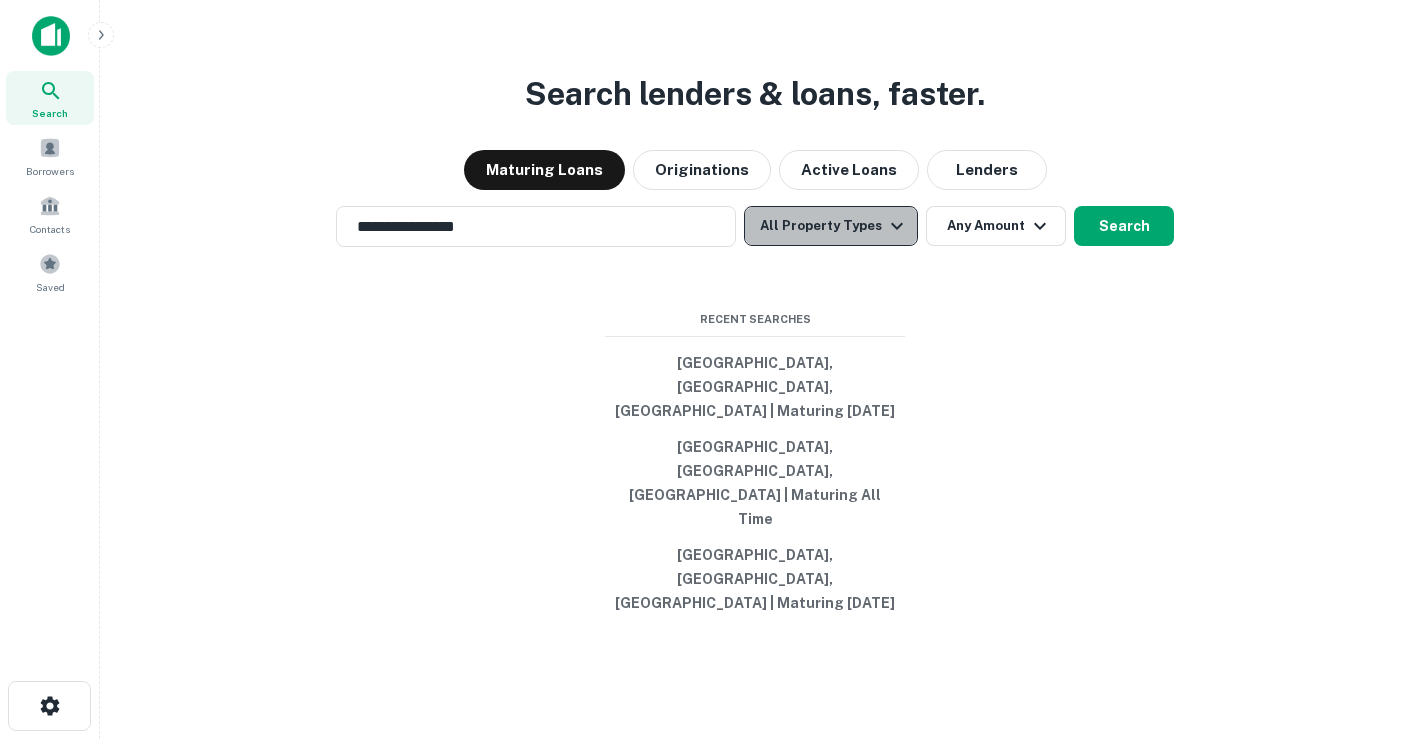 click 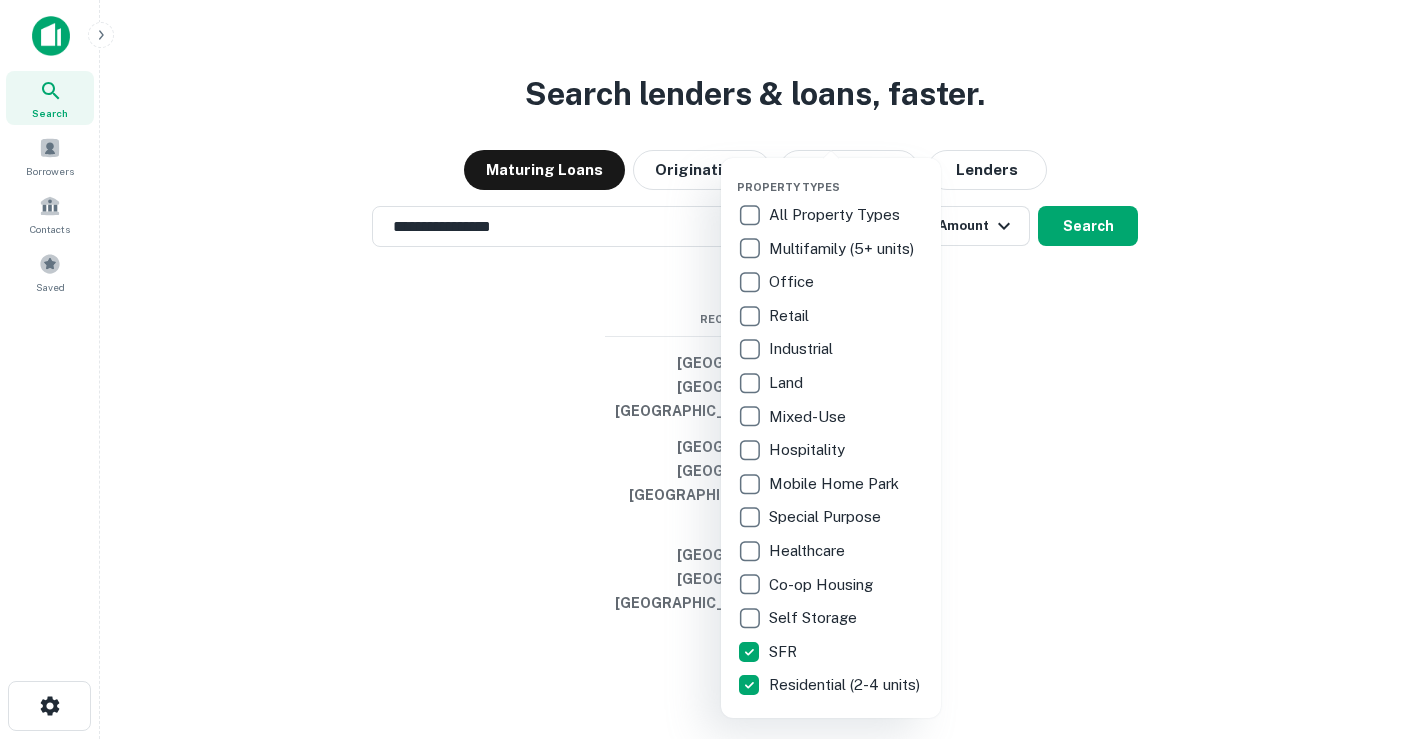 click at bounding box center (712, 369) 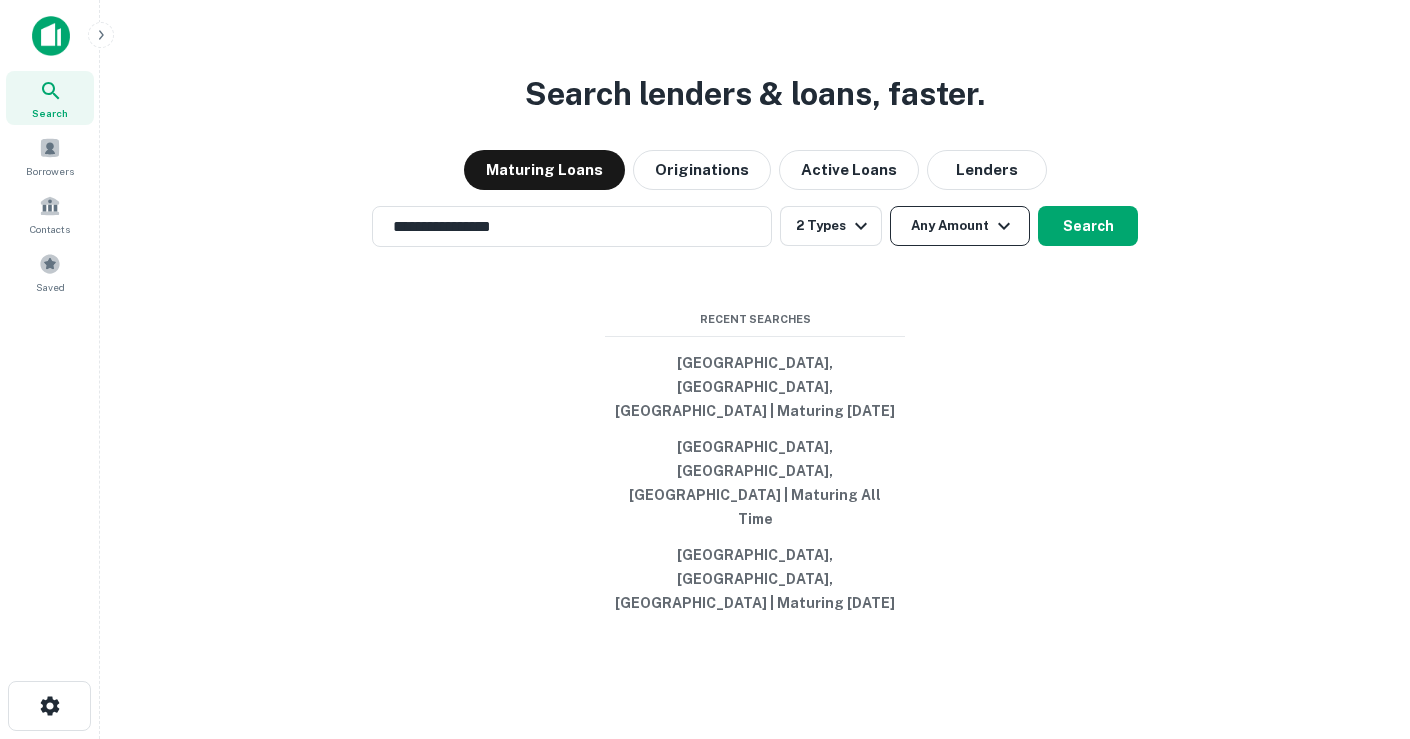 click on "Any Amount" at bounding box center (960, 226) 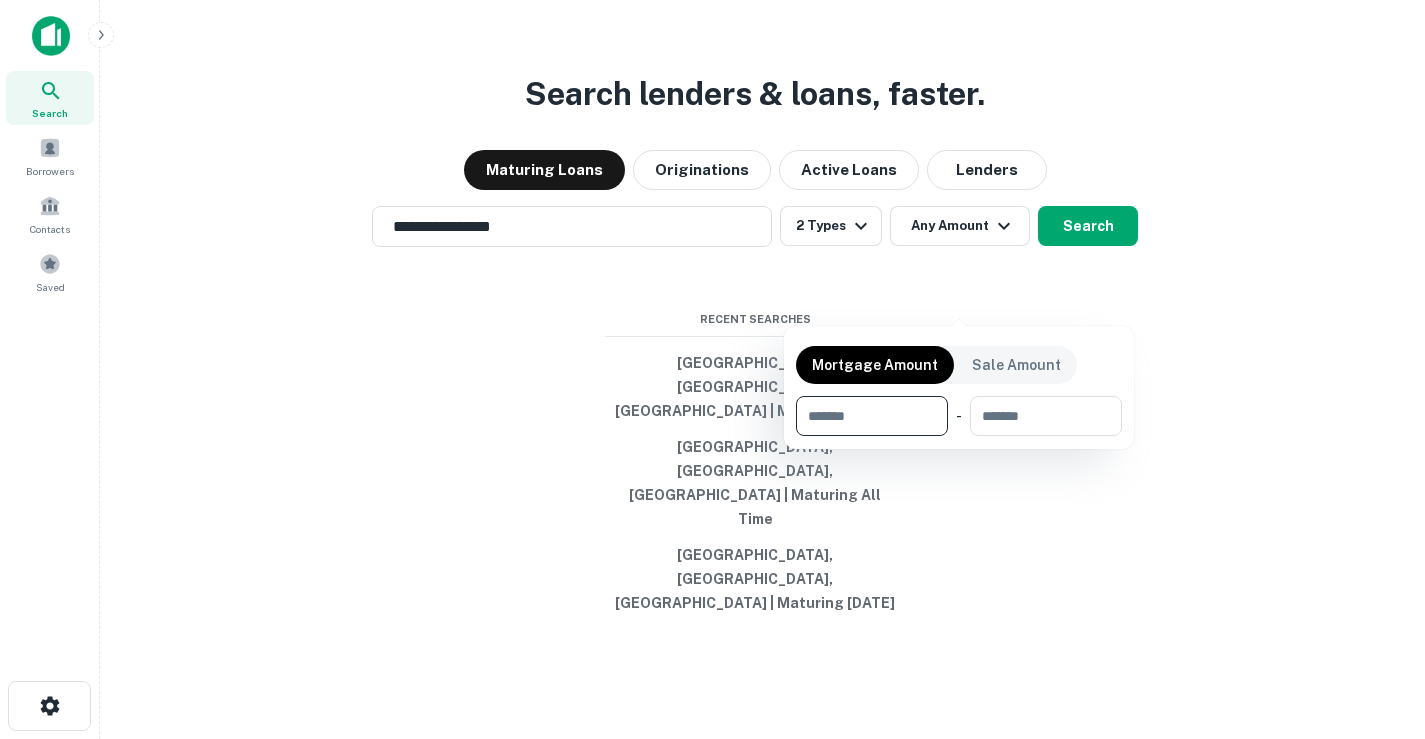 click at bounding box center (712, 369) 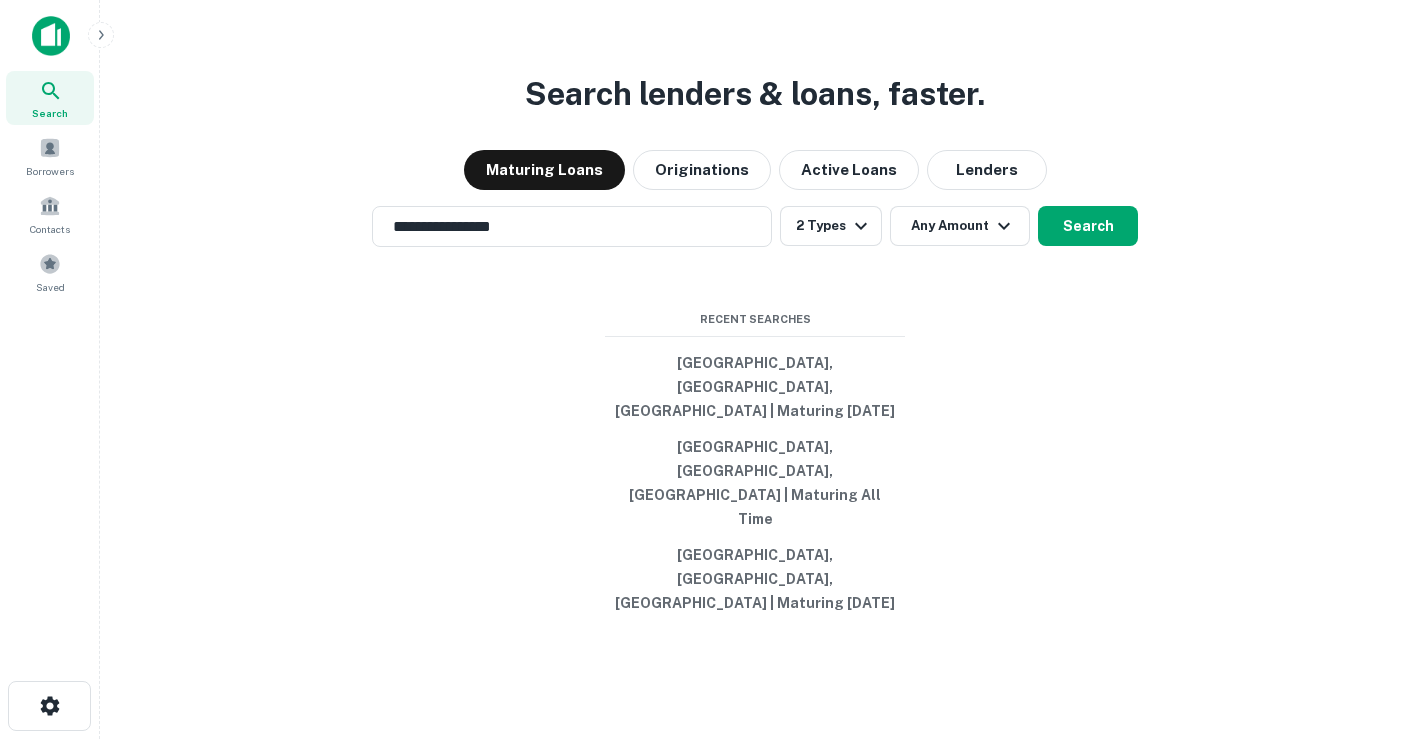click on "Search" at bounding box center [1088, 226] 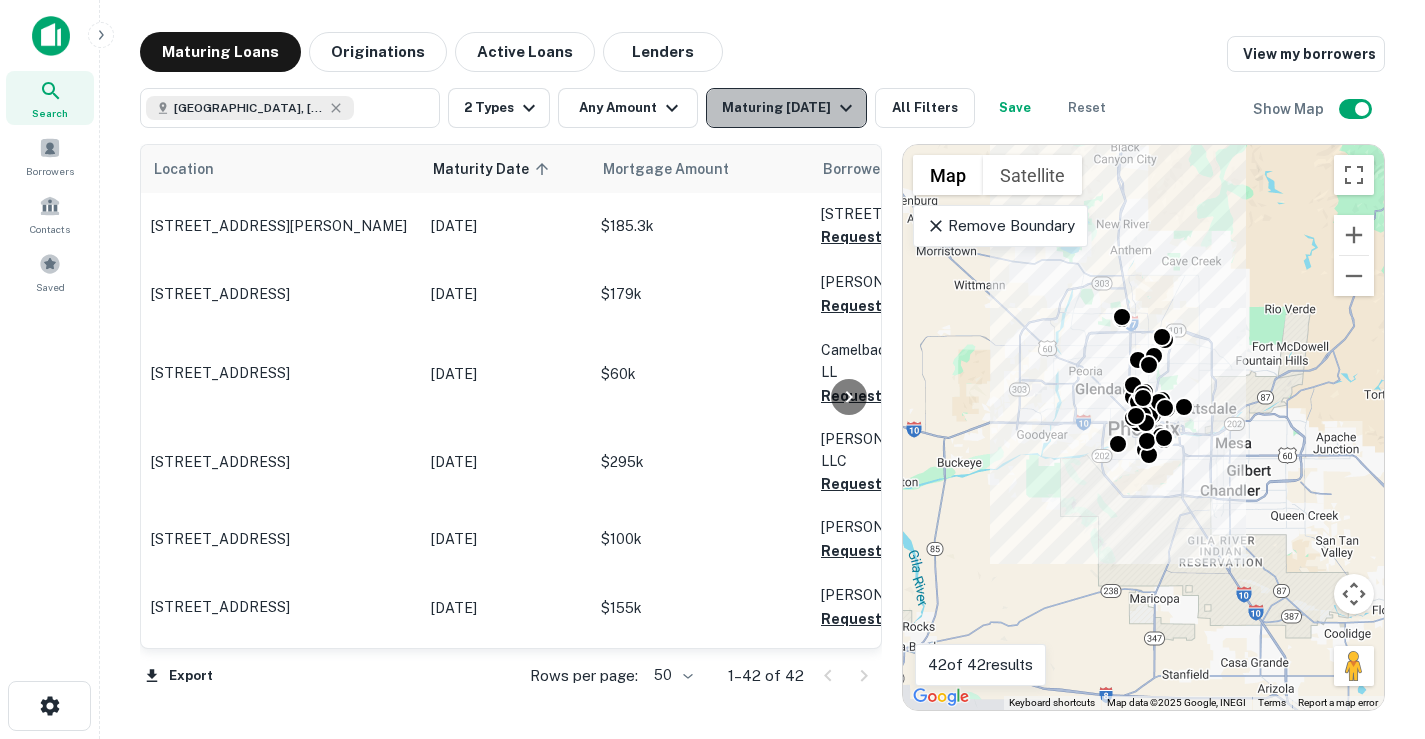 click on "Maturing In 1 Year" at bounding box center [786, 108] 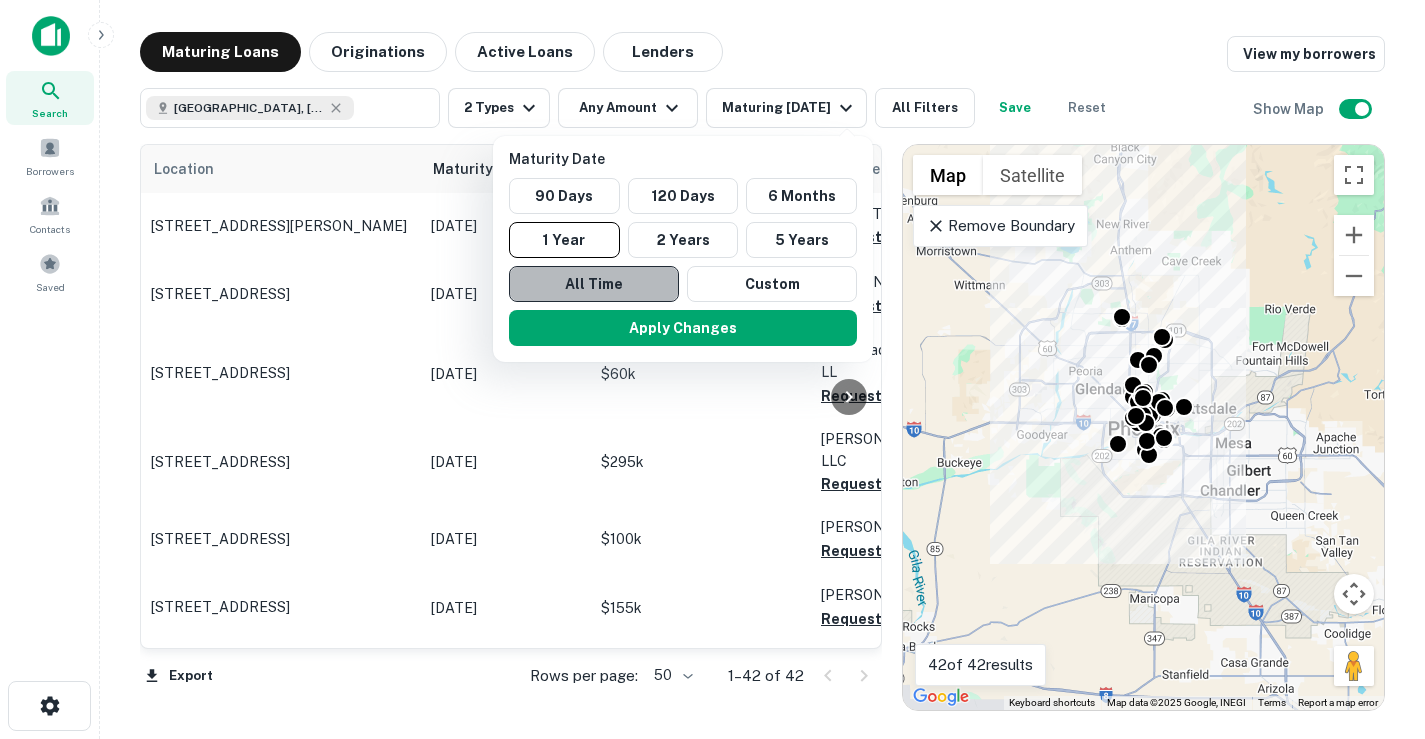 click on "All Time" at bounding box center (594, 284) 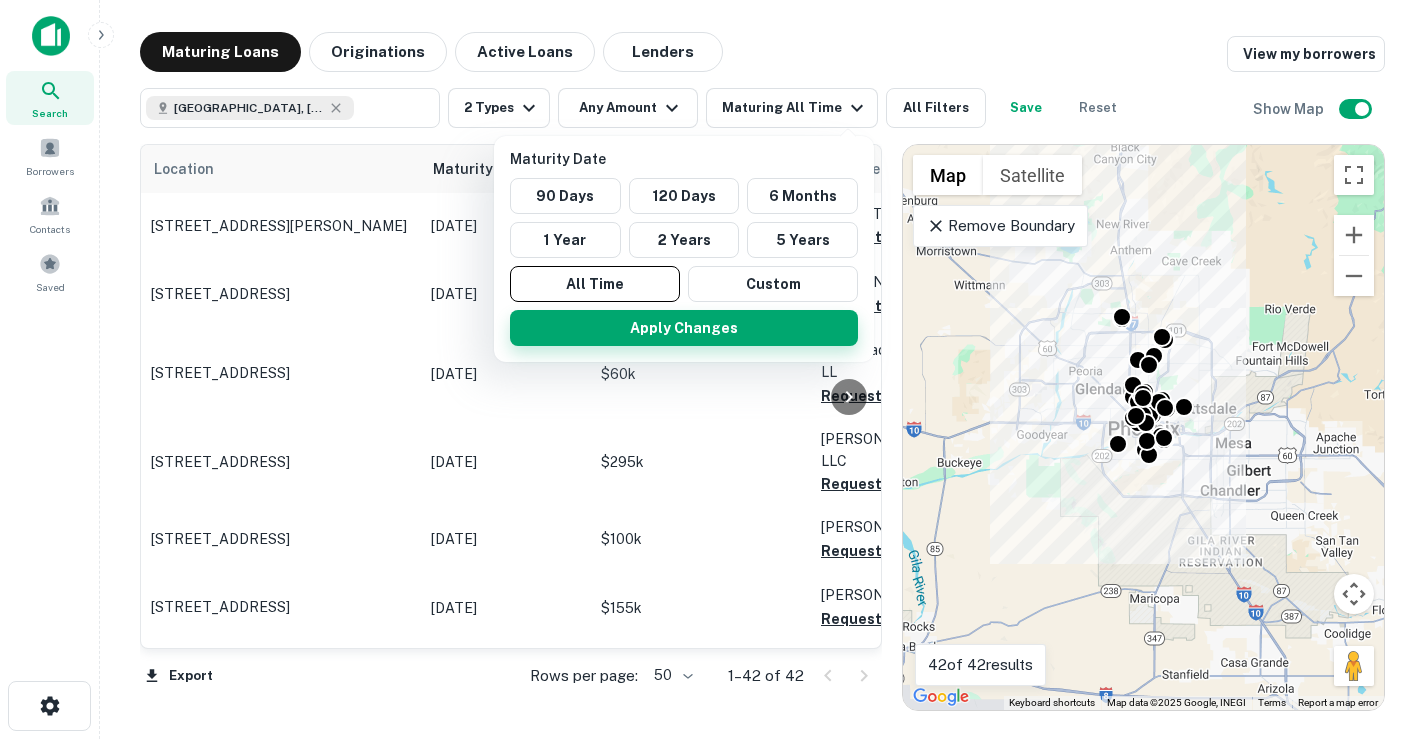 click on "Apply Changes" at bounding box center [684, 328] 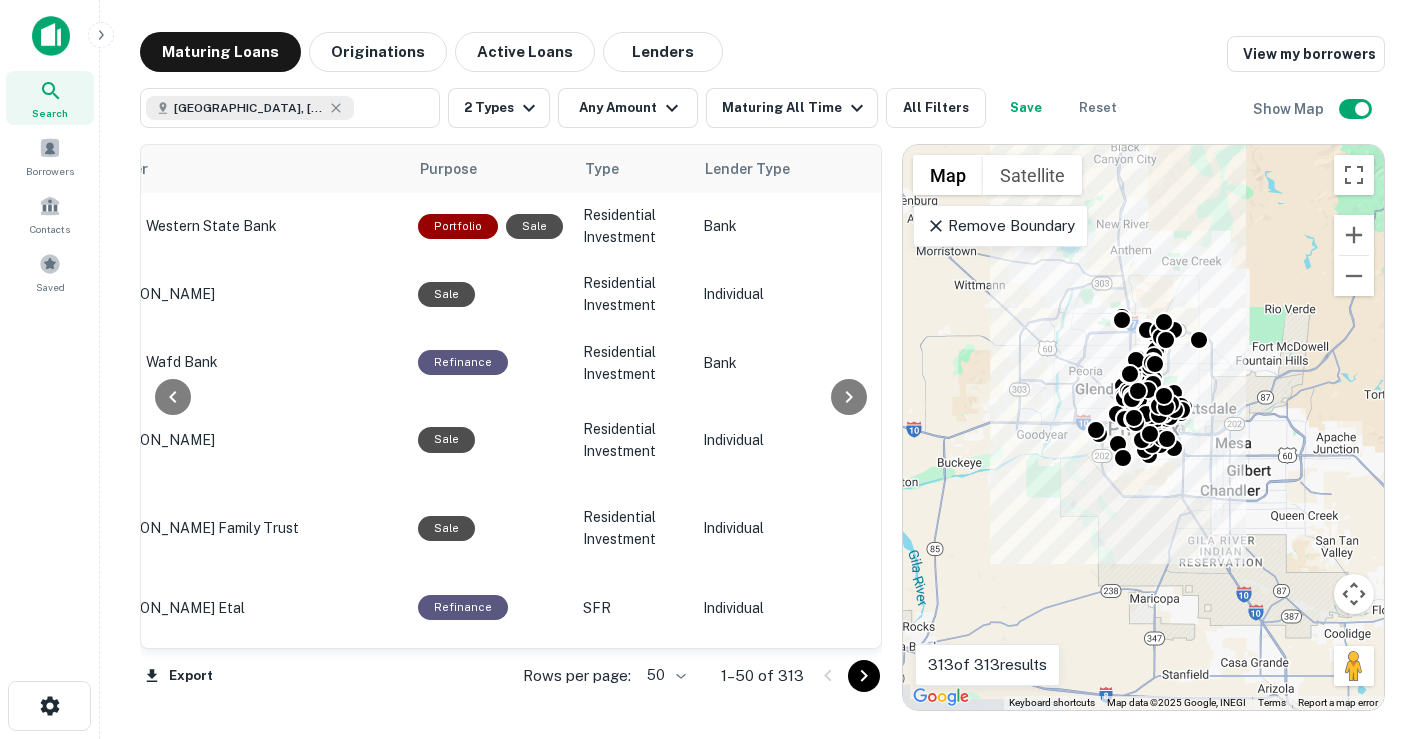 scroll, scrollTop: 0, scrollLeft: 950, axis: horizontal 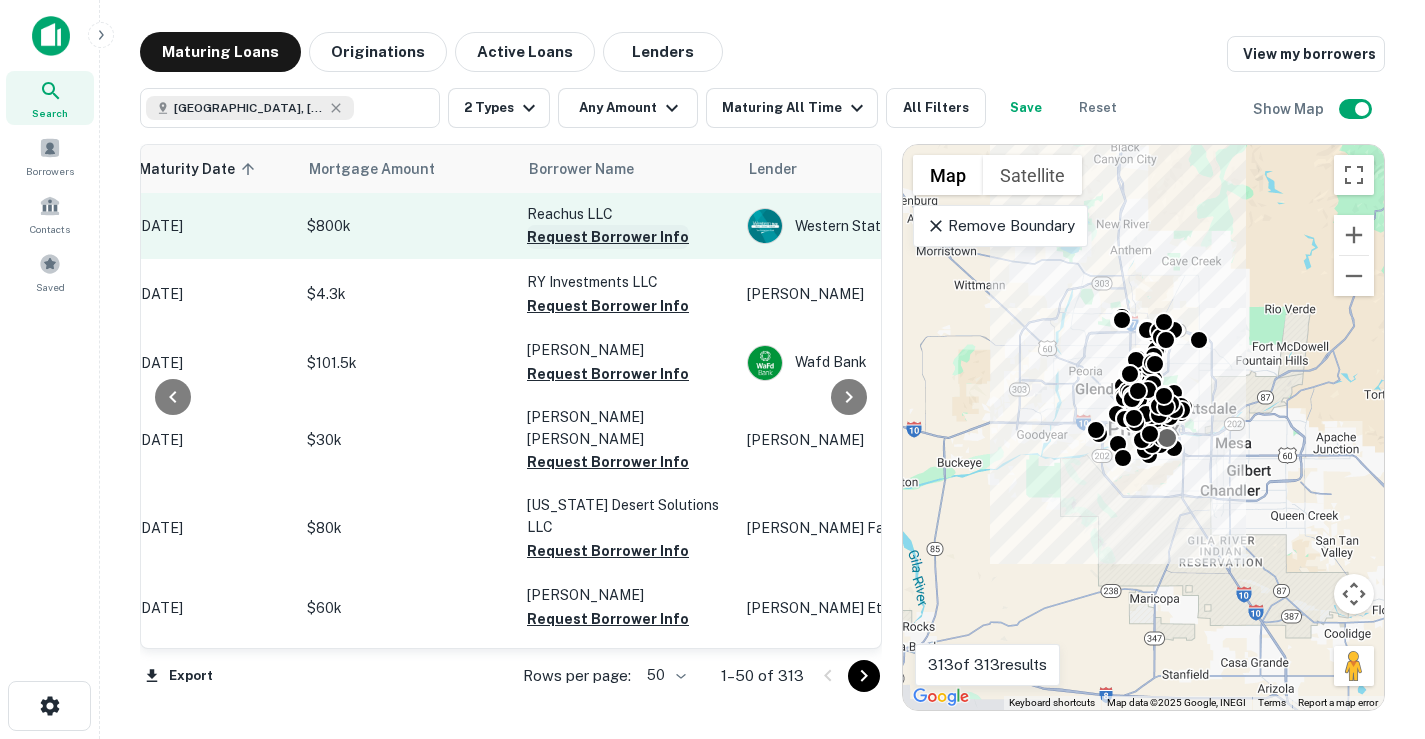 click on "Request Borrower Info" at bounding box center [608, 237] 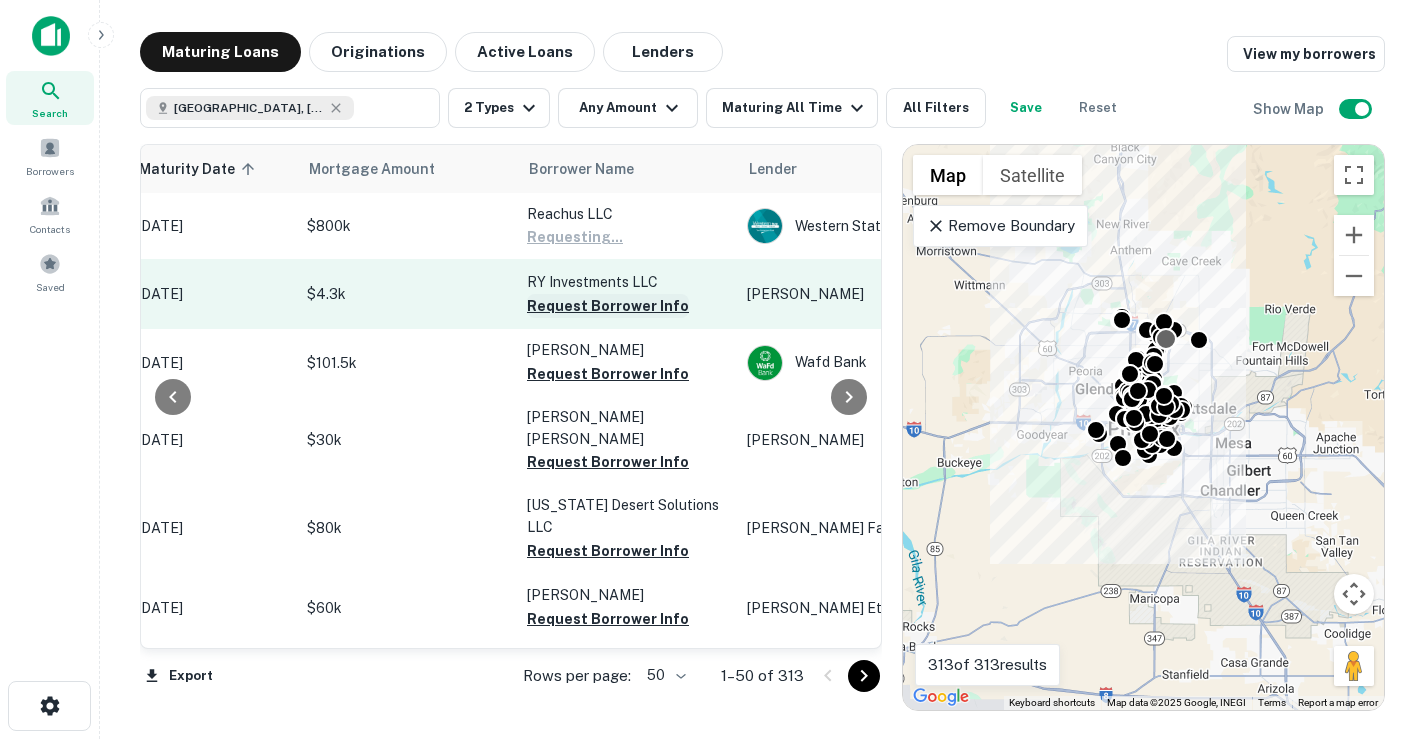click on "Request Borrower Info" at bounding box center [608, 306] 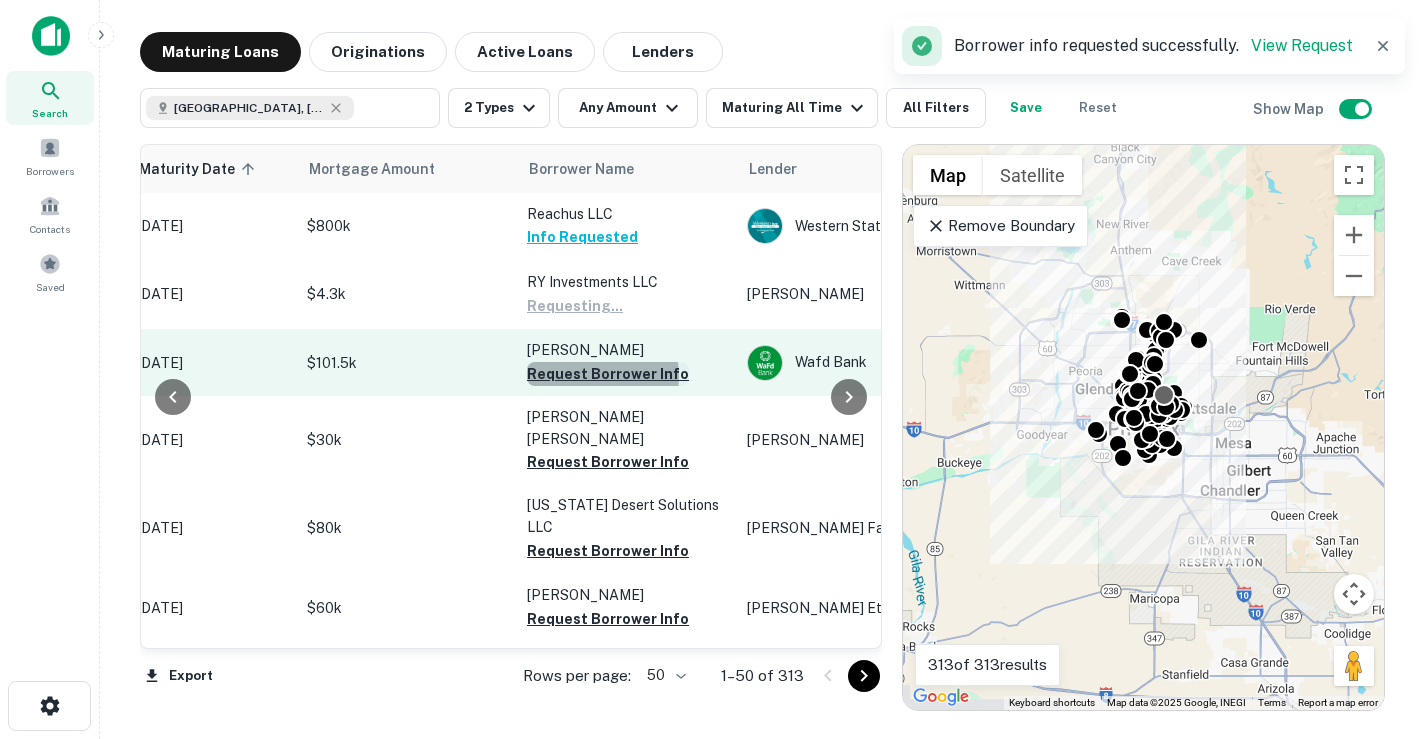 click on "Request Borrower Info" at bounding box center [608, 374] 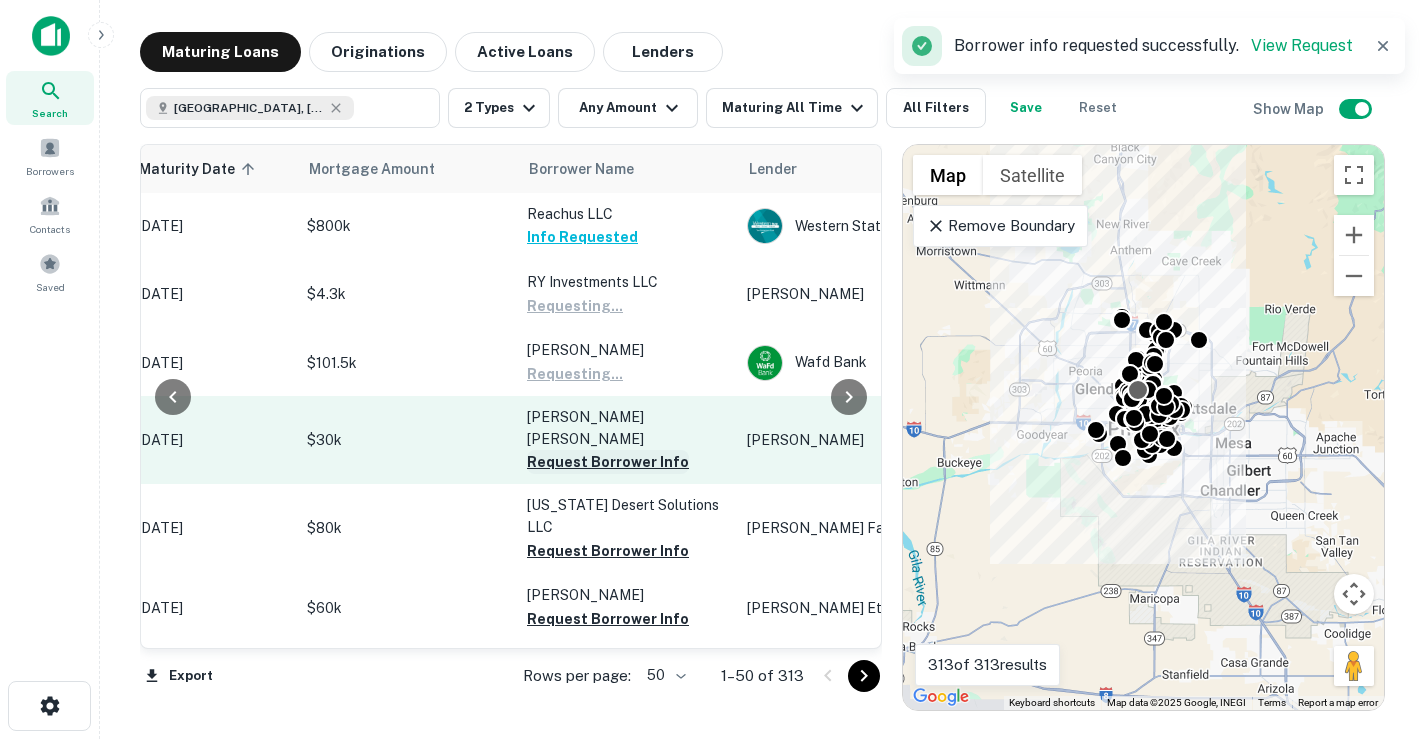 click on "Request Borrower Info" at bounding box center [608, 462] 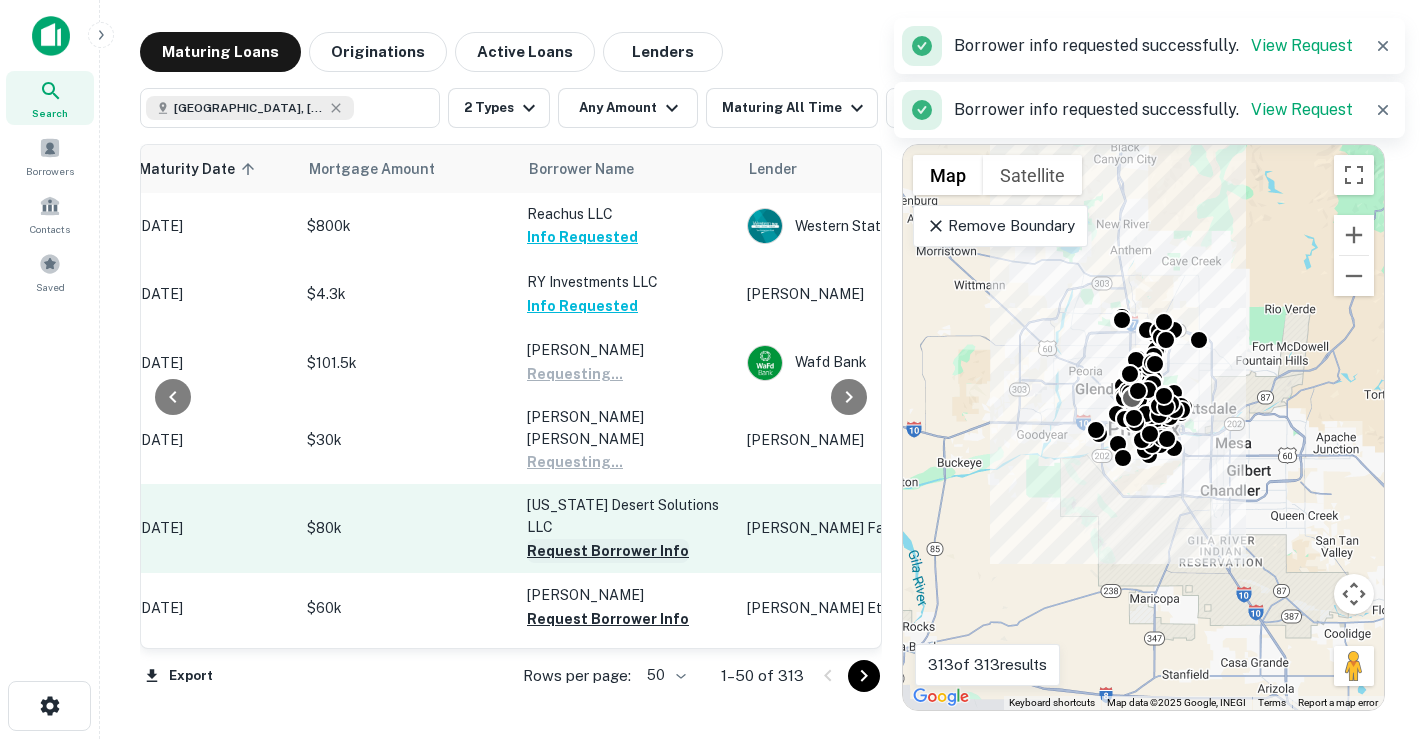 click on "Request Borrower Info" at bounding box center [608, 551] 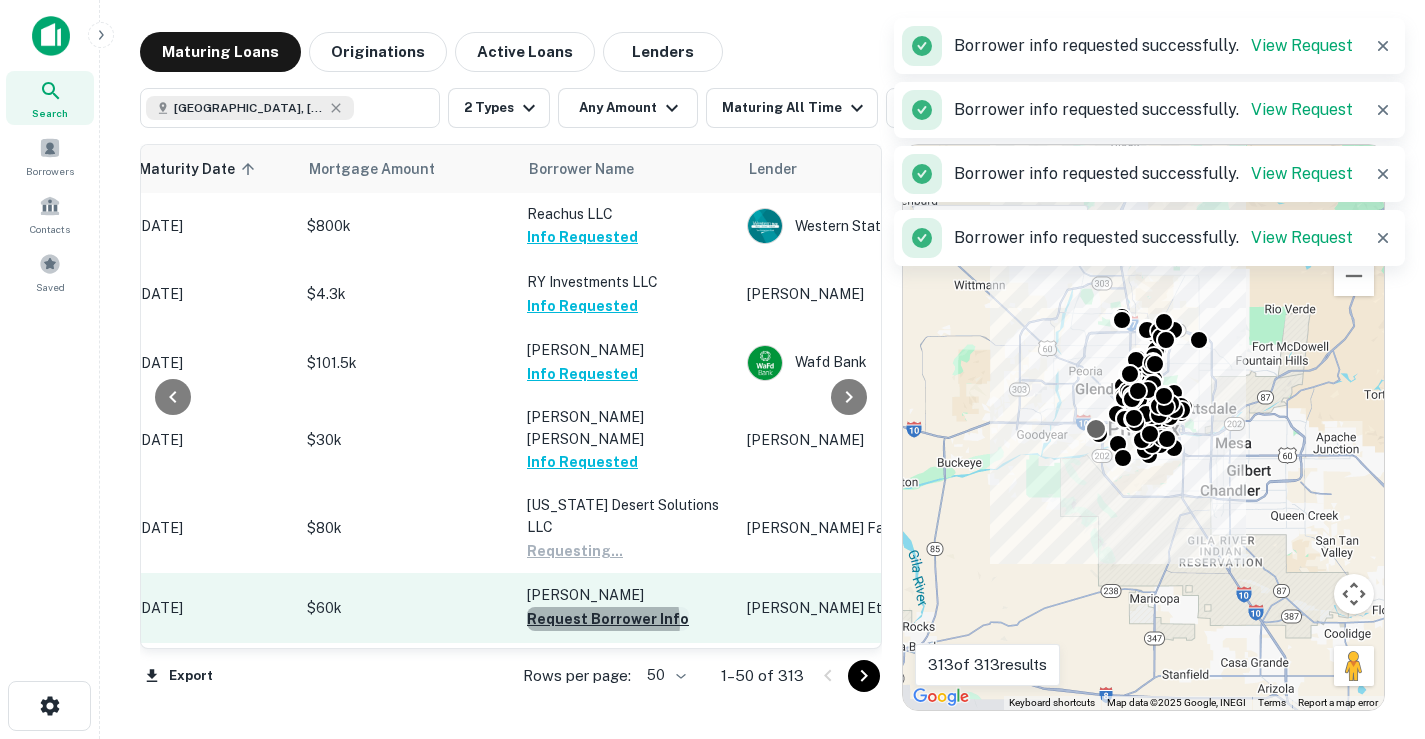 click on "Request Borrower Info" at bounding box center (608, 619) 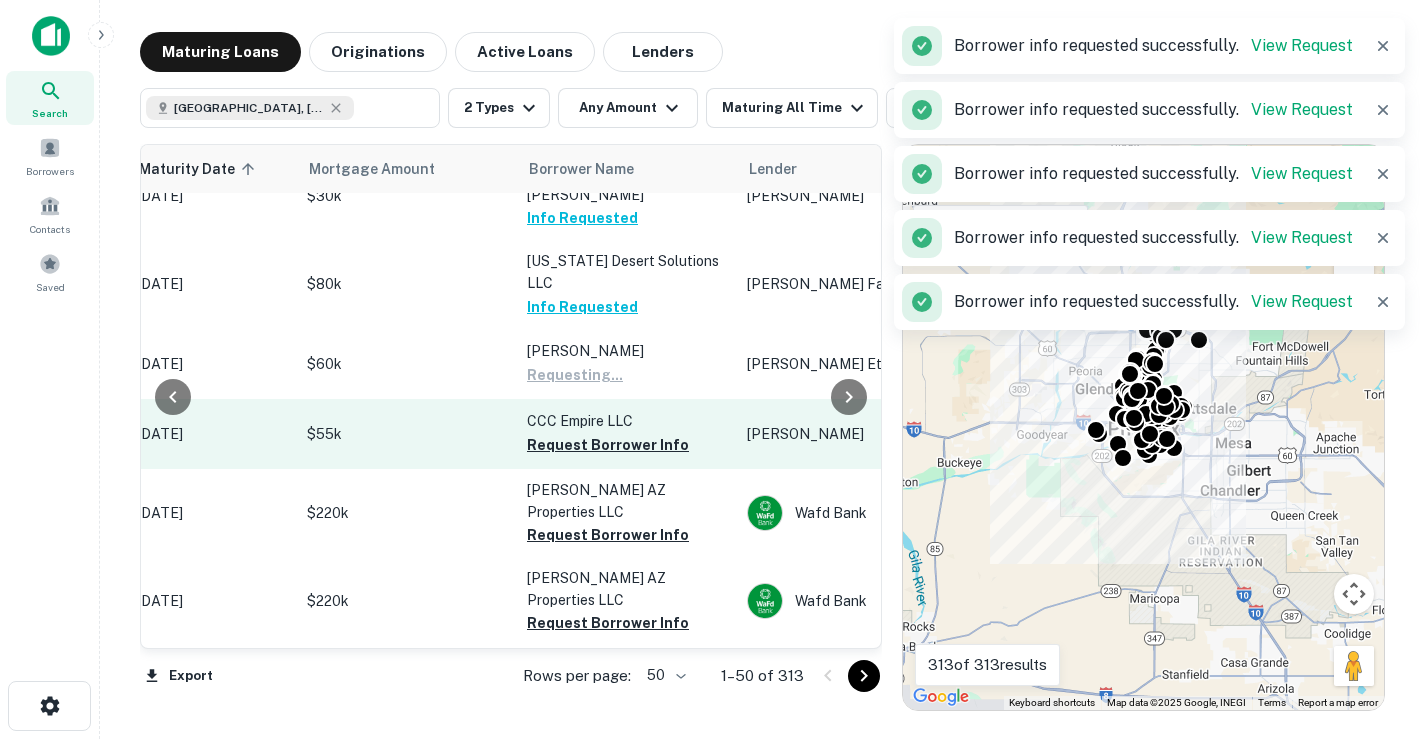 scroll, scrollTop: 266, scrollLeft: 294, axis: both 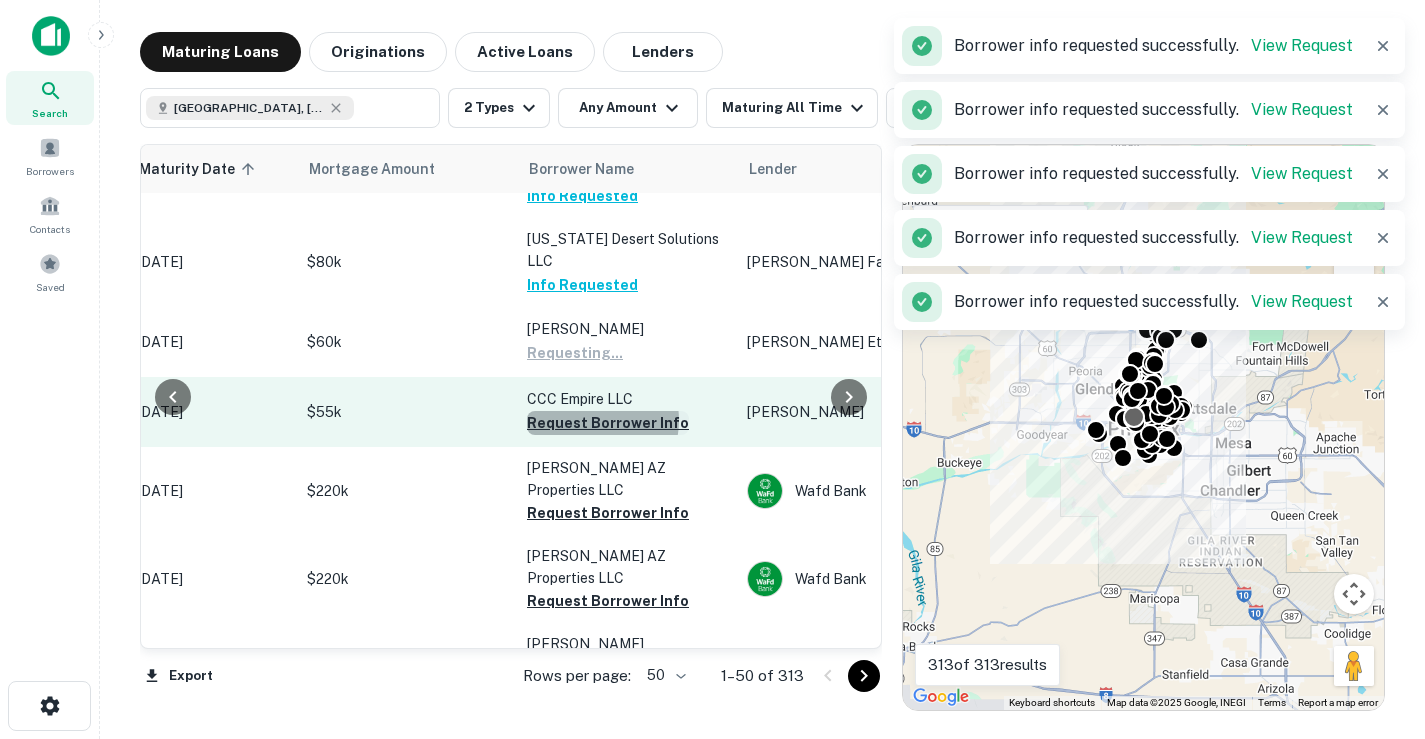 click on "Request Borrower Info" at bounding box center (608, 423) 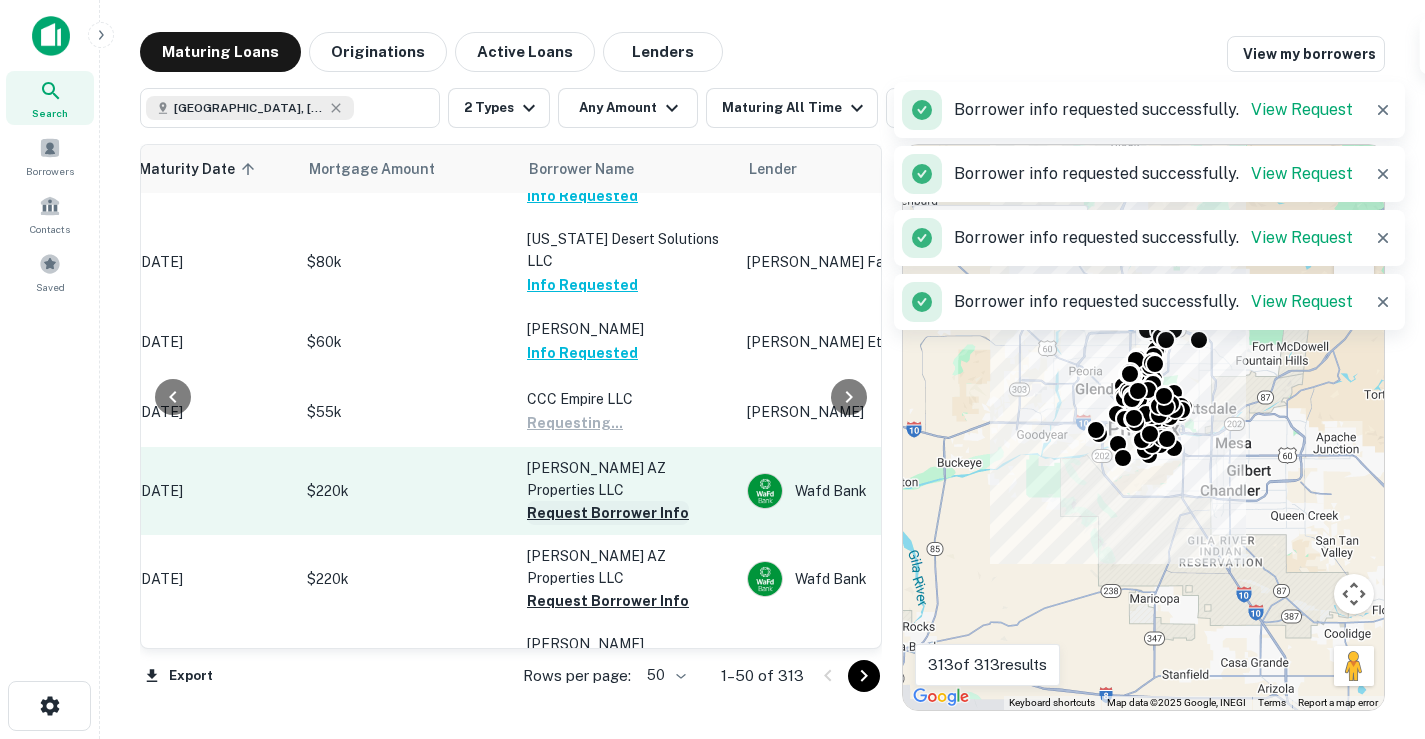 click on "Request Borrower Info" at bounding box center (608, 513) 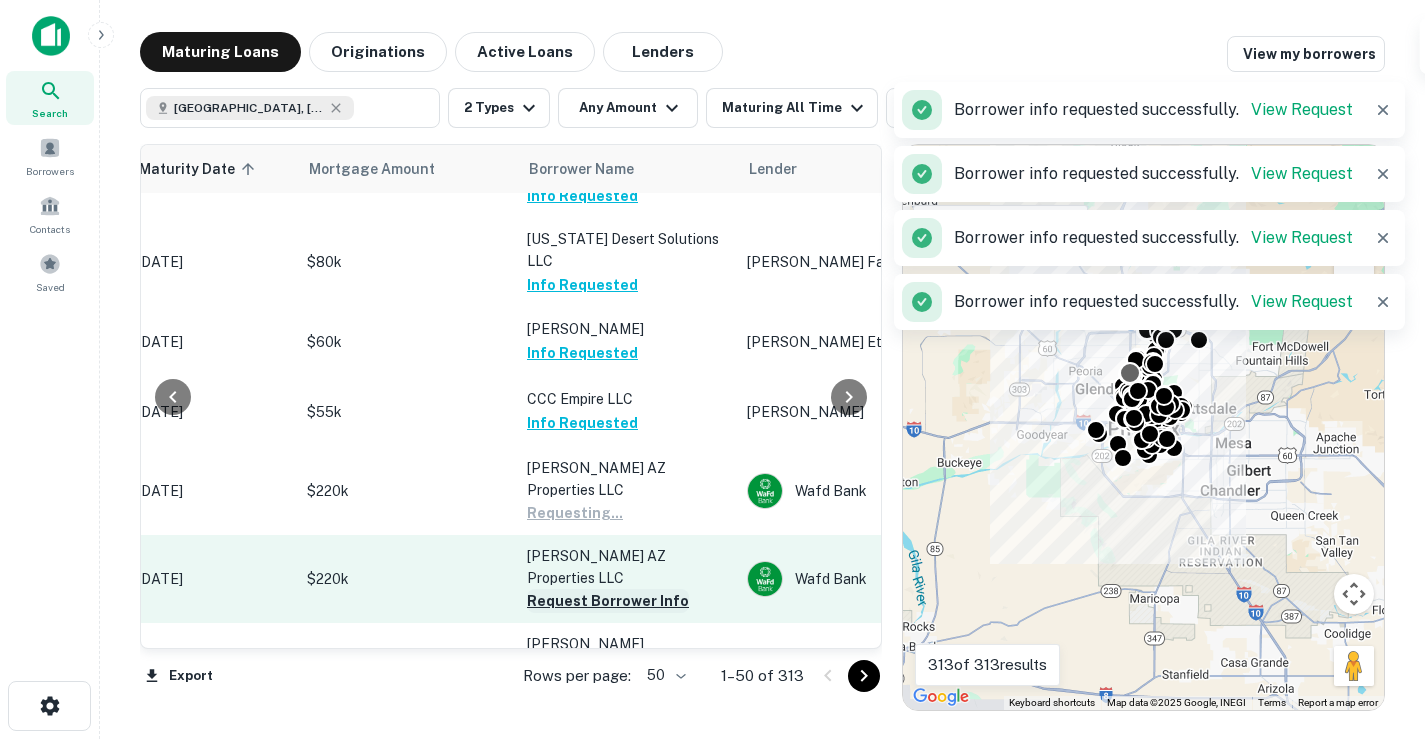 click on "Request Borrower Info" at bounding box center (608, 601) 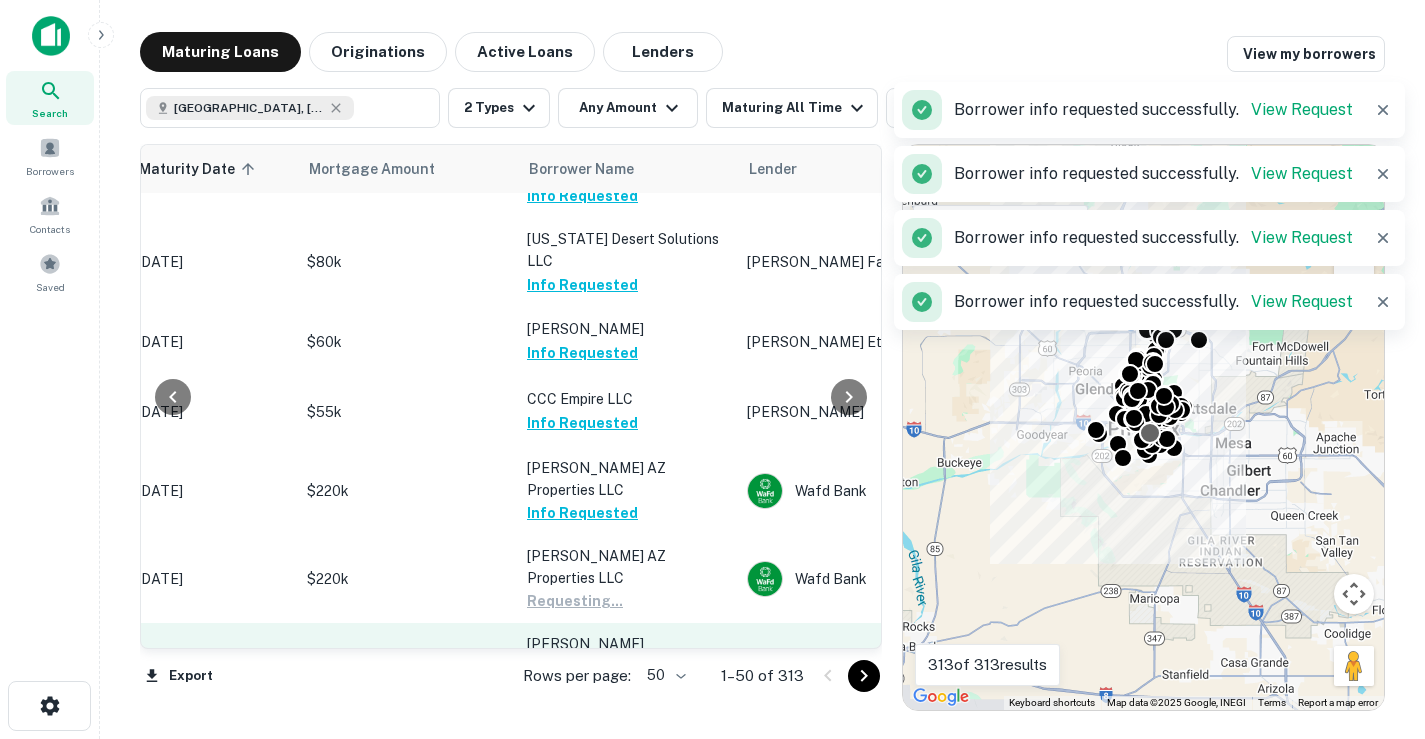 click on "Request Borrower Info" at bounding box center (608, 690) 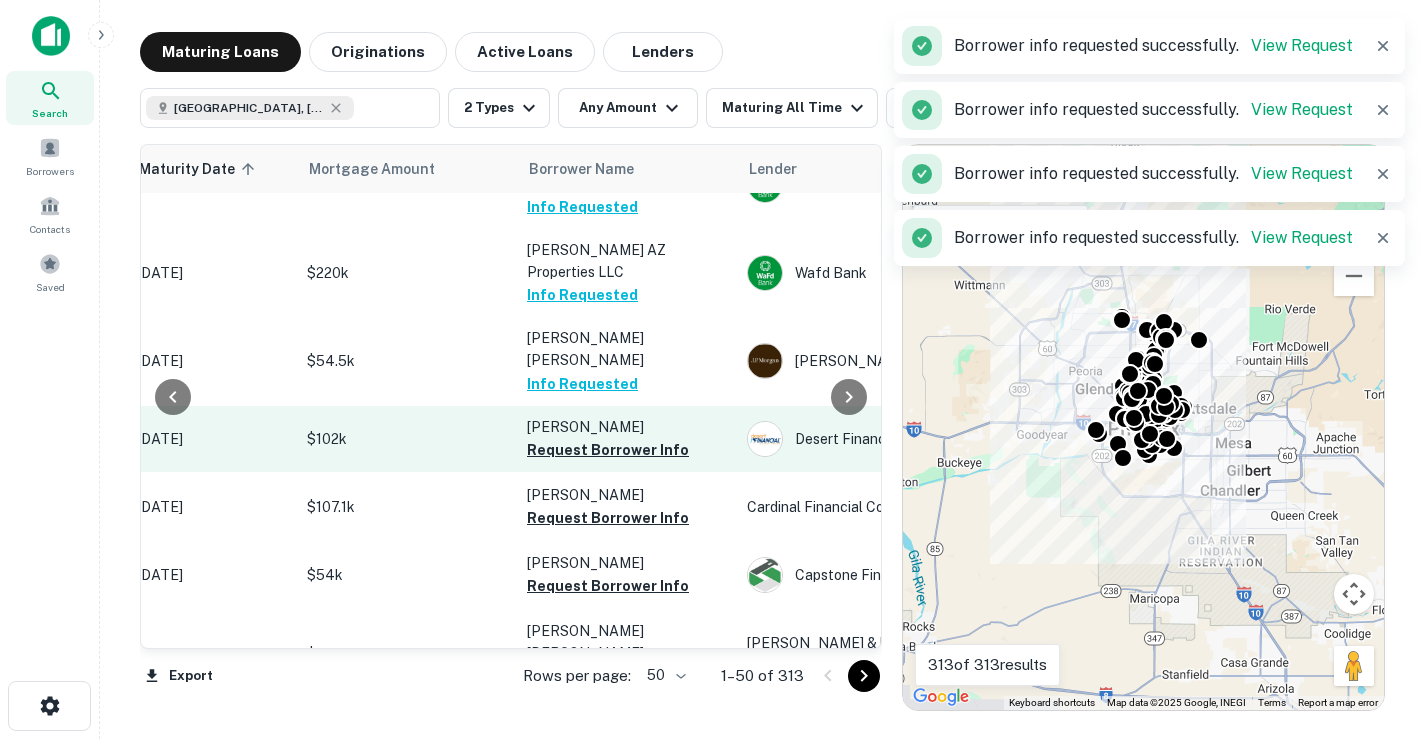 scroll, scrollTop: 643, scrollLeft: 294, axis: both 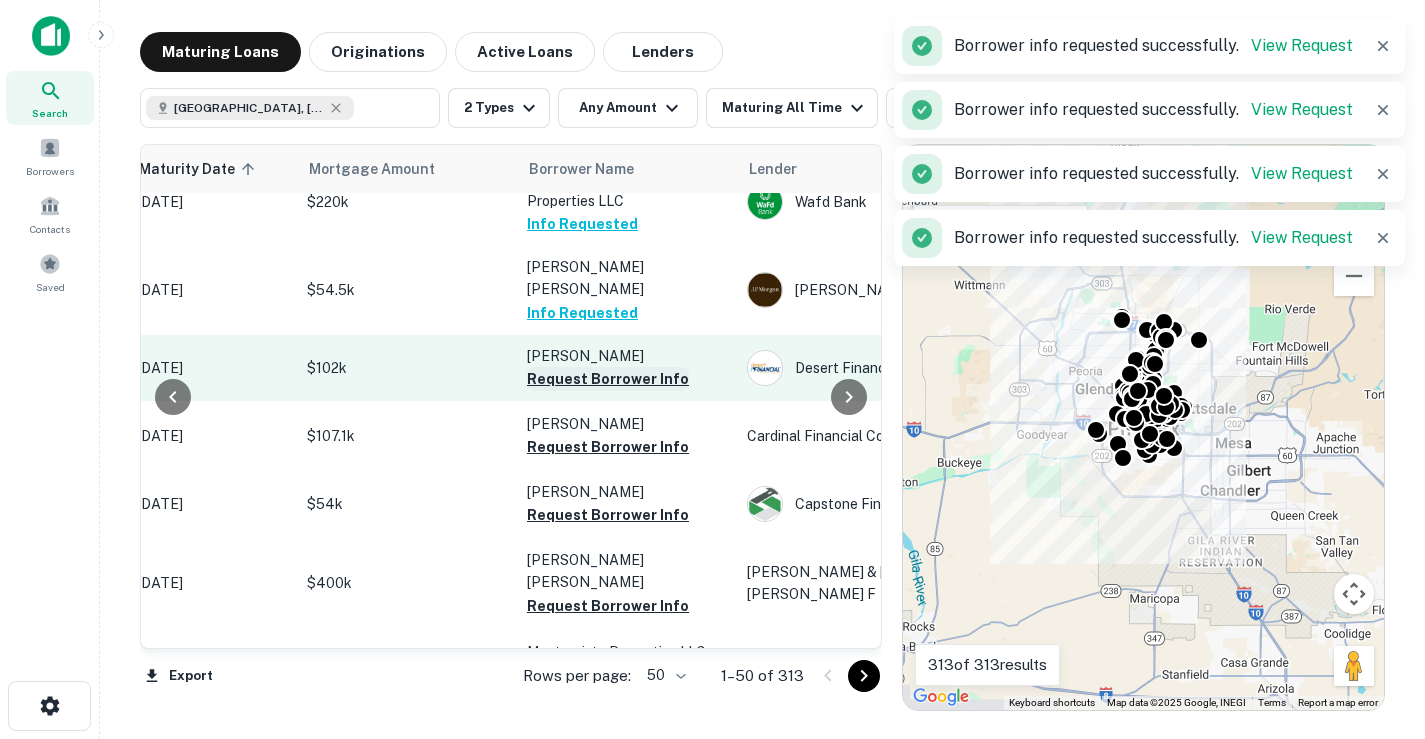 click on "Request Borrower Info" at bounding box center (608, 379) 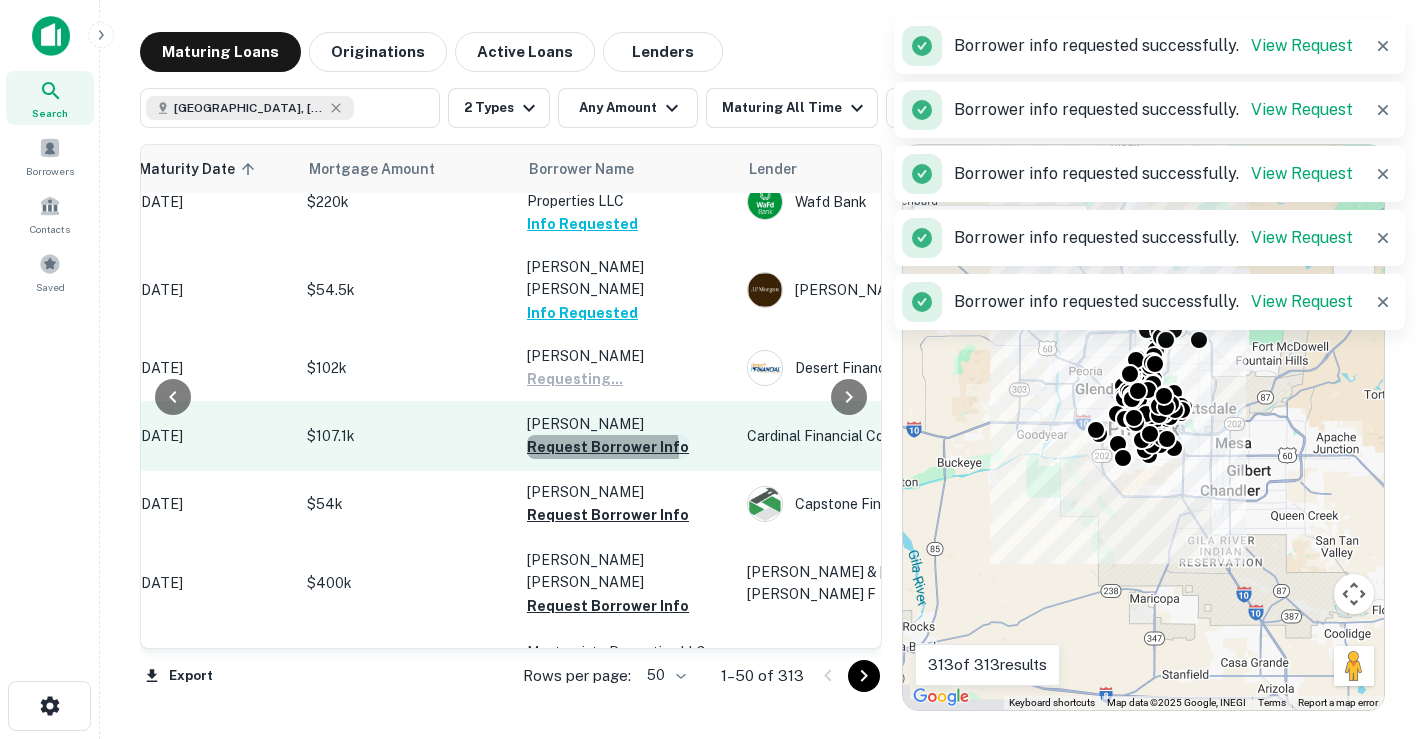 click on "Request Borrower Info" at bounding box center [608, 447] 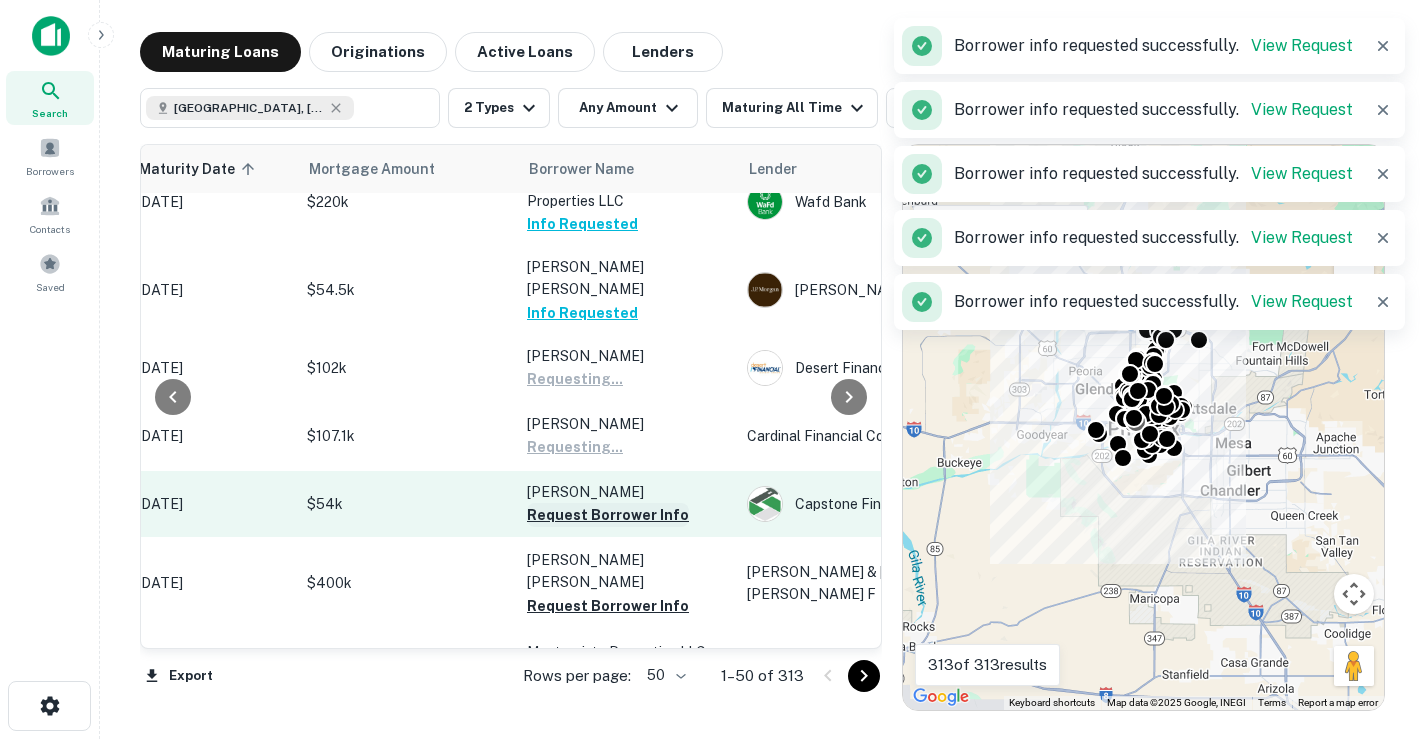 click on "Request Borrower Info" at bounding box center (608, 515) 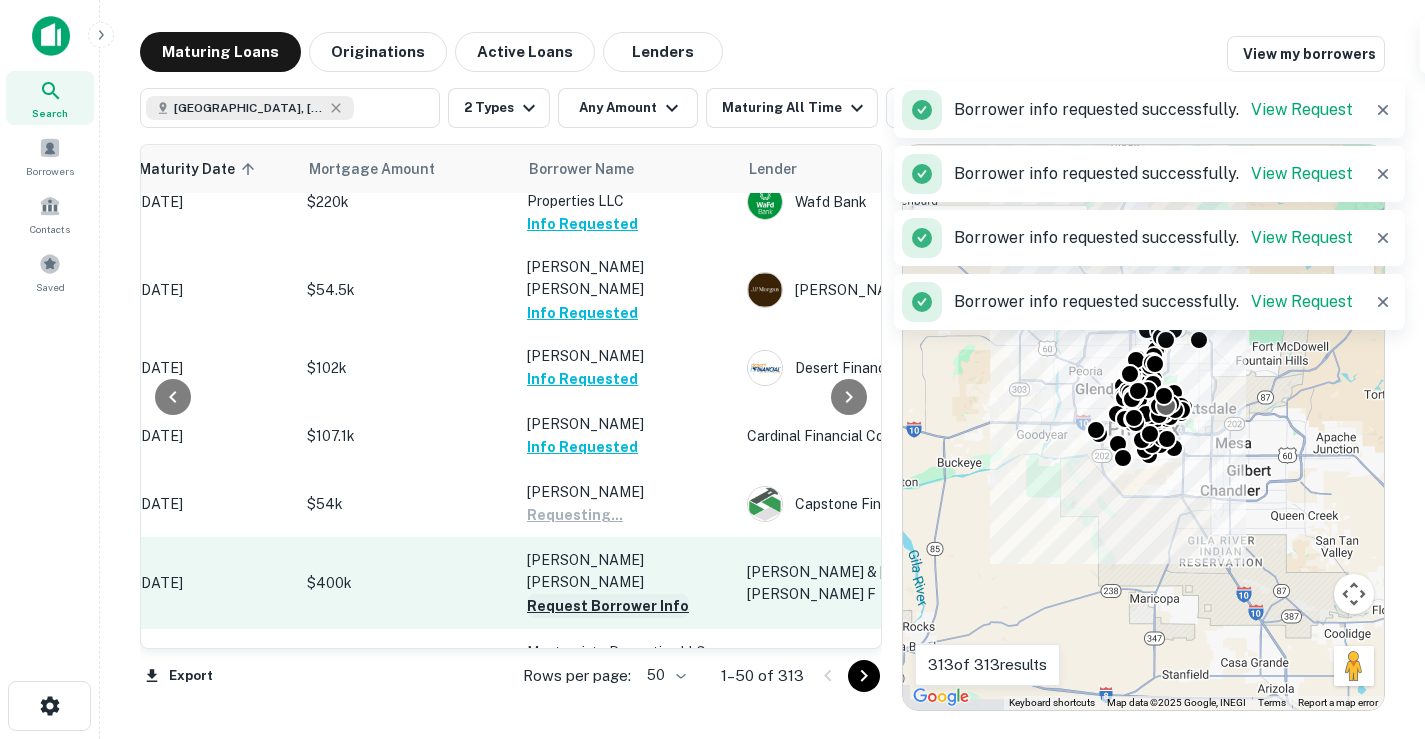 click on "Request Borrower Info" at bounding box center (608, 606) 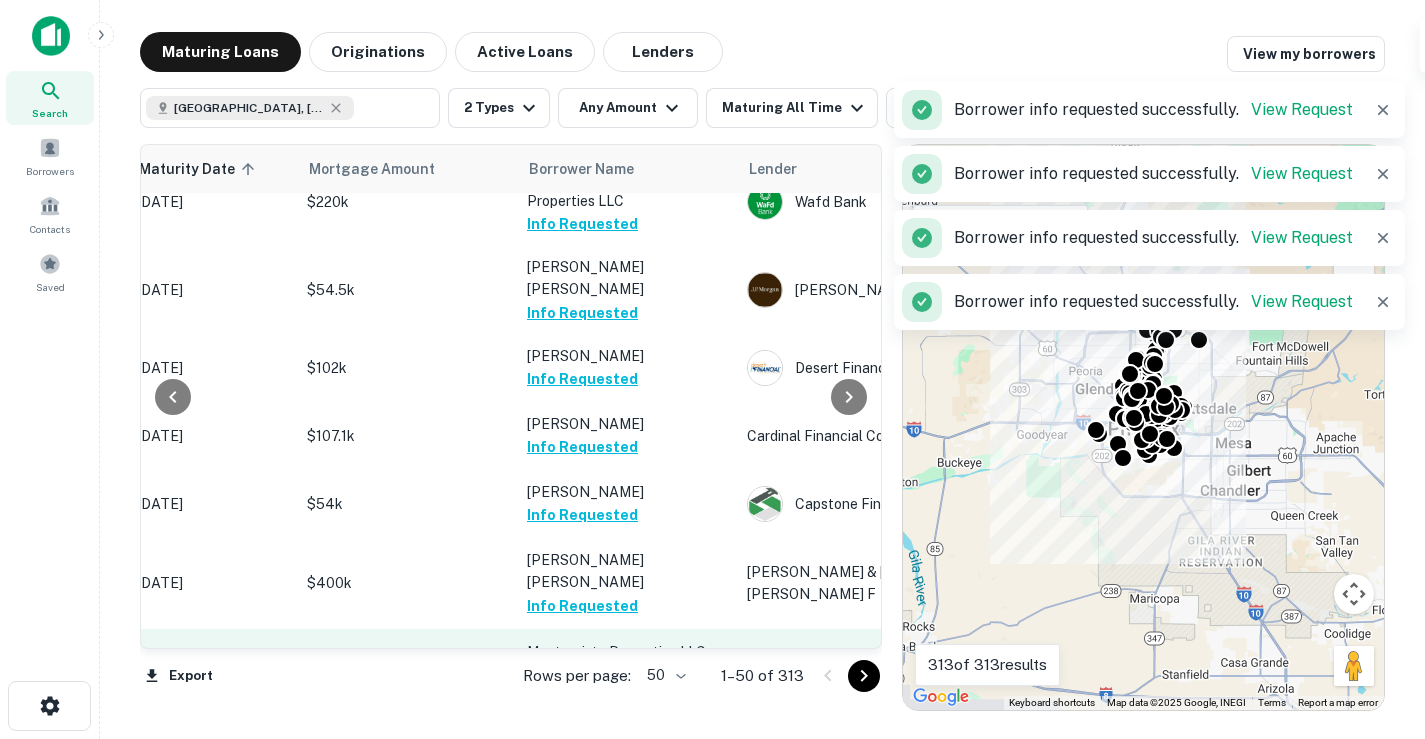 click on "Request Borrower Info" at bounding box center [608, 676] 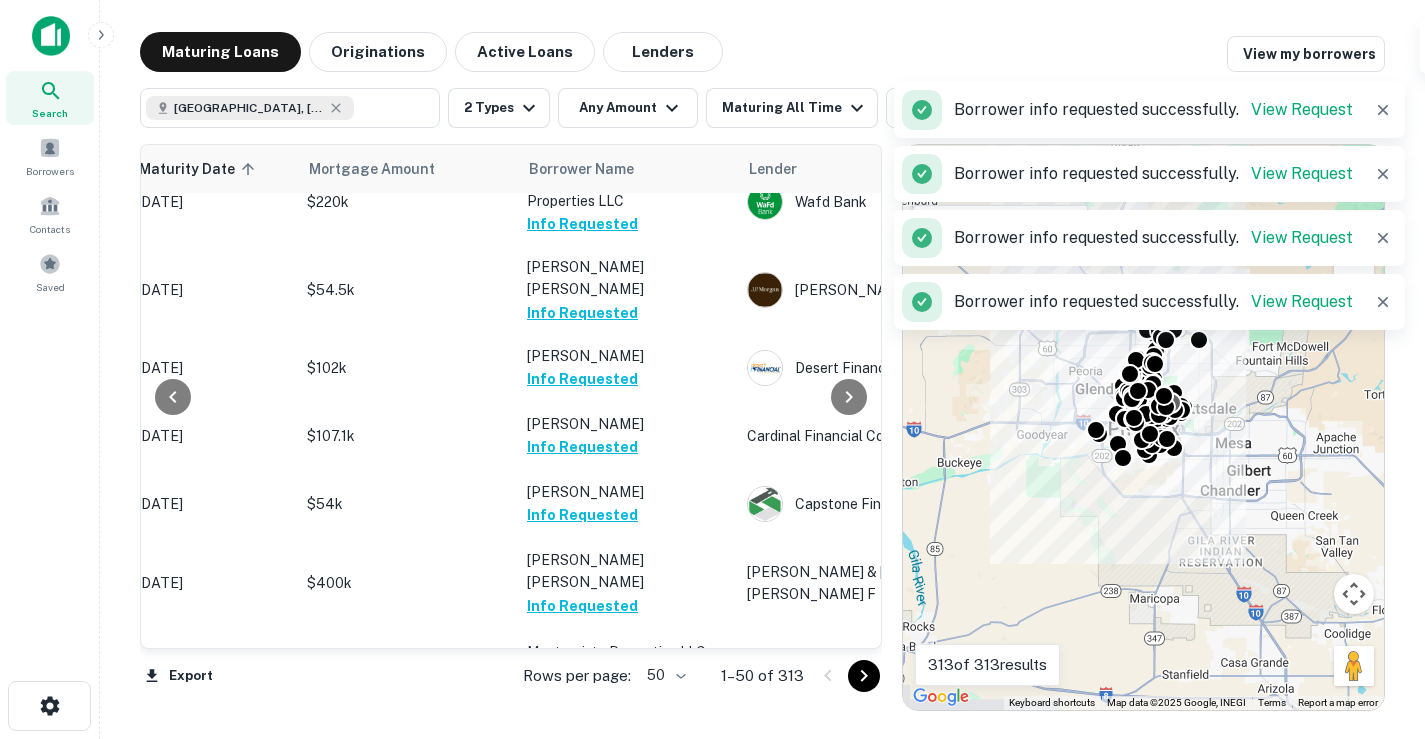 click on "Request Borrower Info" at bounding box center [608, 746] 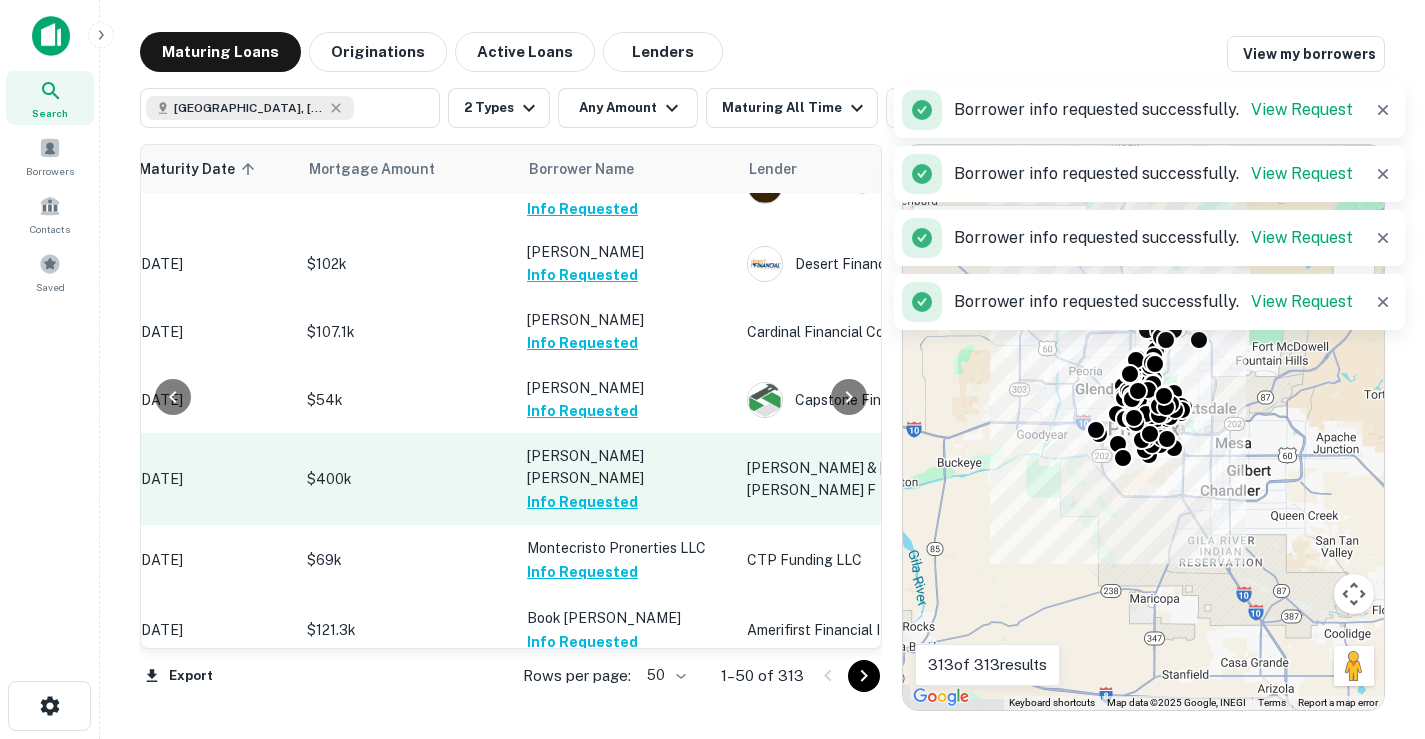 scroll, scrollTop: 822, scrollLeft: 294, axis: both 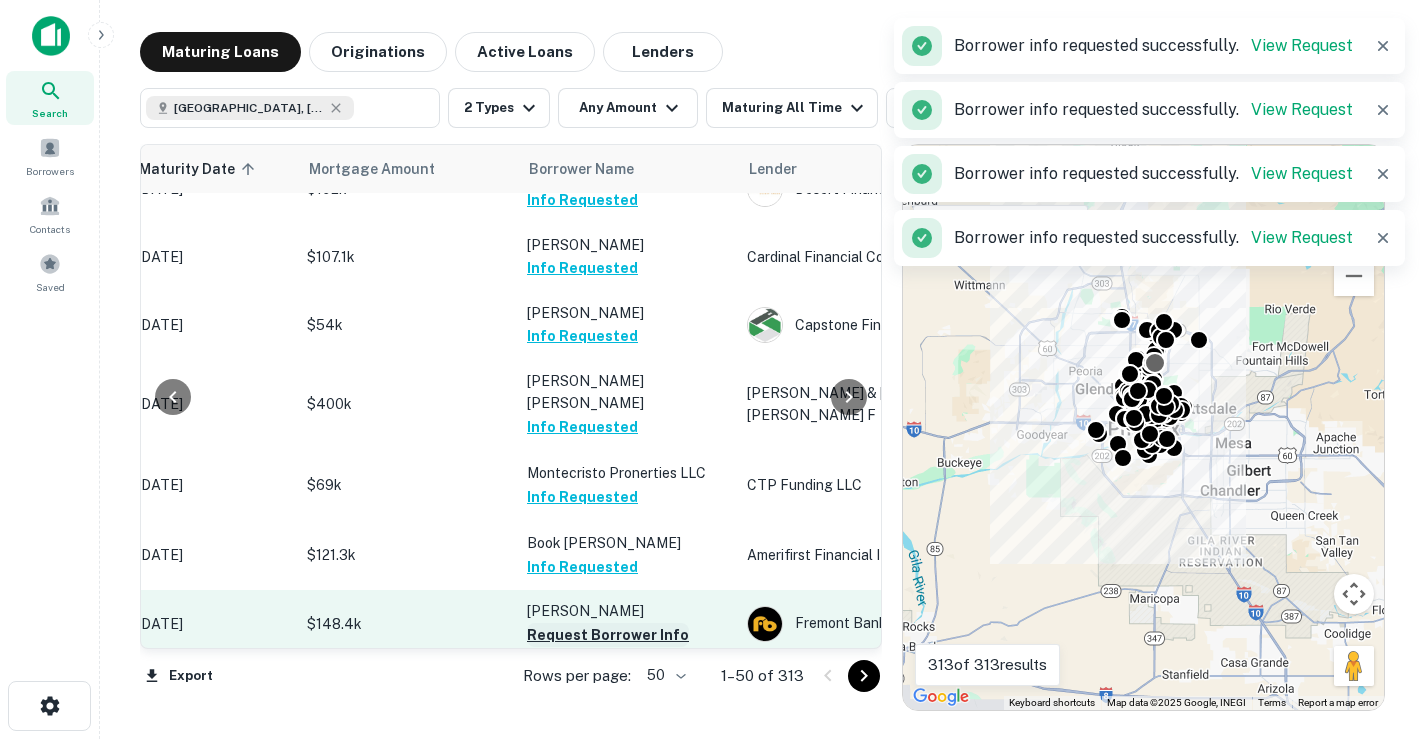 click on "Request Borrower Info" at bounding box center [608, 635] 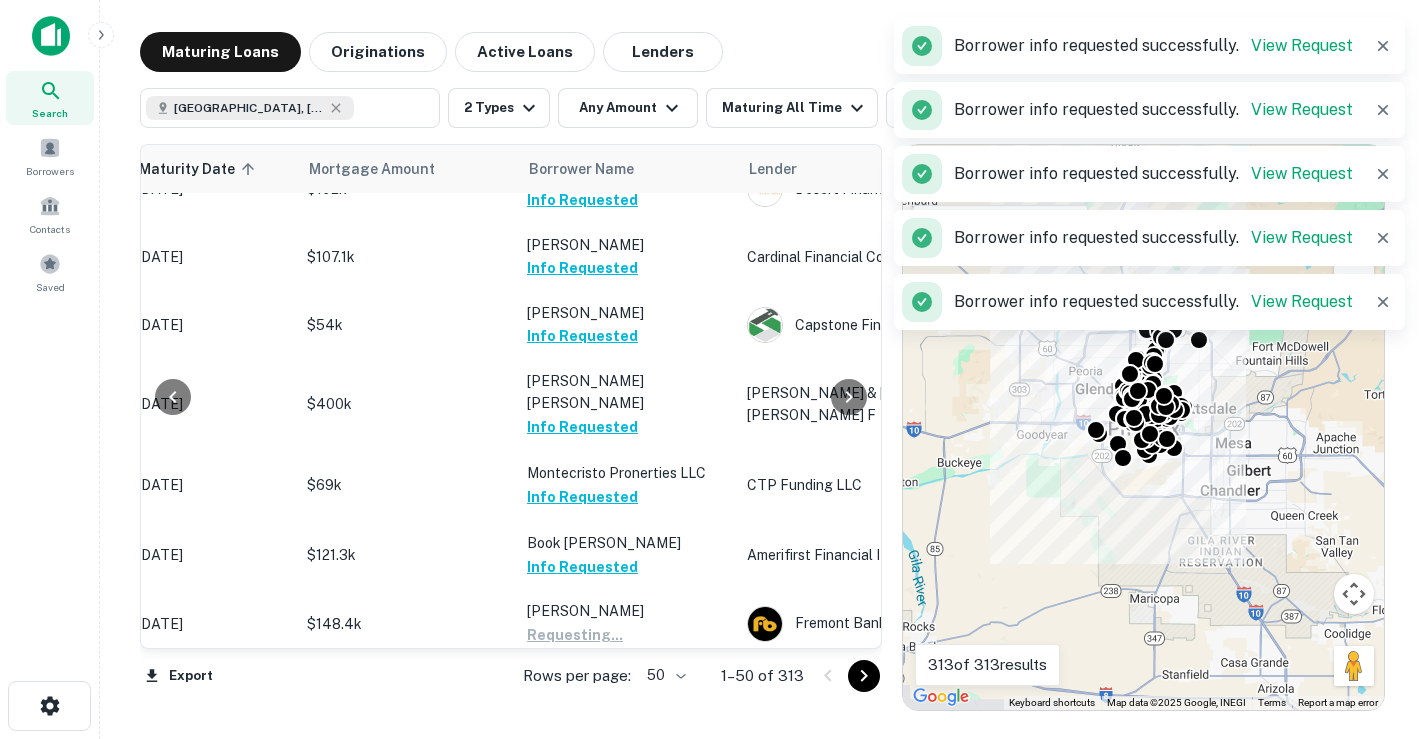 click on "Request Borrower Info" at bounding box center (608, 703) 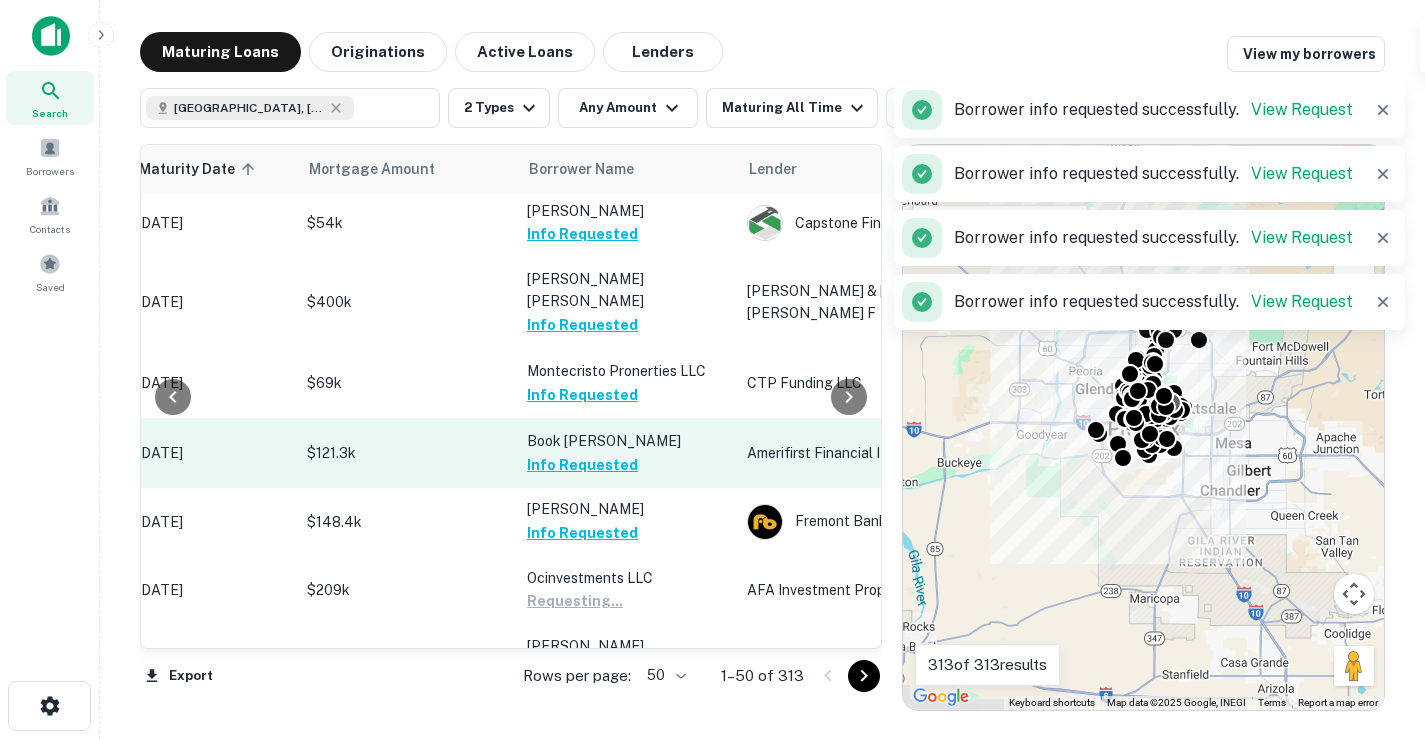 scroll, scrollTop: 1088, scrollLeft: 294, axis: both 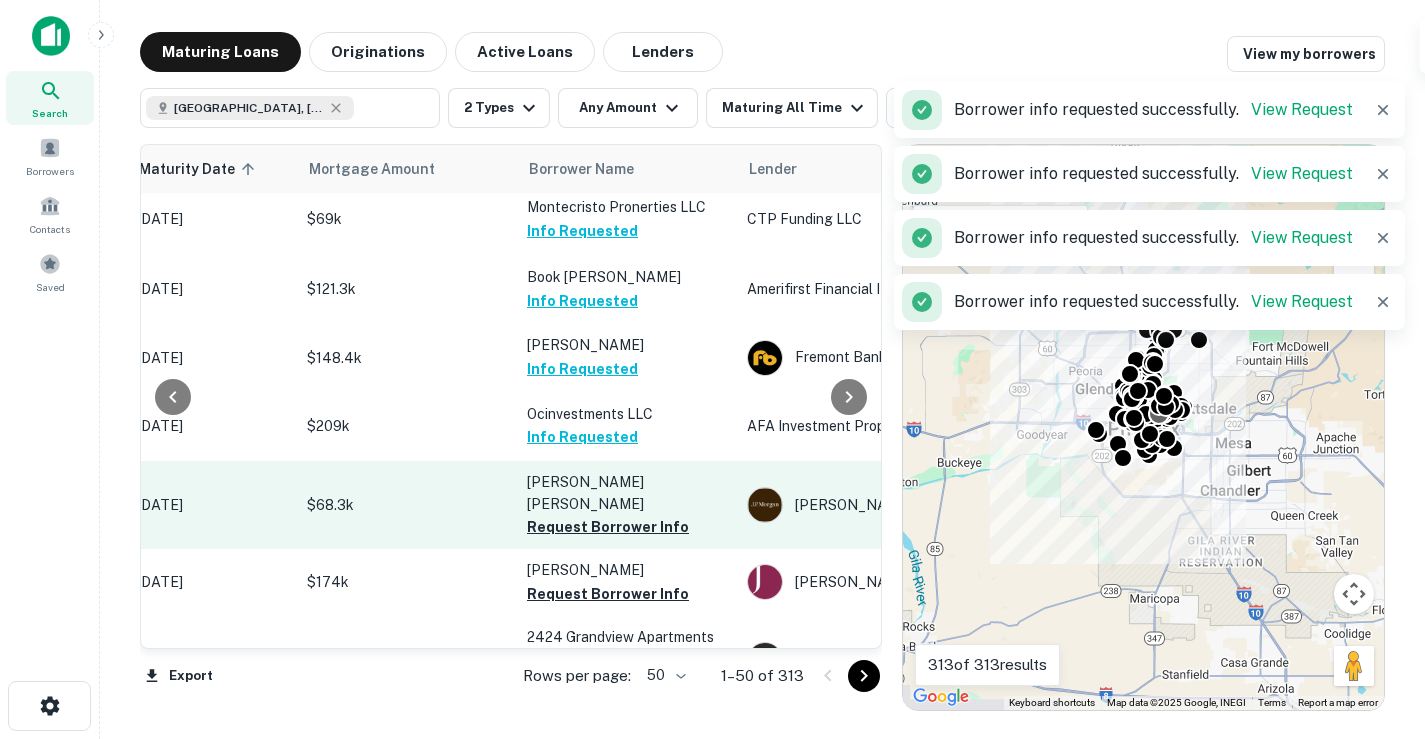 click on "Request Borrower Info" at bounding box center (608, 527) 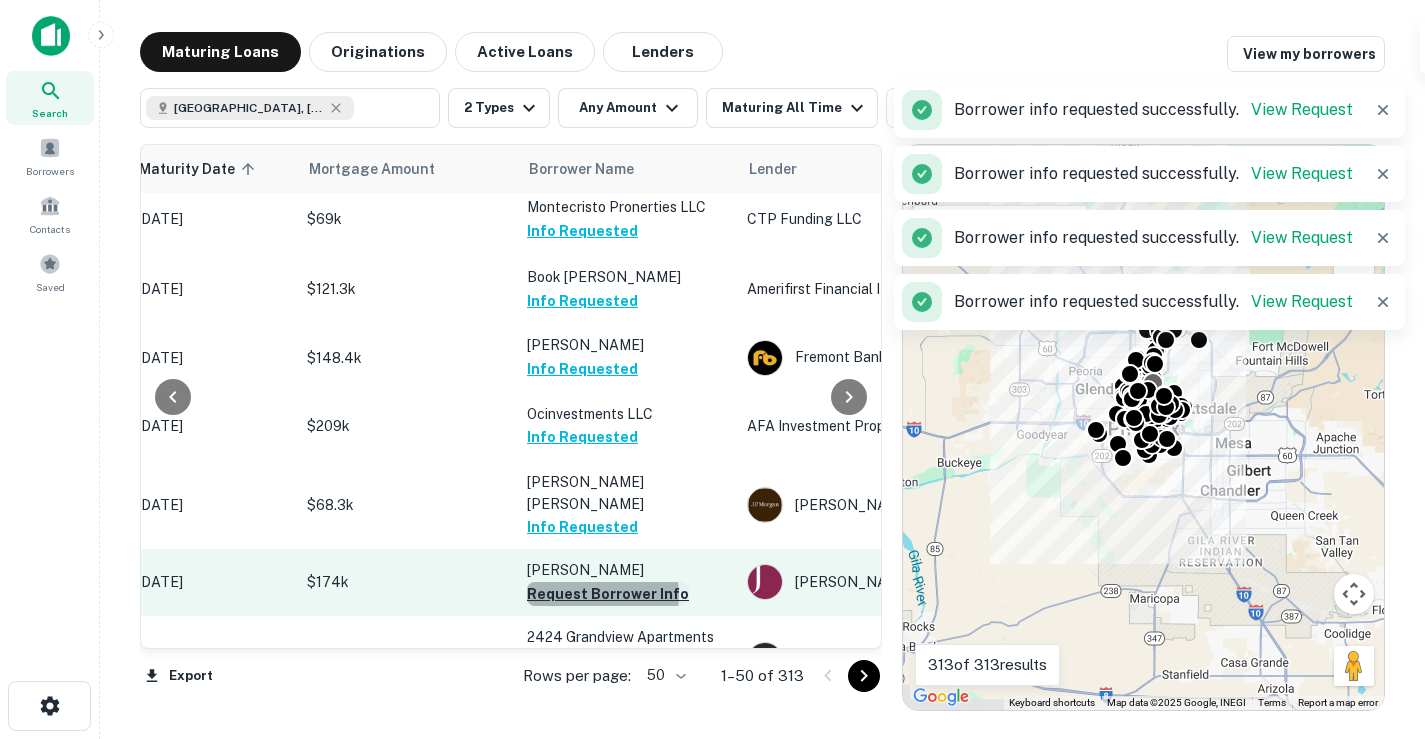 click on "Request Borrower Info" at bounding box center (608, 594) 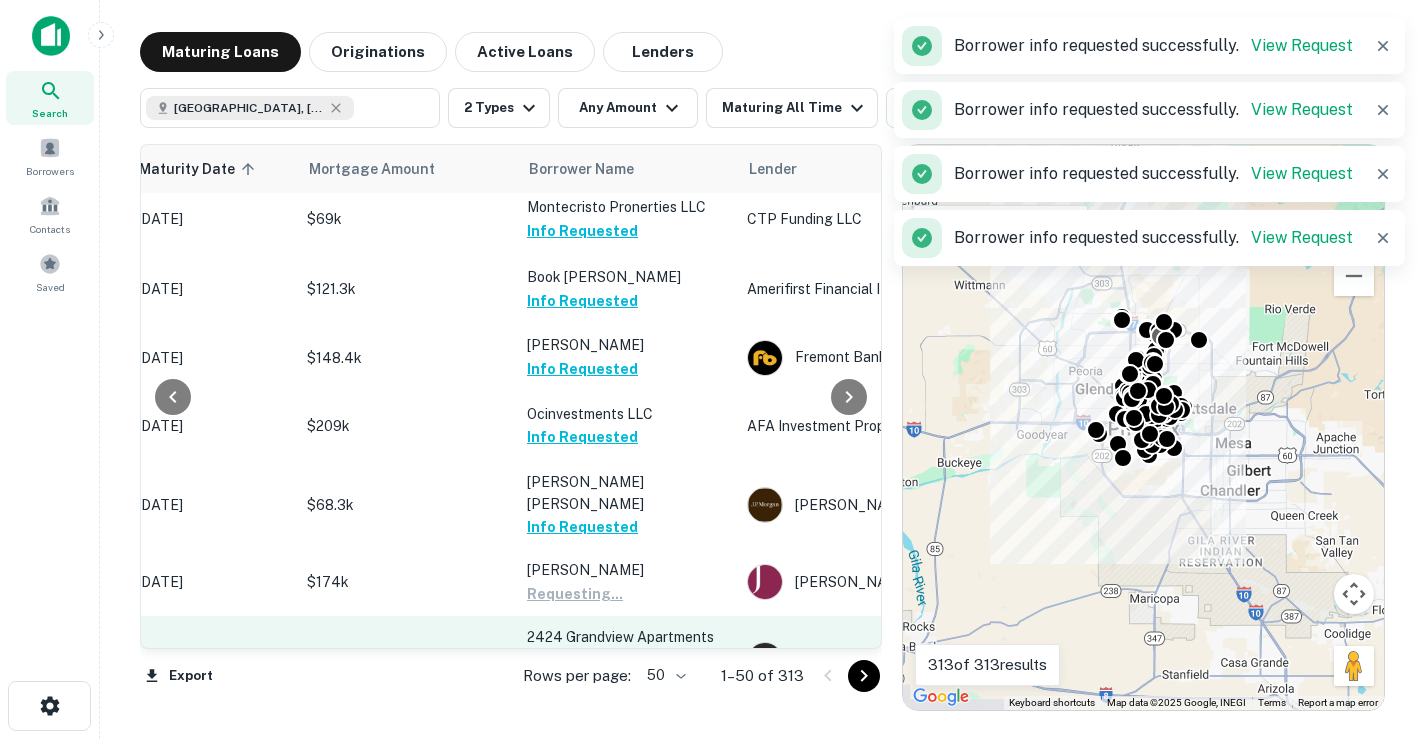 click on "Request Borrower Info" at bounding box center [608, 682] 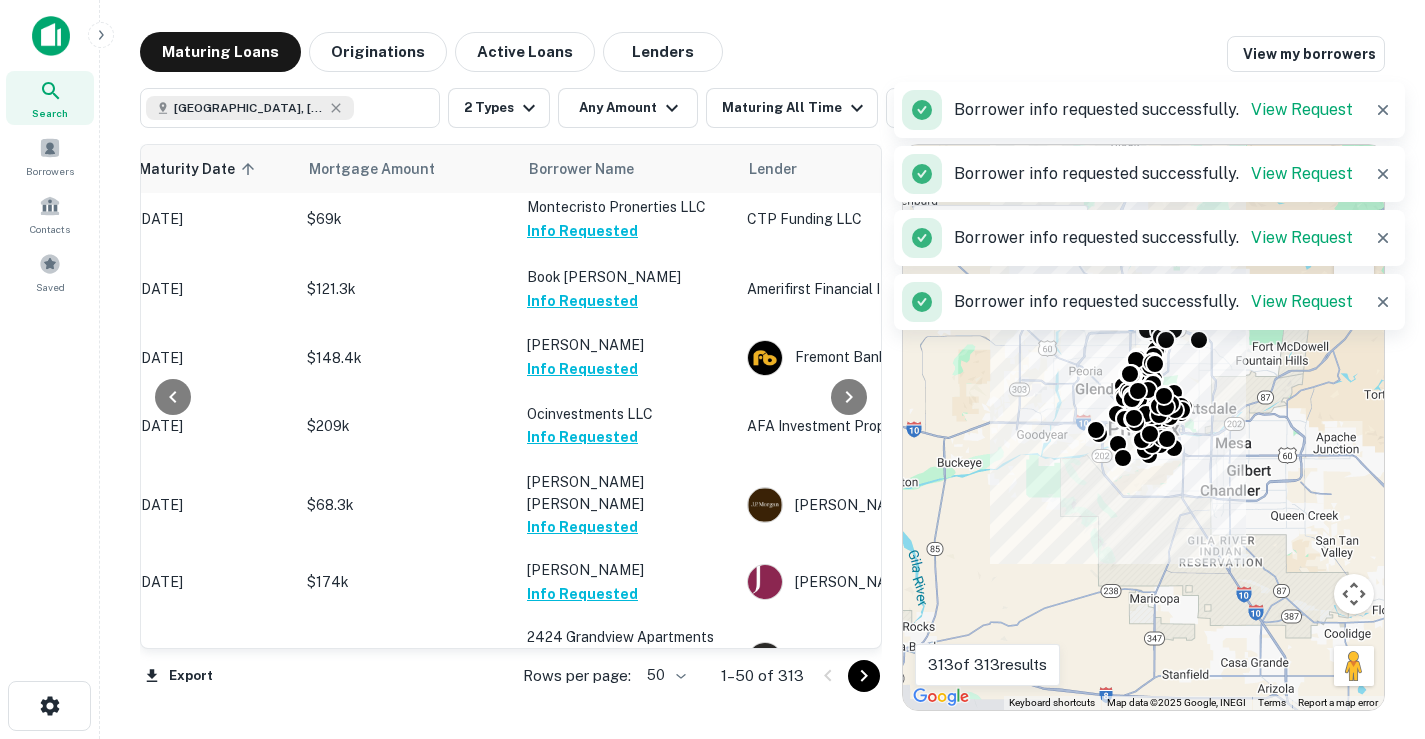 click on "Request Borrower Info" at bounding box center (608, 748) 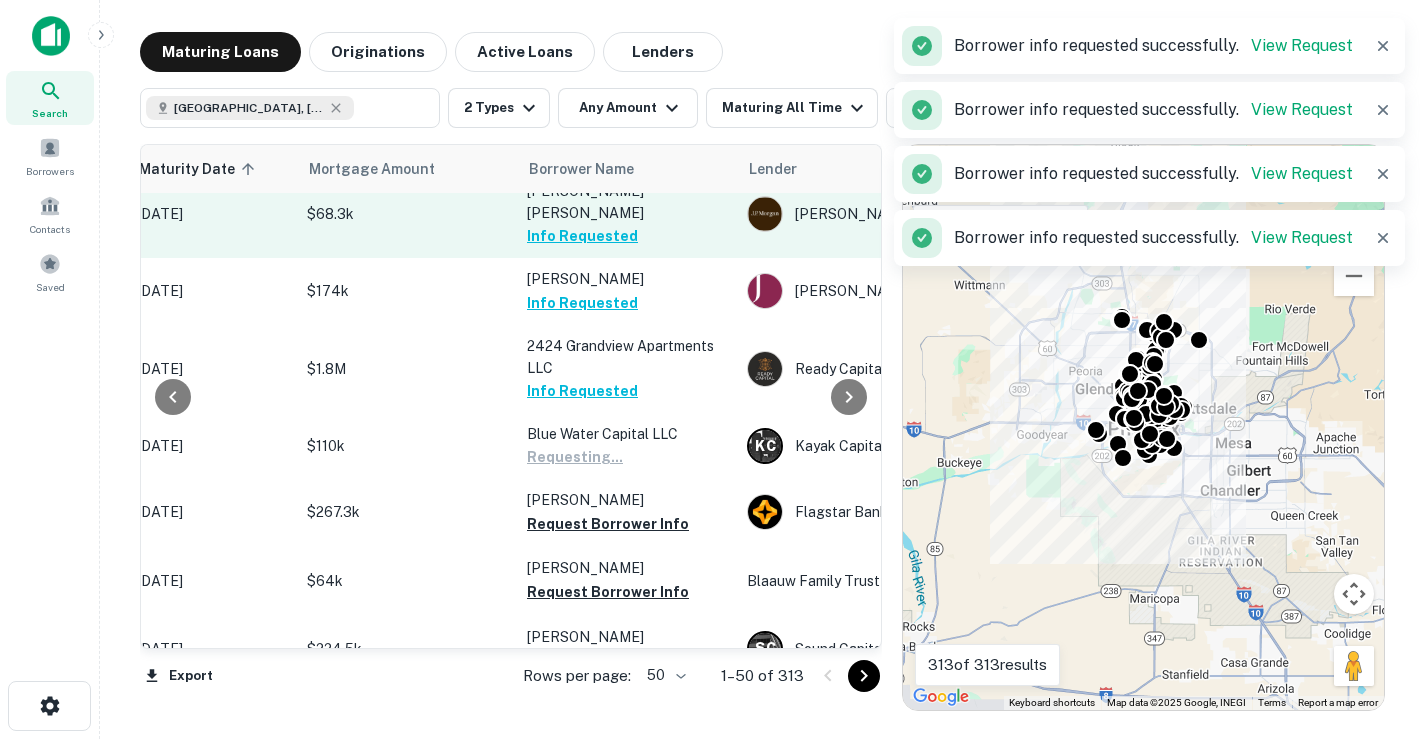 scroll, scrollTop: 1432, scrollLeft: 294, axis: both 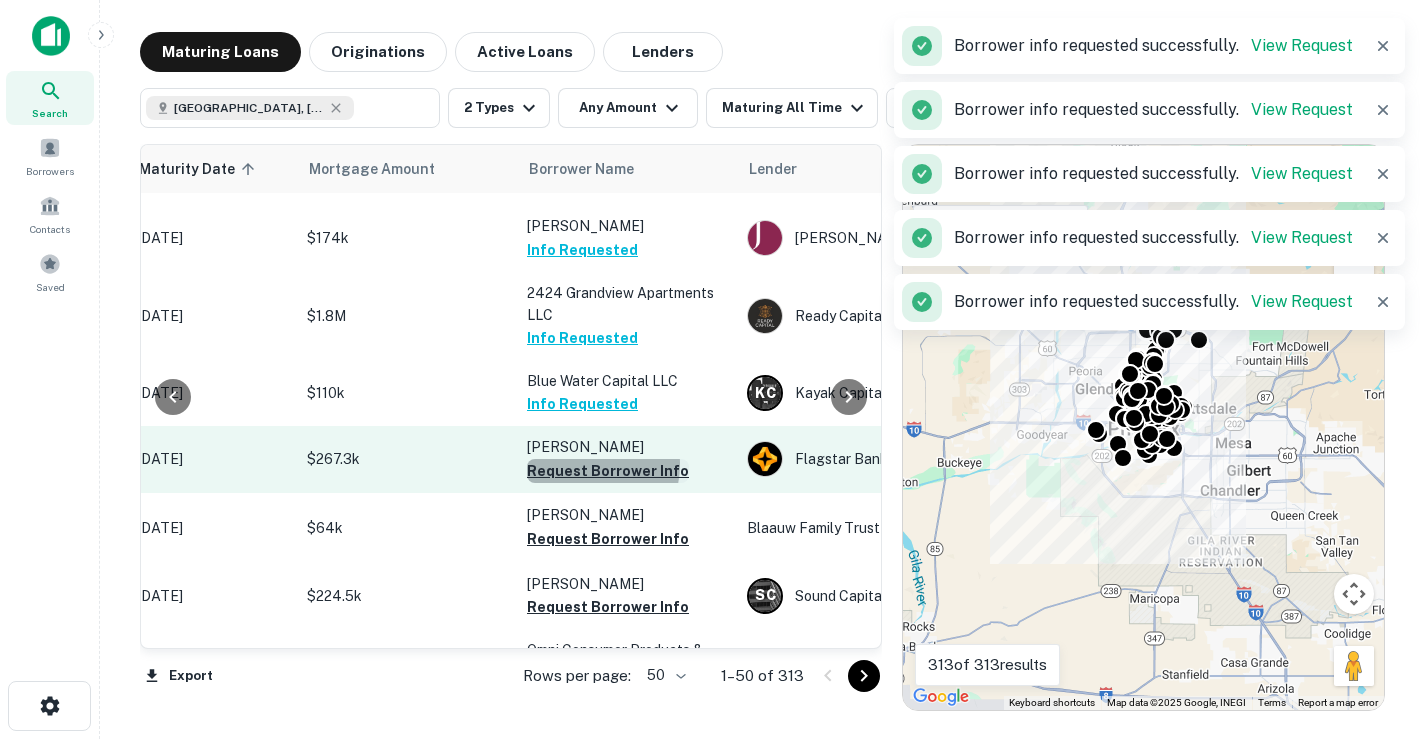 click on "Request Borrower Info" at bounding box center [608, 471] 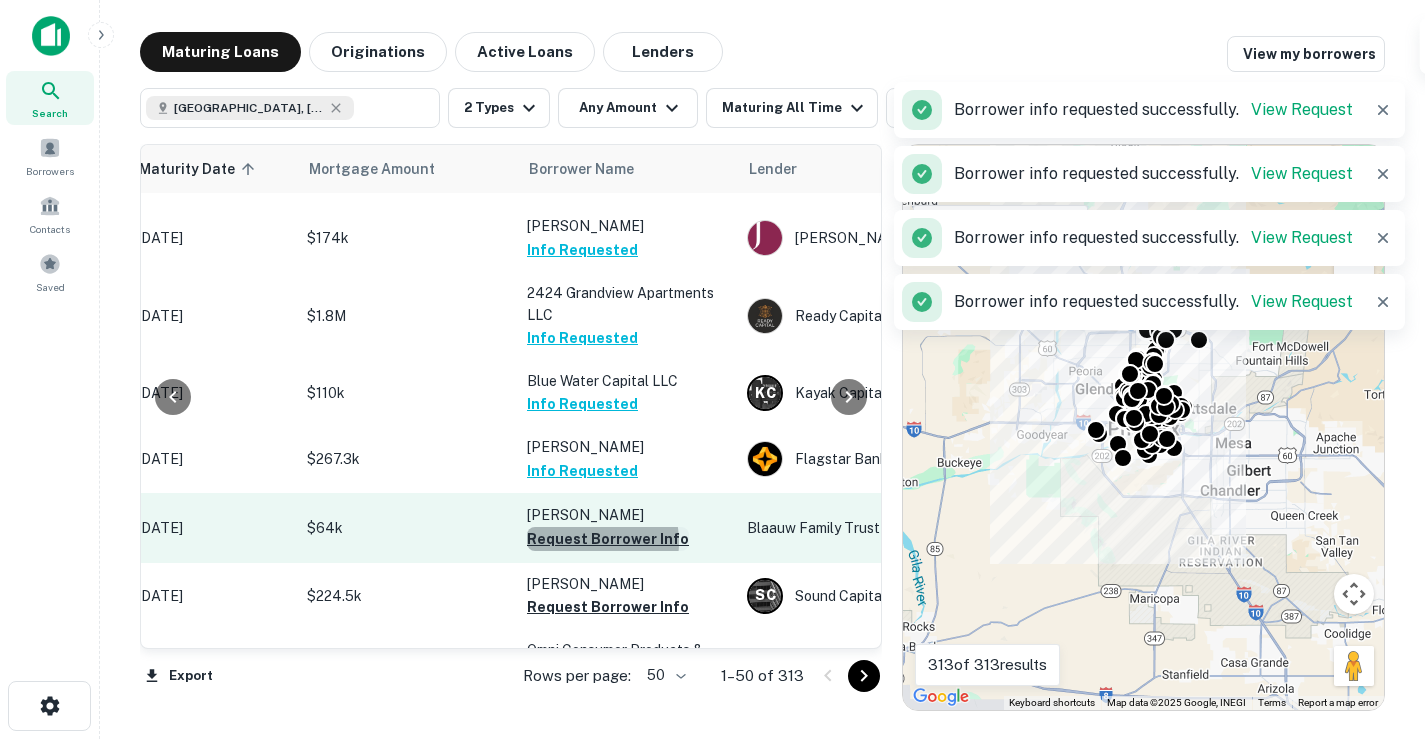 click on "Request Borrower Info" at bounding box center (608, 539) 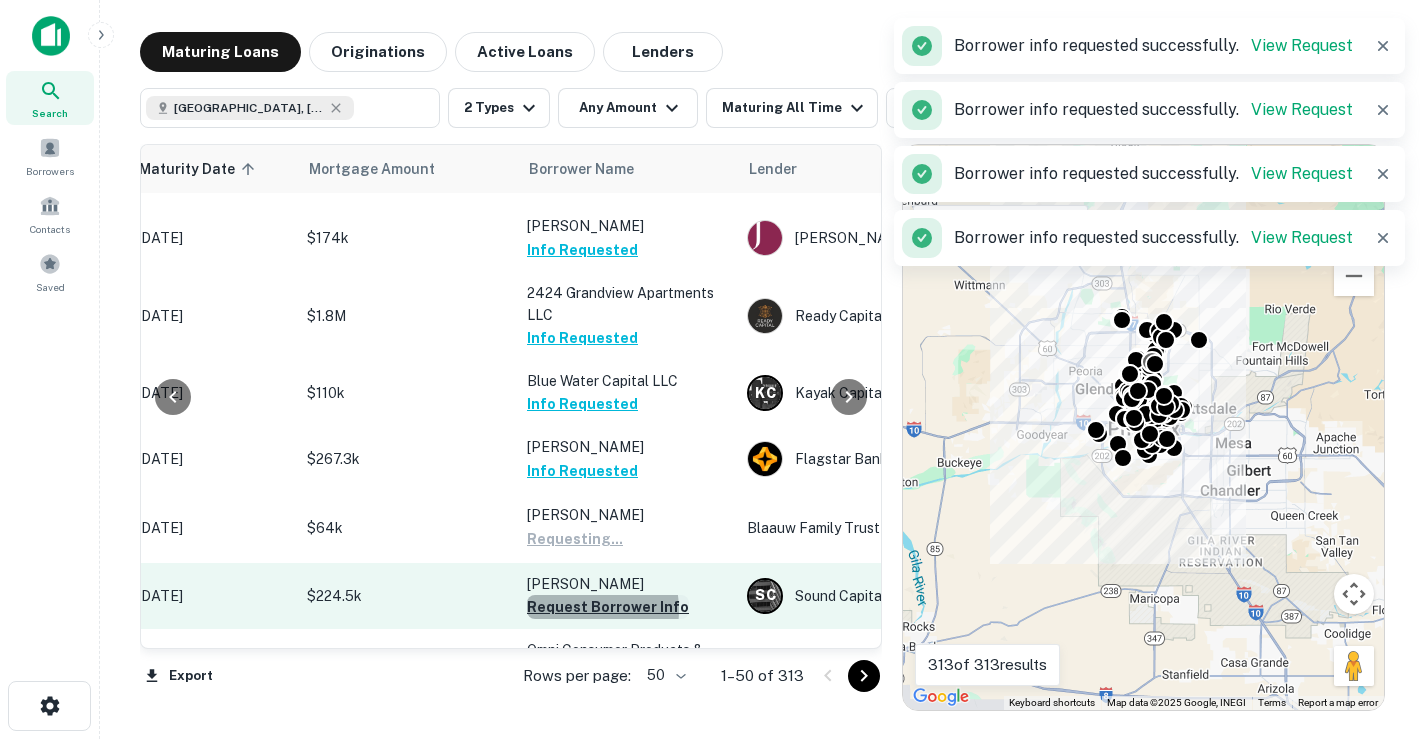 click on "Request Borrower Info" at bounding box center [608, 607] 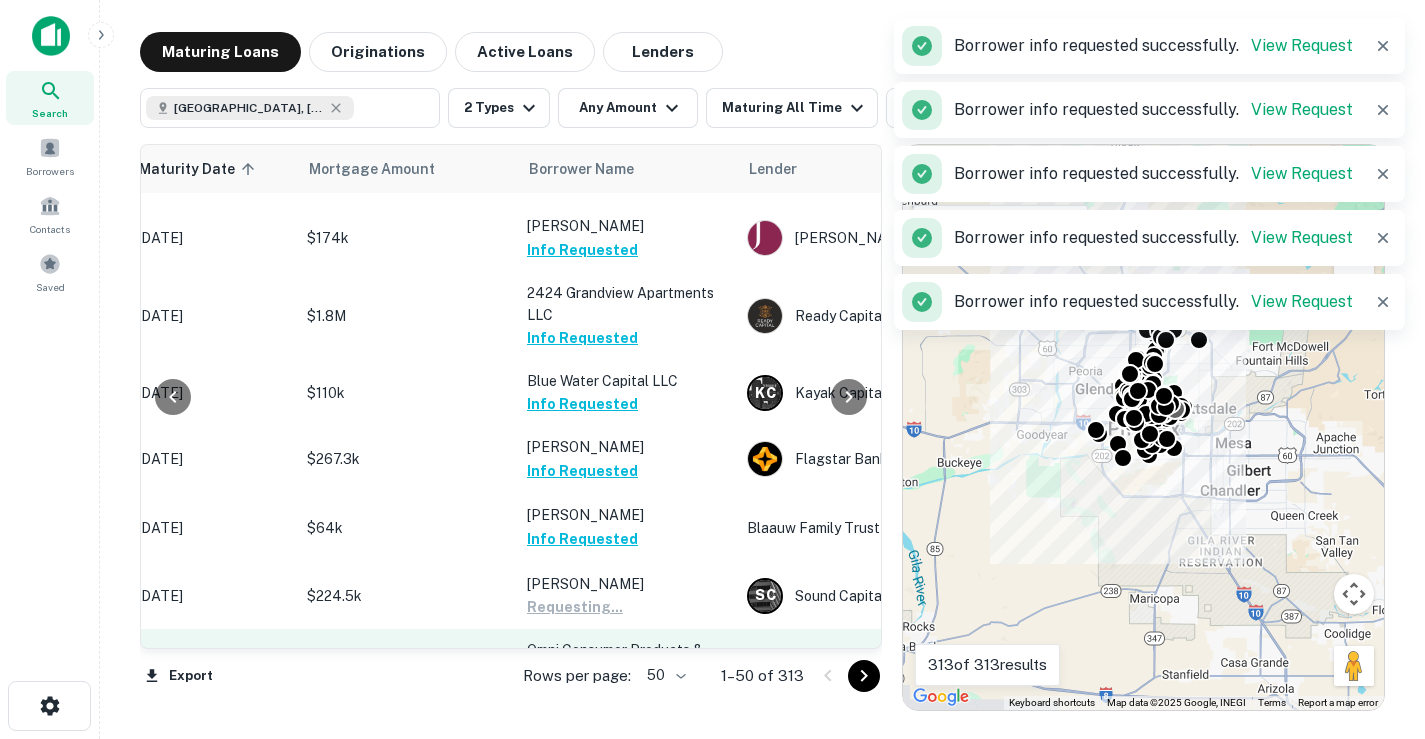 click on "Request Borrower Info" at bounding box center (608, 695) 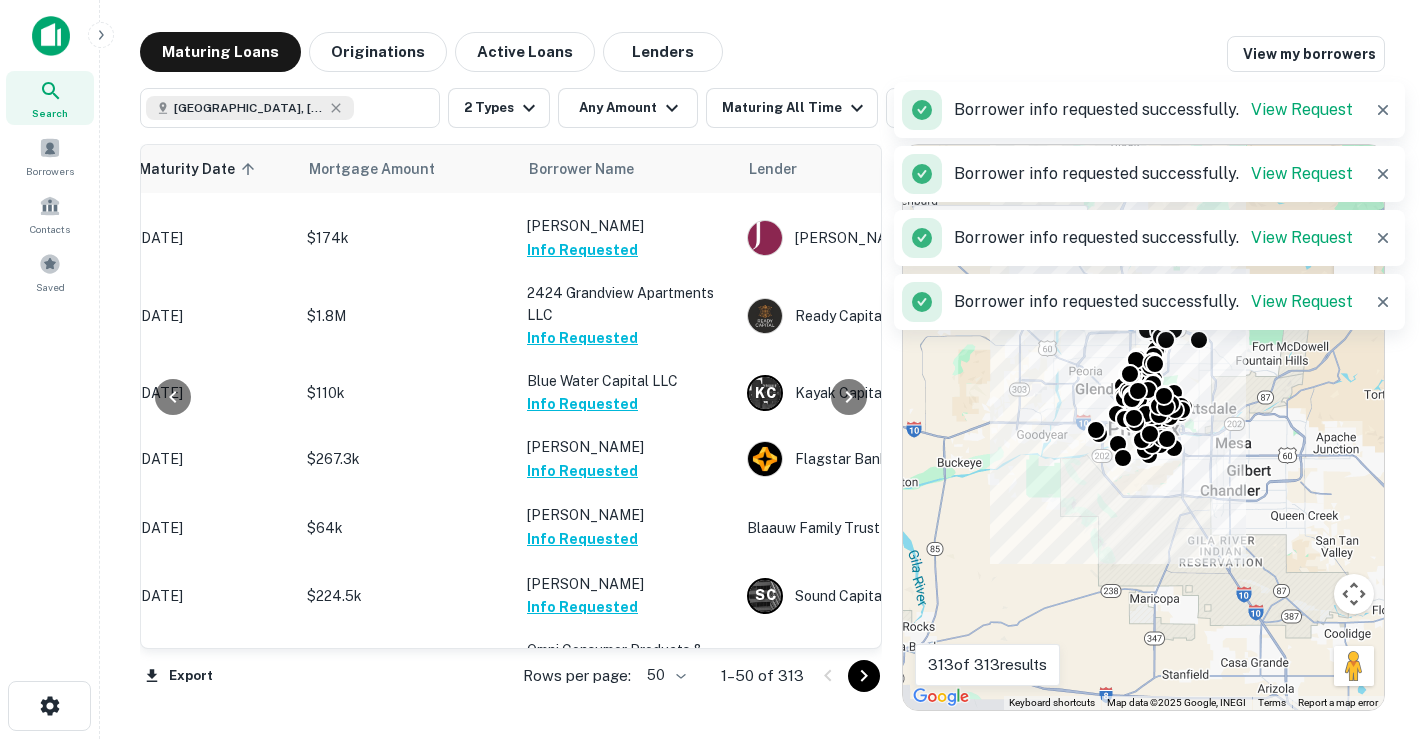 click on "Request Borrower Info" at bounding box center (608, 762) 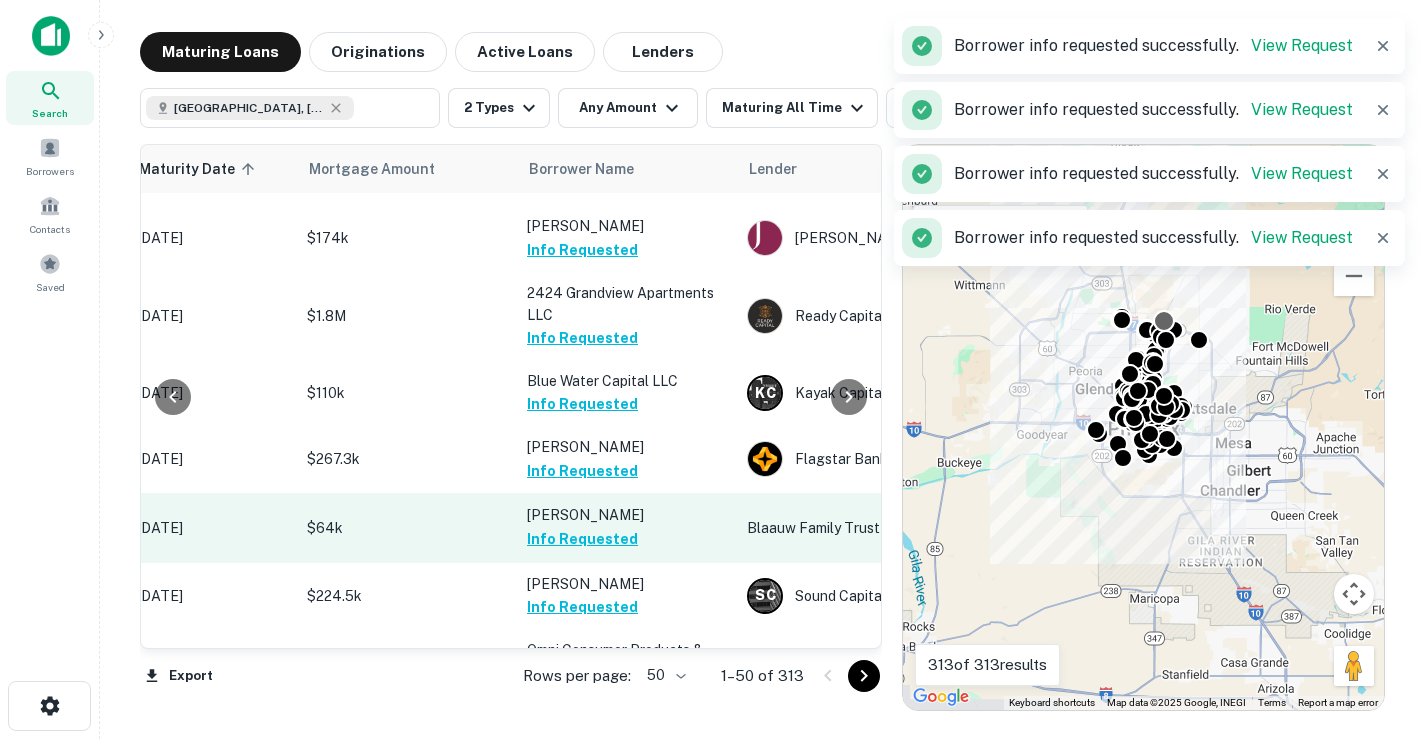 scroll, scrollTop: 1730, scrollLeft: 294, axis: both 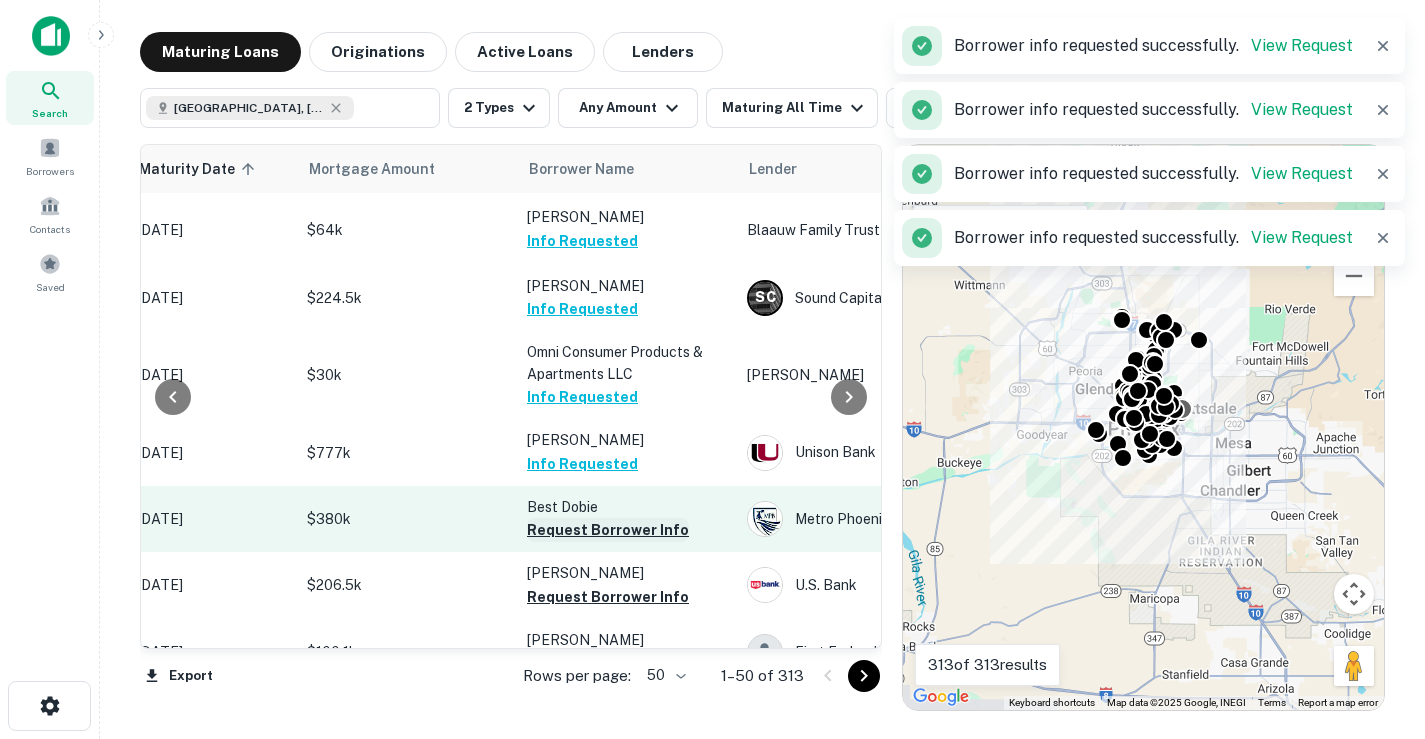 click on "Request Borrower Info" at bounding box center (608, 530) 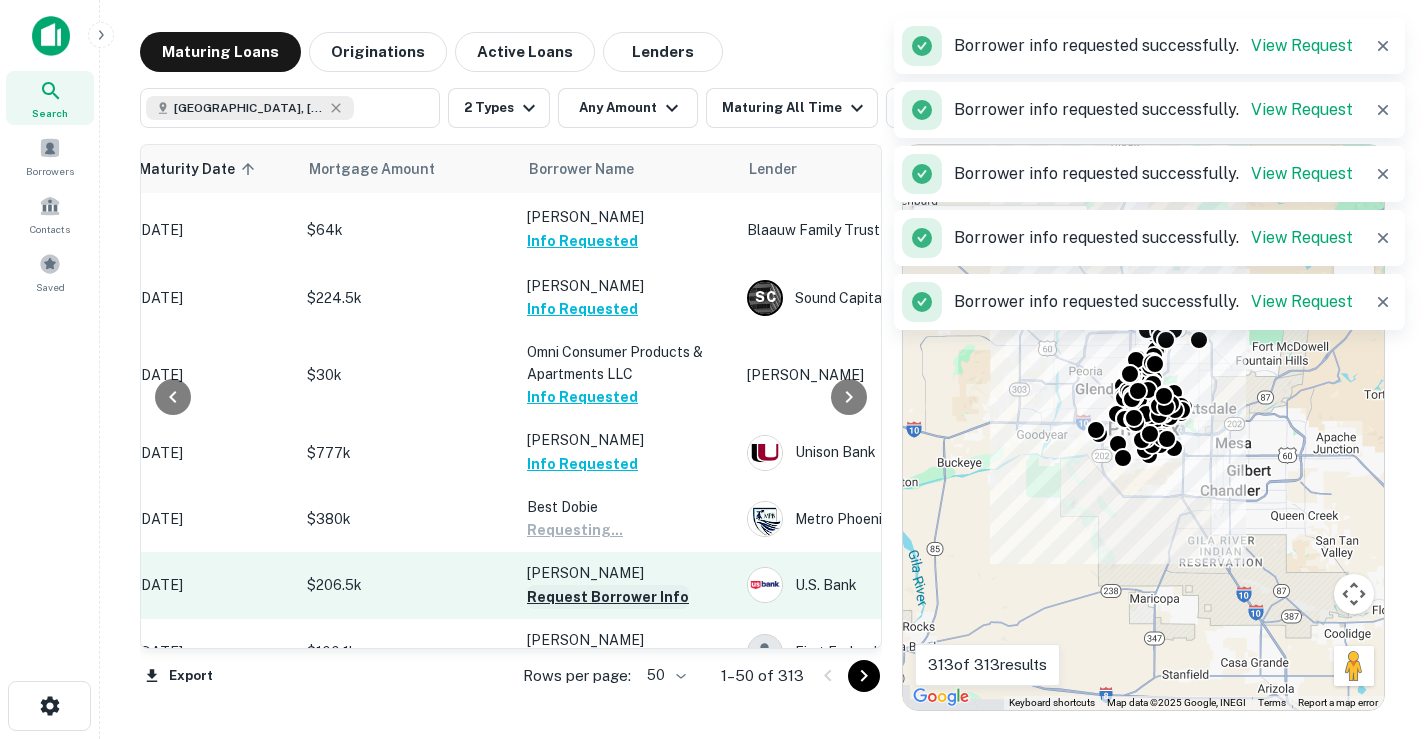 click on "Request Borrower Info" at bounding box center [608, 597] 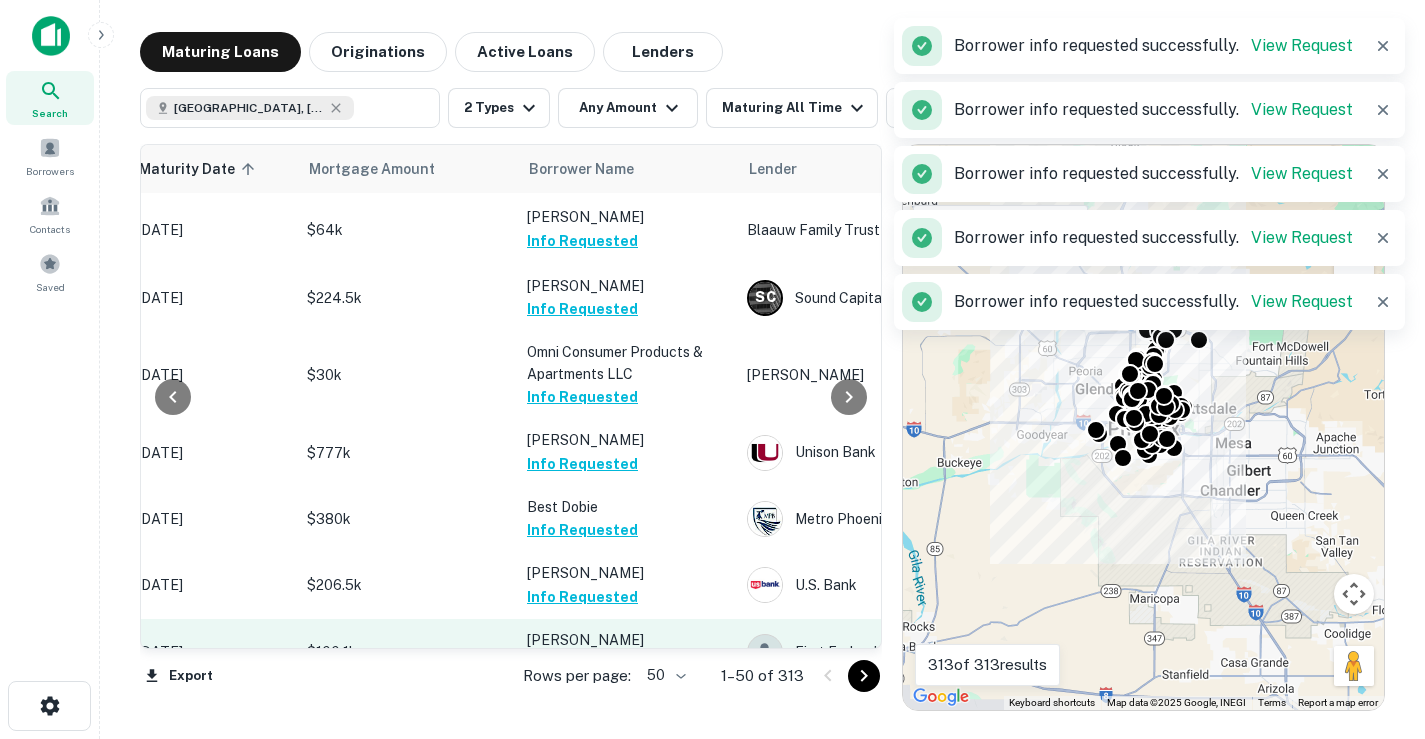 click on "Request Borrower Info" at bounding box center (608, 663) 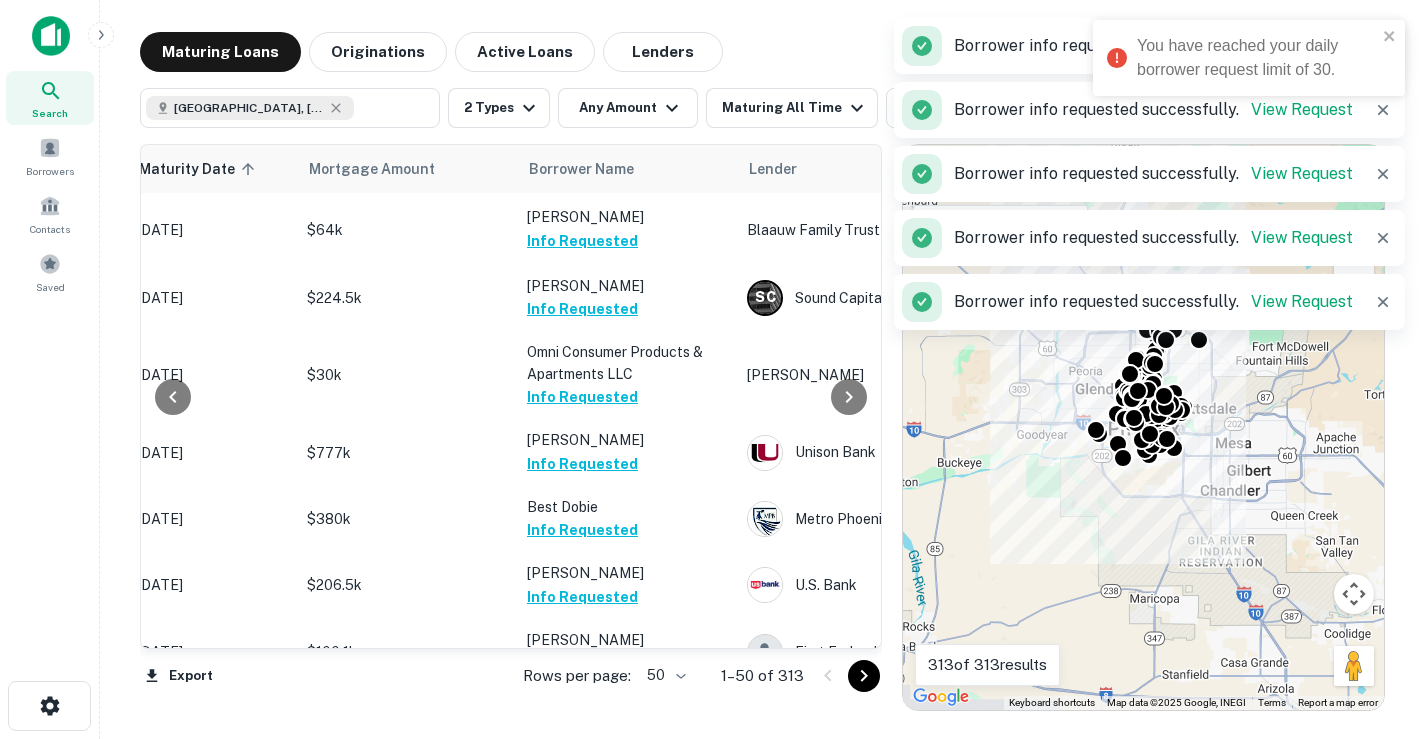 click on "Request Borrower Info" at bounding box center (608, 729) 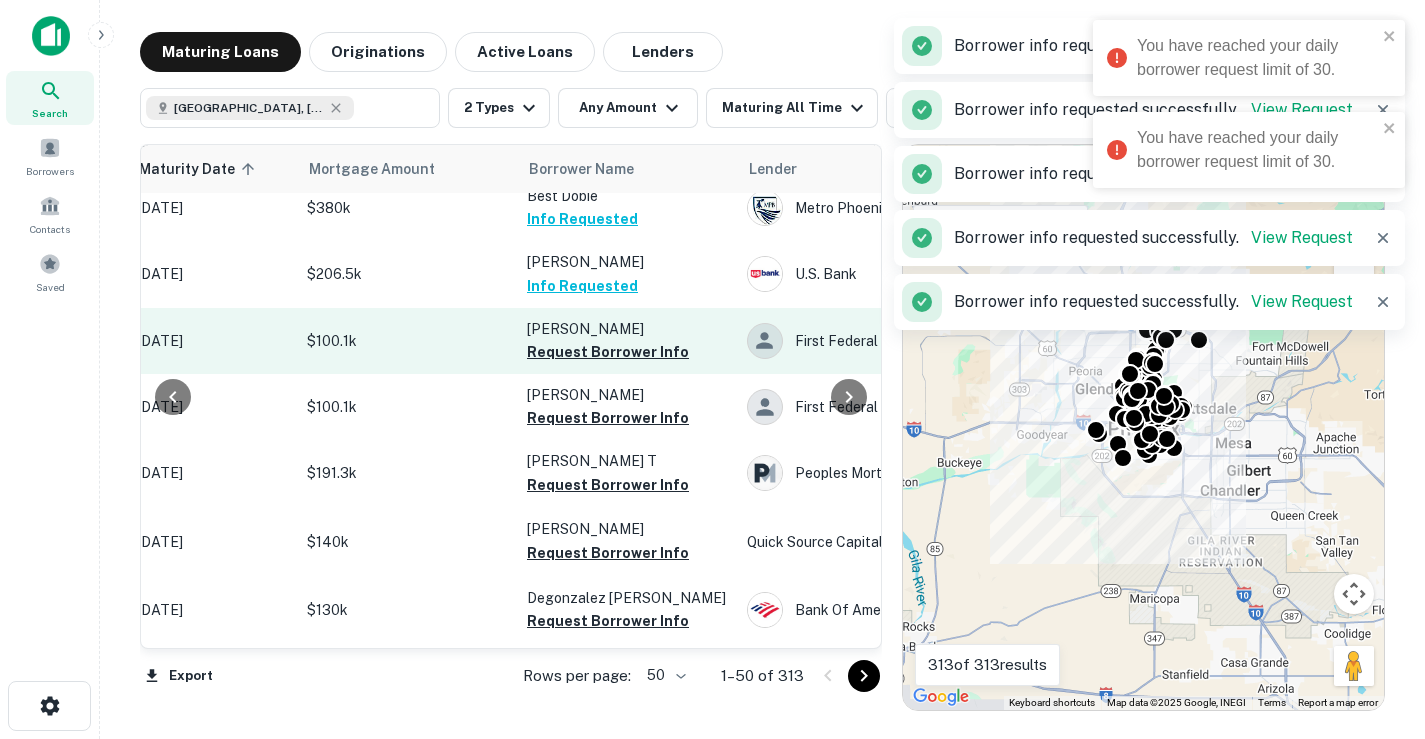 scroll, scrollTop: 2045, scrollLeft: 294, axis: both 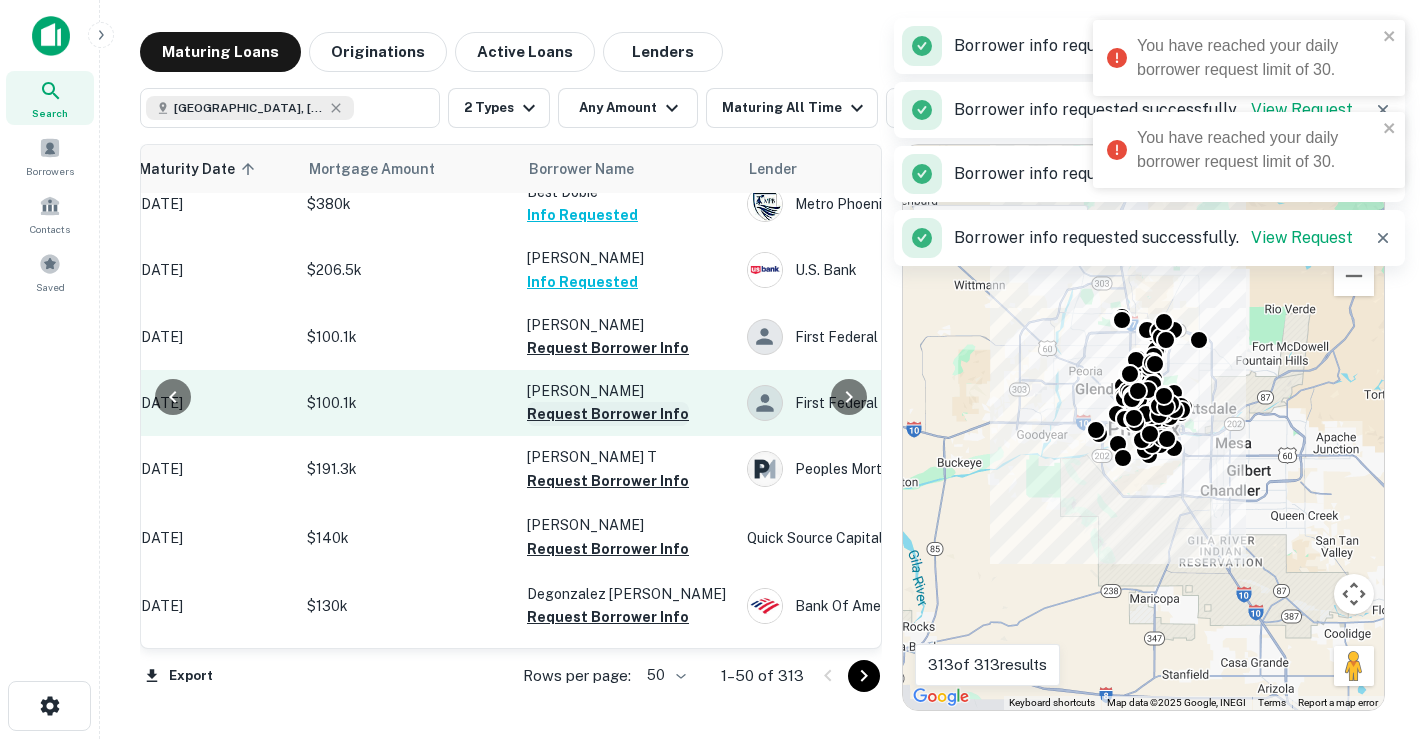 click on "Request Borrower Info" at bounding box center [608, 414] 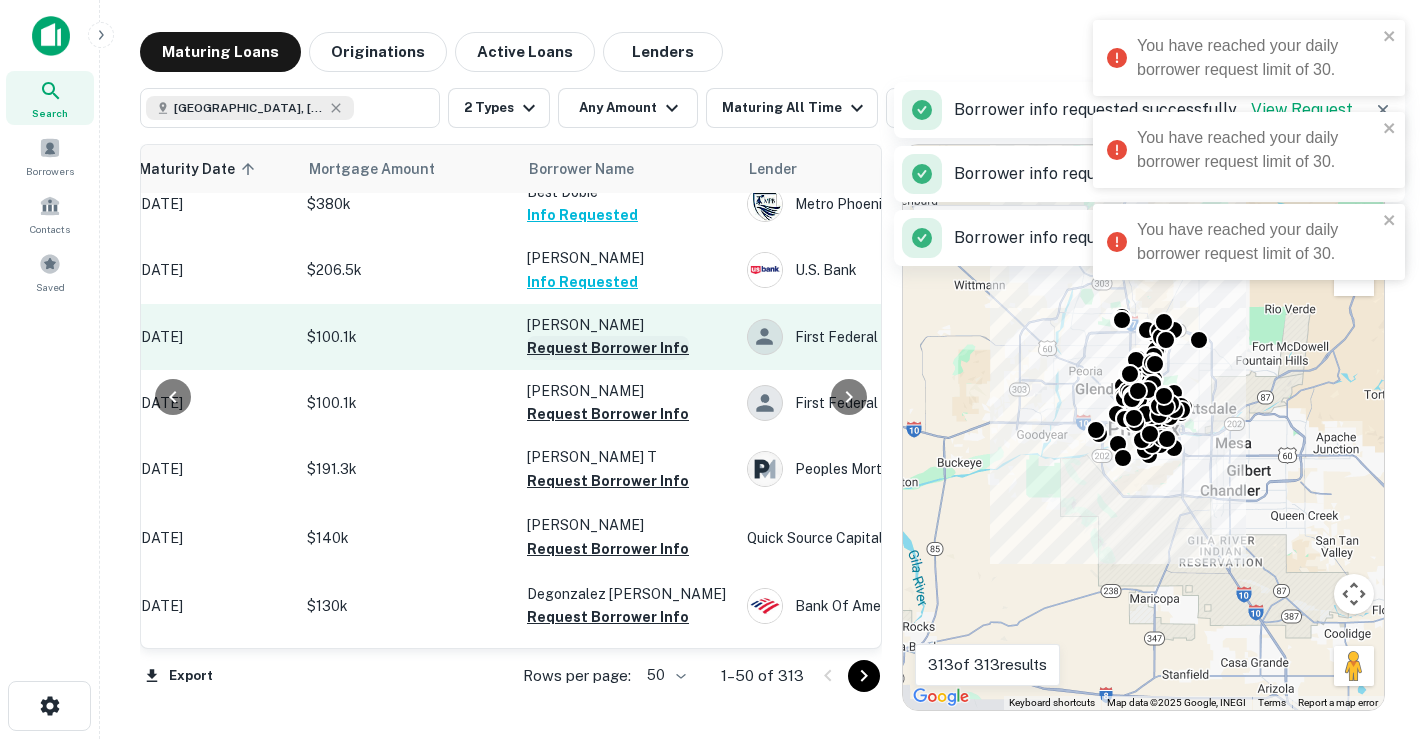 click on "Request Borrower Info" at bounding box center (608, 348) 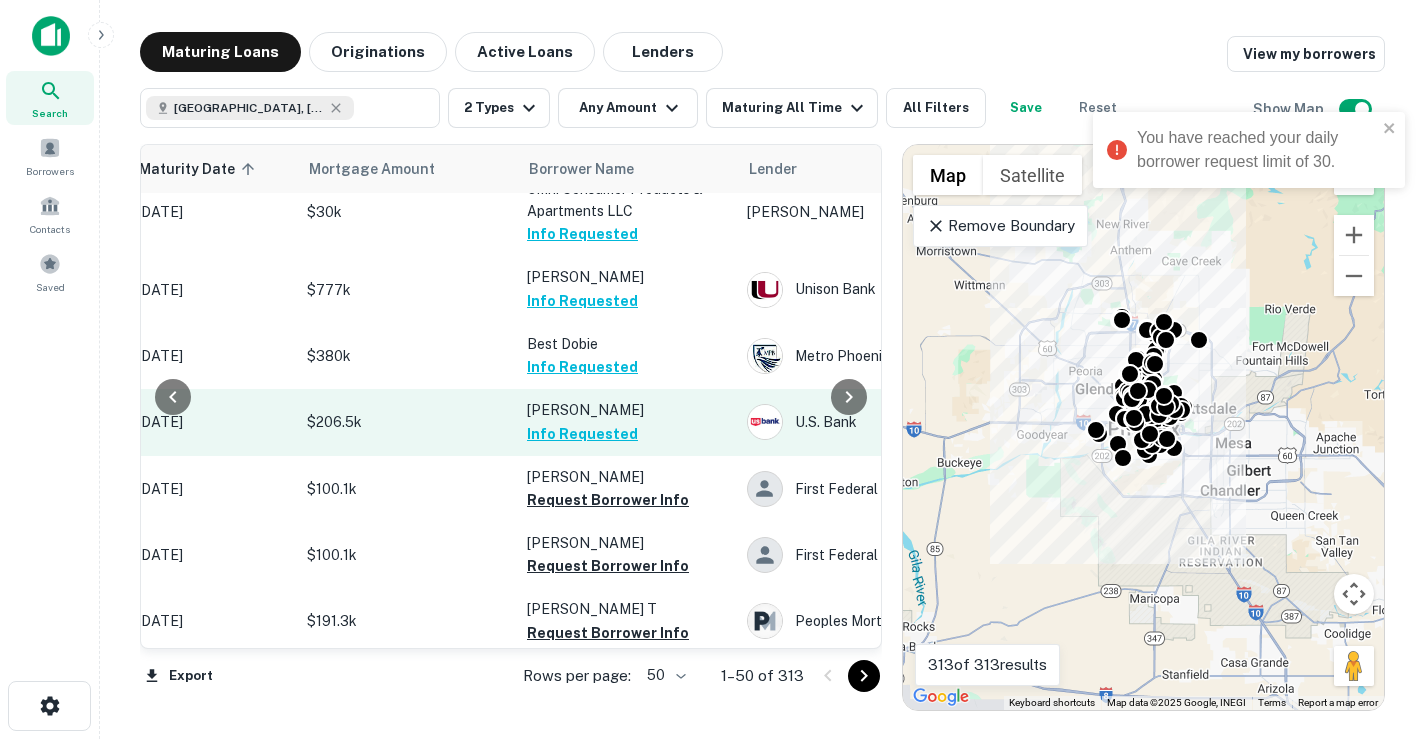 scroll, scrollTop: 1866, scrollLeft: 294, axis: both 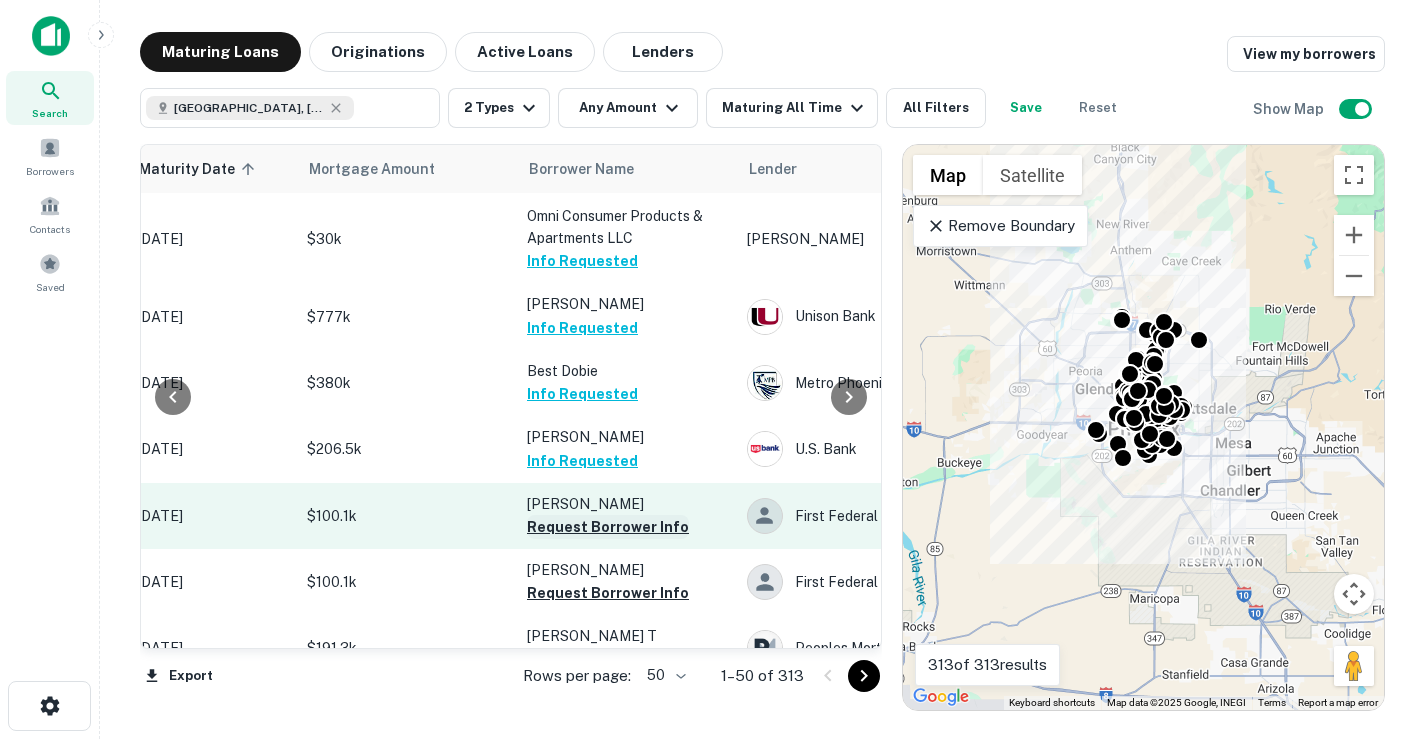 click on "Request Borrower Info" at bounding box center (608, 527) 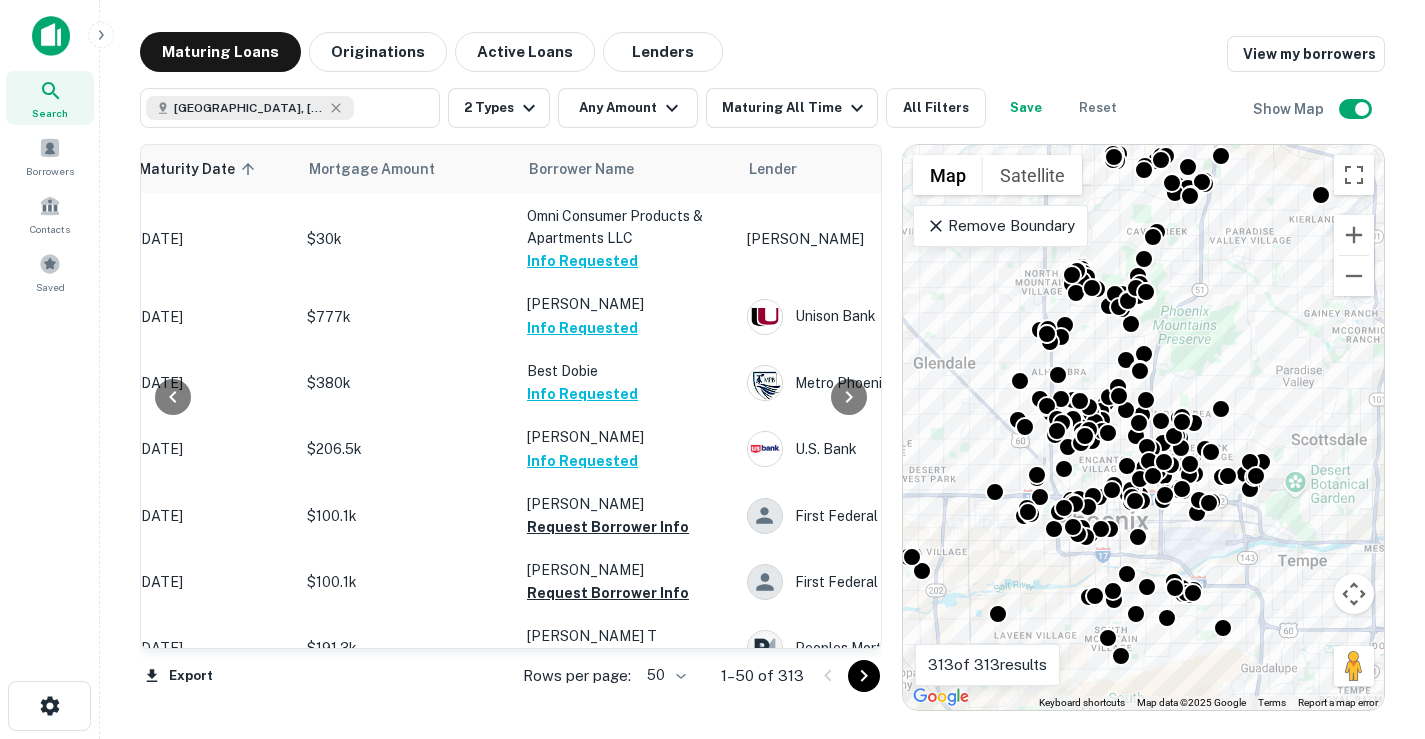 drag, startPoint x: 1129, startPoint y: 384, endPoint x: 1249, endPoint y: 340, distance: 127.81236 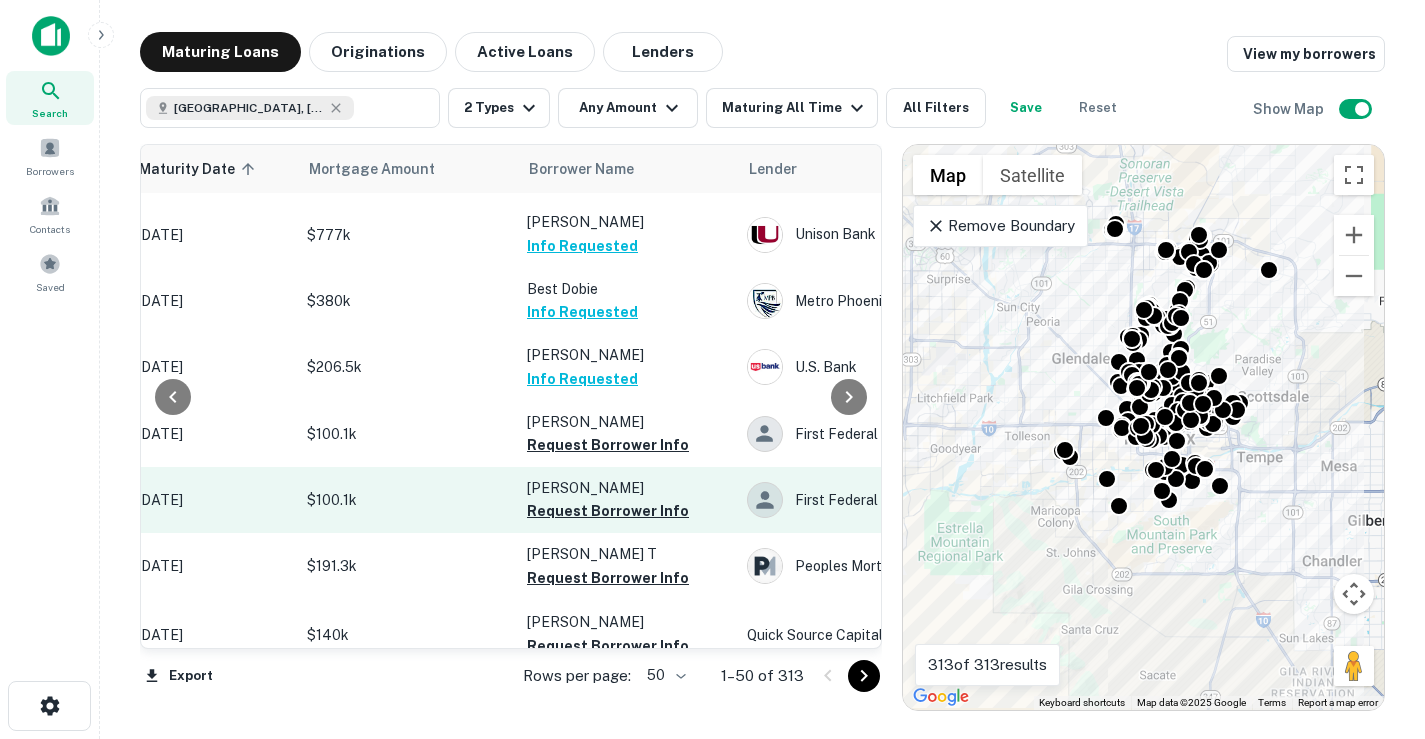 scroll, scrollTop: 2054, scrollLeft: 294, axis: both 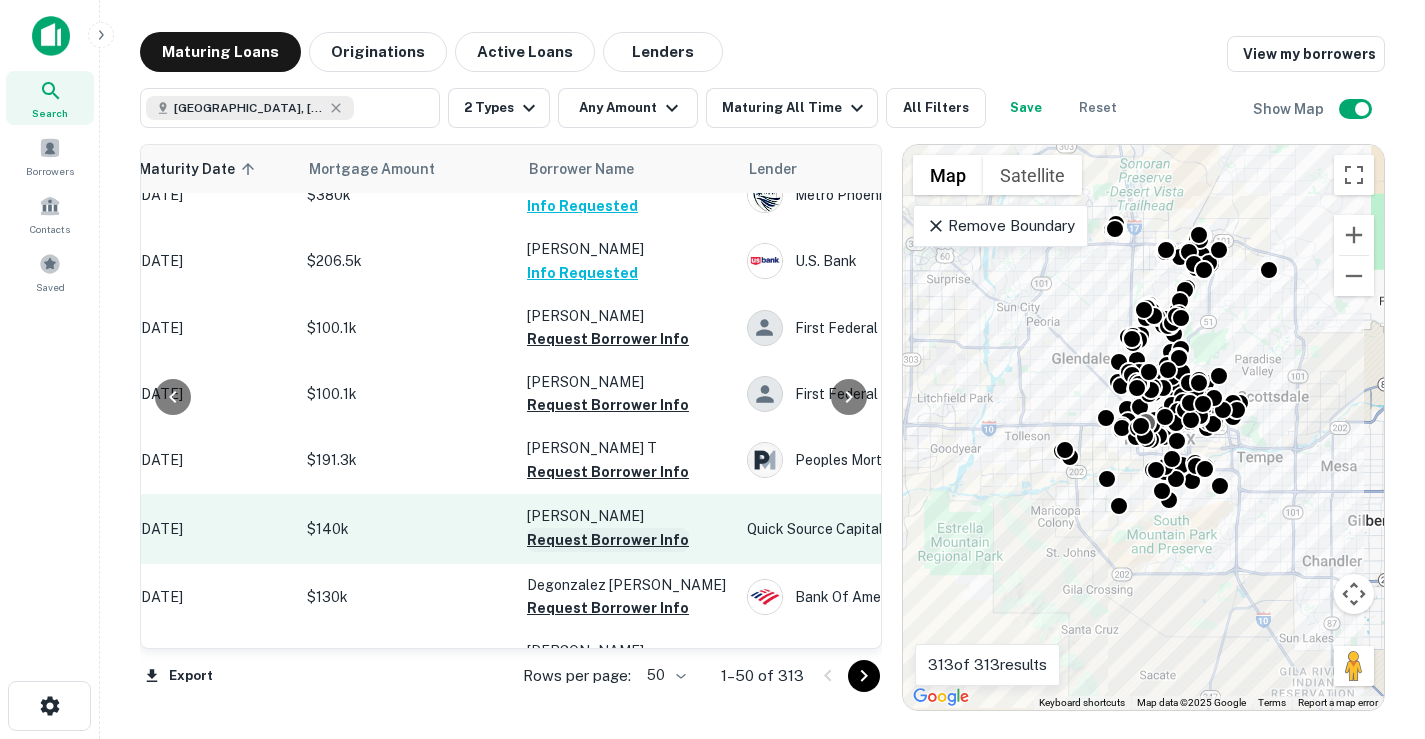 click on "Request Borrower Info" at bounding box center (608, 540) 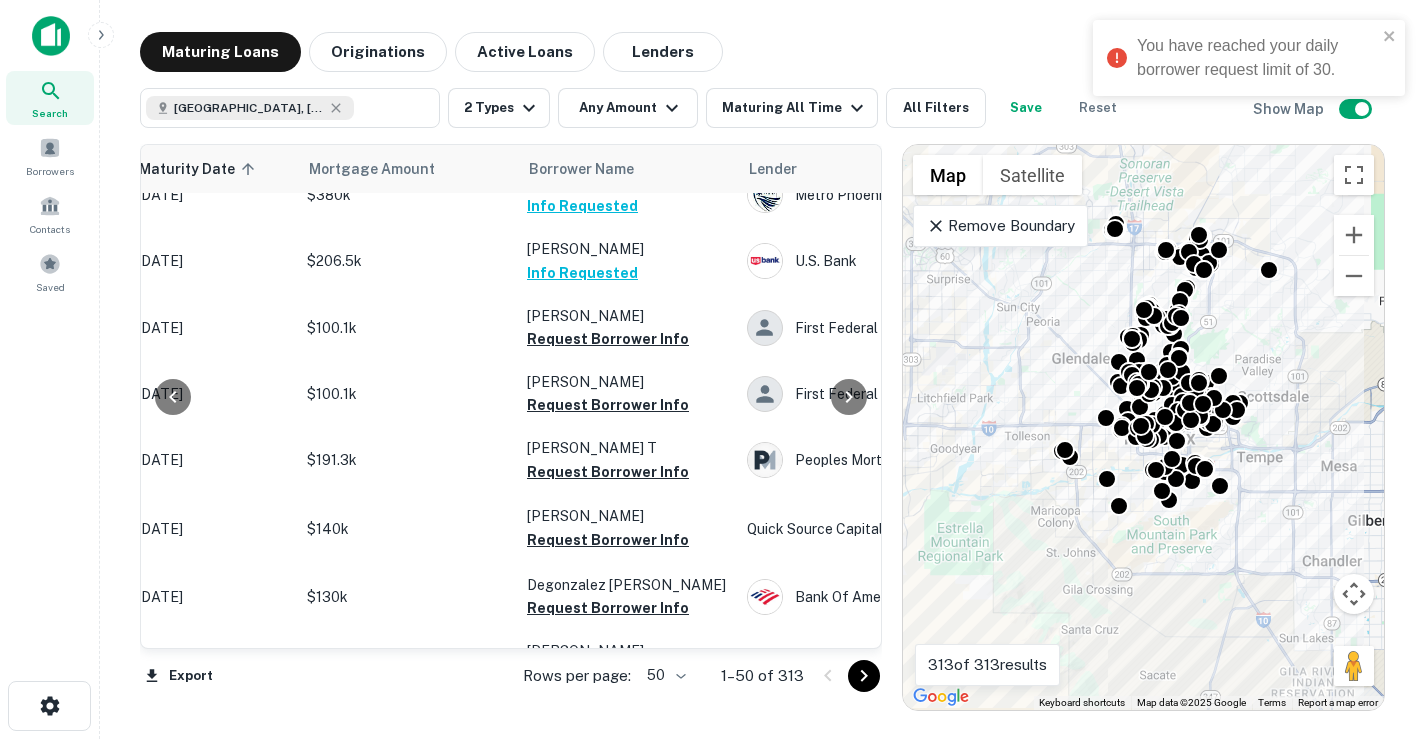 click on "Maturing Loans Originations Active Loans Lenders View my borrowers Phoenix, AZ, USA ​ 2 Types Any Amount Maturing All Time All Filters Save Reset Show Map Location Maturity Date sorted ascending Mortgage Amount Borrower Name Lender Purpose Type Lender Type Sale Amount LTV Year Built Unit Count 3110 E Atlanta Ave Phoenix, AZ85040  1 of  3  properties May 24, 2017 $800k Reachus LLC Info Requested Western State Bank Portfolio Sale Residential Investment Bank - - 1998 3 3009 E Waltann Ln Phoenix, AZ85032  Oct 07, 2018 $4.3k RY Investments LLC Info Requested Andrew Broan Sale Residential Investment Individual - - 1983 3 2715 E Montecito Ave Phoenix, AZ85016  Oct 14, 2018 $101.5k Lynn Eric Info Requested Wafd Bank Refinance Residential Investment Bank - - 1958 3 5047 N 16th Ave Phoenix, AZ85015  Mar 03, 2019 $30k Lopez Obet Talavera Info Requested Elizabeth ANN Santana Sale Residential Investment Individual - - 1980 3 4014 N 23rd Ave Phoenix, AZ85015  Mar 05, 2019 $80k Arizona Desert Solutions LLC Info Requested" at bounding box center (762, 369) 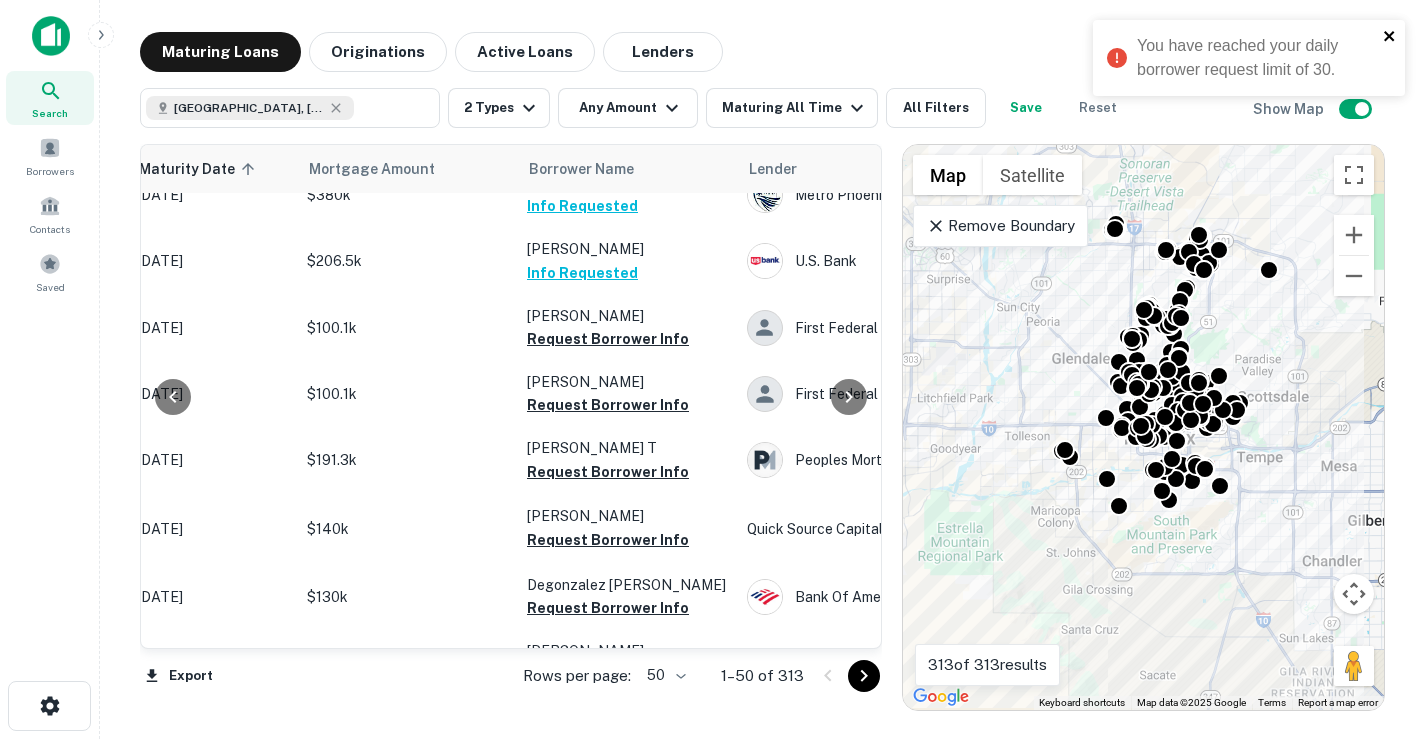 click 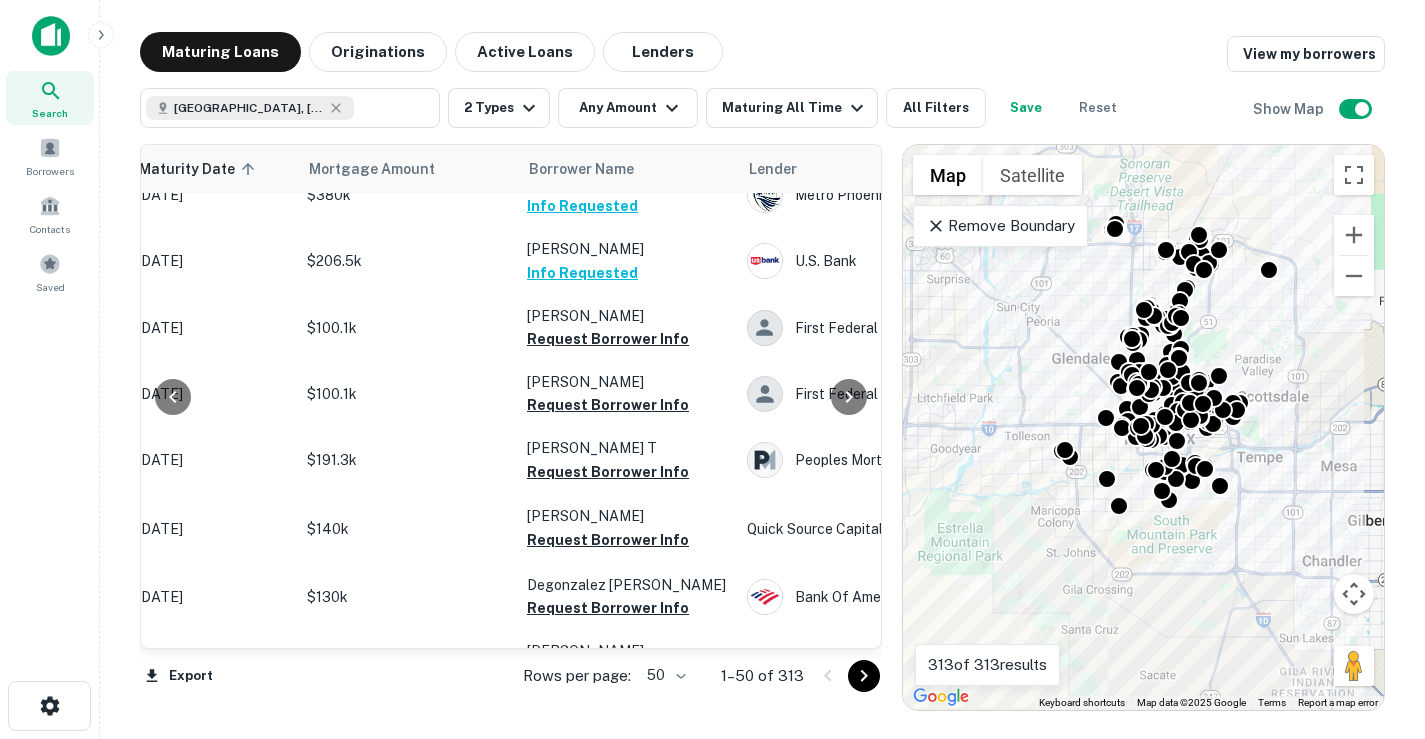 click on "Maturing Loans Originations Active Loans Lenders View my borrowers Phoenix, AZ, USA ​ 2 Types Any Amount Maturing All Time All Filters Save Reset Show Map Location Maturity Date sorted ascending Mortgage Amount Borrower Name Lender Purpose Type Lender Type Sale Amount LTV Year Built Unit Count 3110 E Atlanta Ave Phoenix, AZ85040  1 of  3  properties May 24, 2017 $800k Reachus LLC Info Requested Western State Bank Portfolio Sale Residential Investment Bank - - 1998 3 3009 E Waltann Ln Phoenix, AZ85032  Oct 07, 2018 $4.3k RY Investments LLC Info Requested Andrew Broan Sale Residential Investment Individual - - 1983 3 2715 E Montecito Ave Phoenix, AZ85016  Oct 14, 2018 $101.5k Lynn Eric Info Requested Wafd Bank Refinance Residential Investment Bank - - 1958 3 5047 N 16th Ave Phoenix, AZ85015  Mar 03, 2019 $30k Lopez Obet Talavera Info Requested Elizabeth ANN Santana Sale Residential Investment Individual - - 1980 3 4014 N 23rd Ave Phoenix, AZ85015  Mar 05, 2019 $80k Arizona Desert Solutions LLC Info Requested" at bounding box center [762, 369] 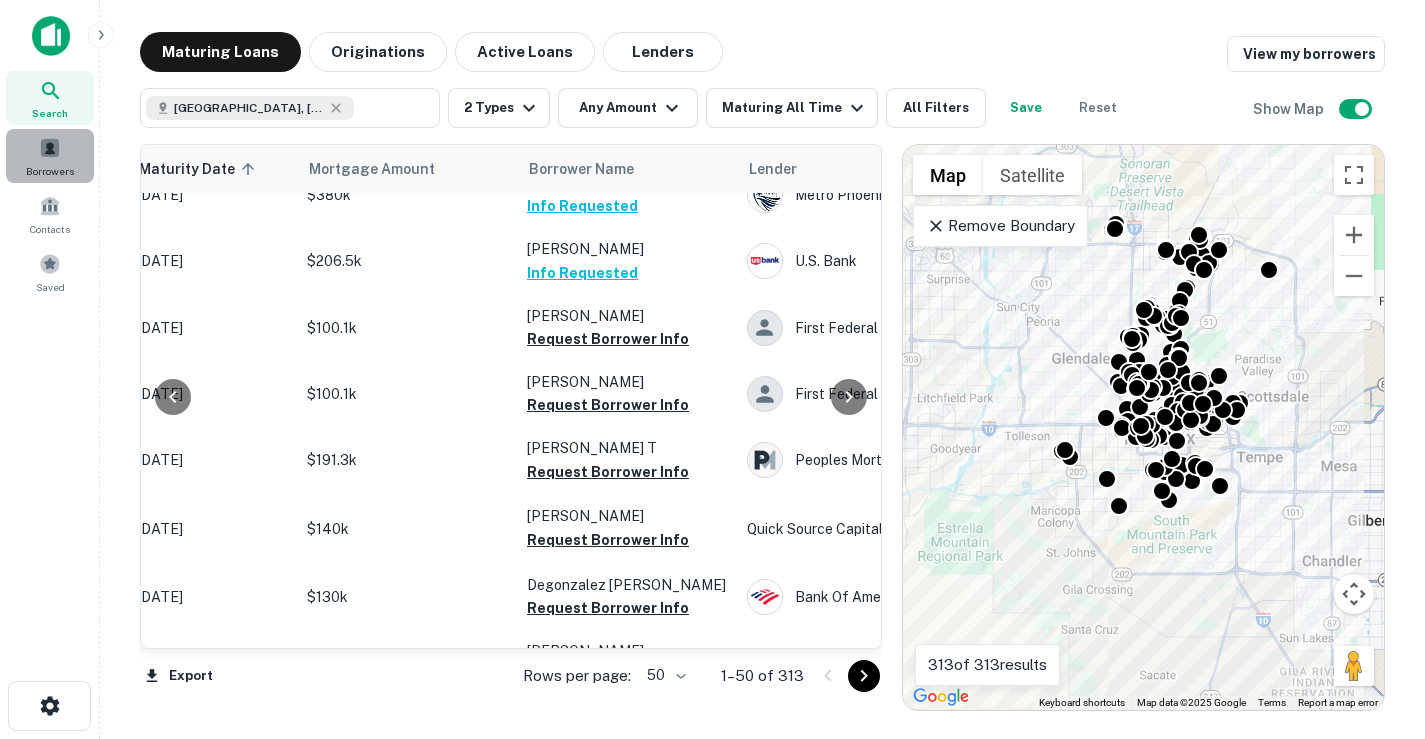 click on "Borrowers" at bounding box center (50, 156) 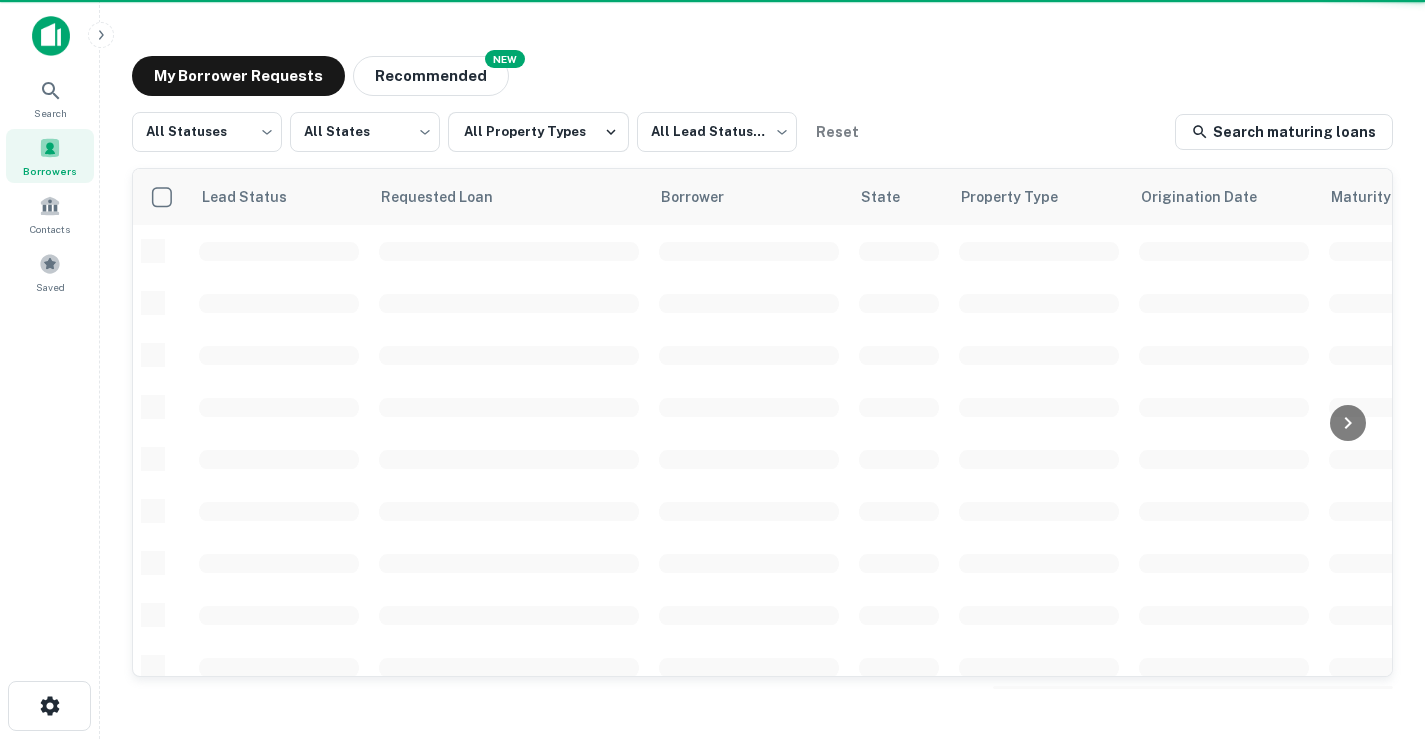 scroll, scrollTop: 0, scrollLeft: 0, axis: both 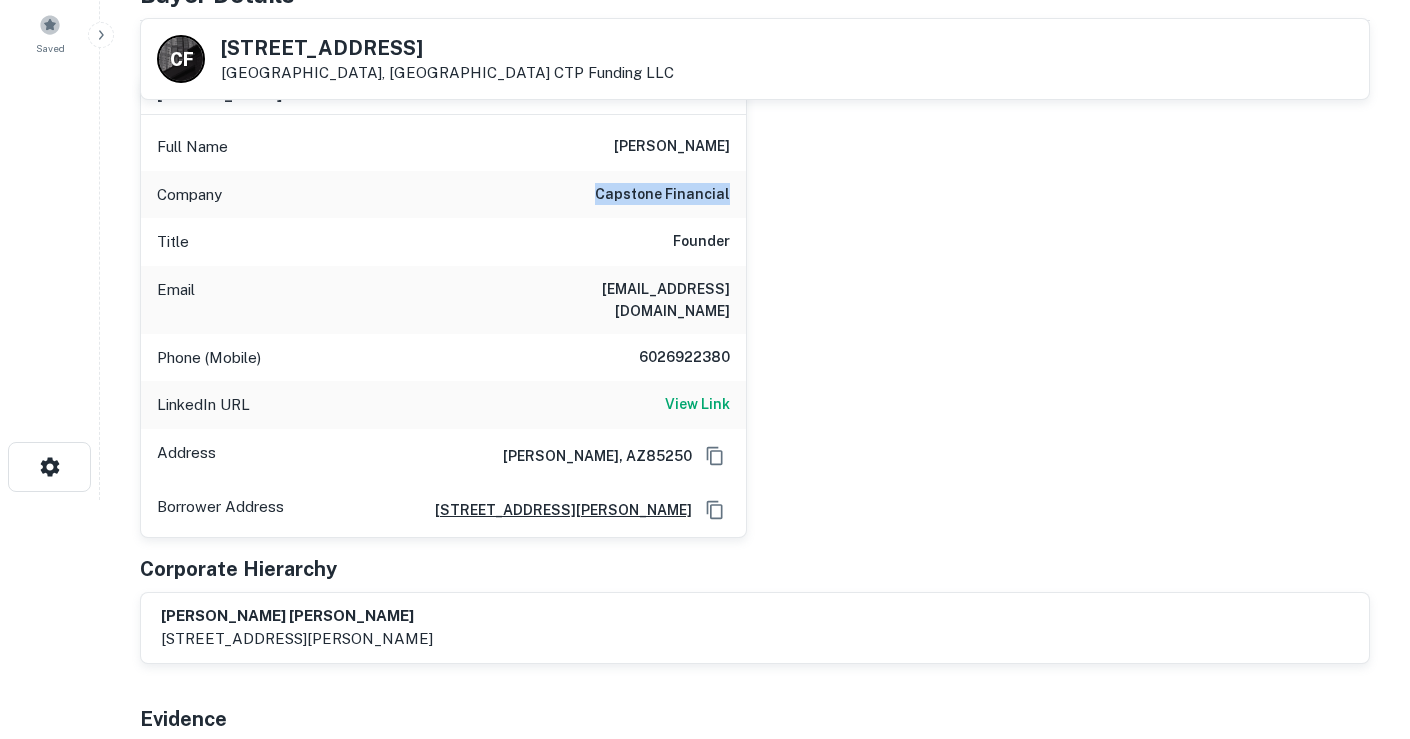 drag, startPoint x: 589, startPoint y: 194, endPoint x: 1003, endPoint y: 5, distance: 455.10107 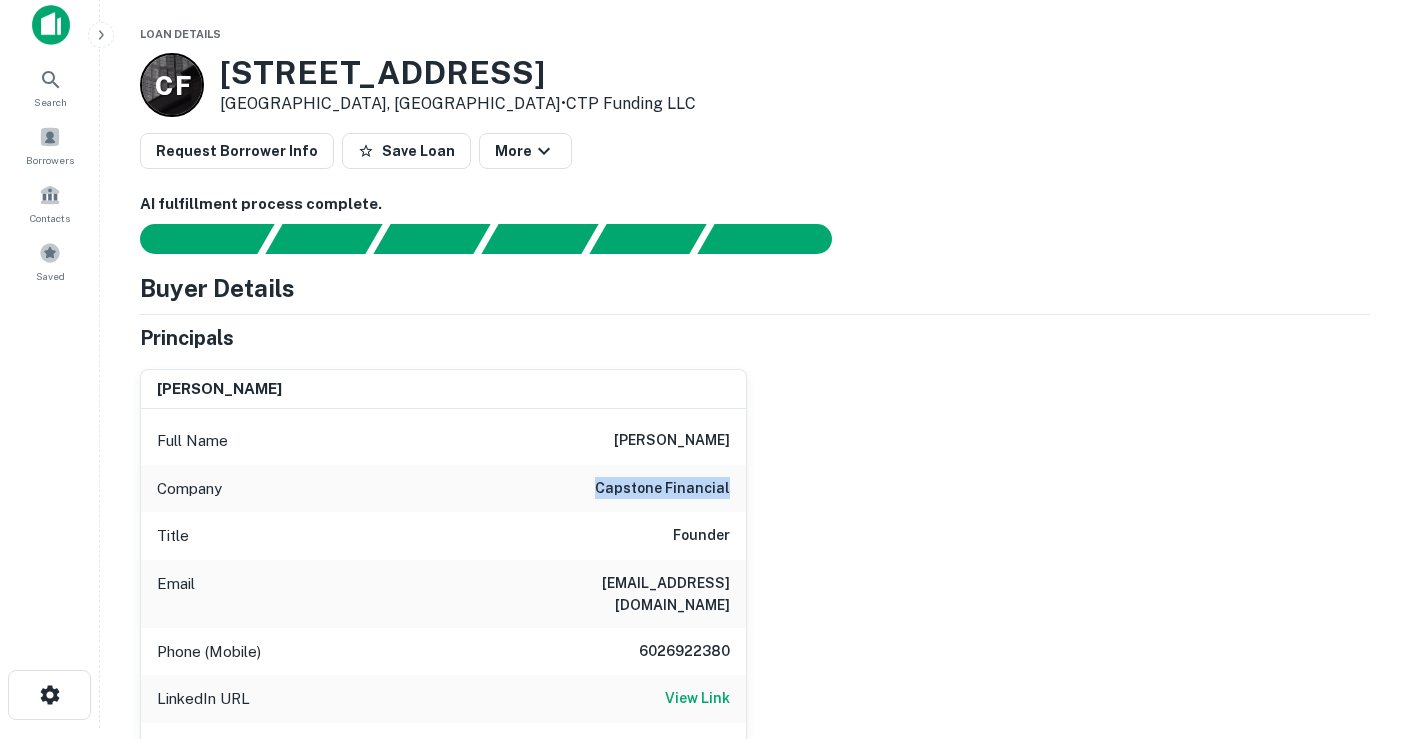 scroll, scrollTop: 0, scrollLeft: 0, axis: both 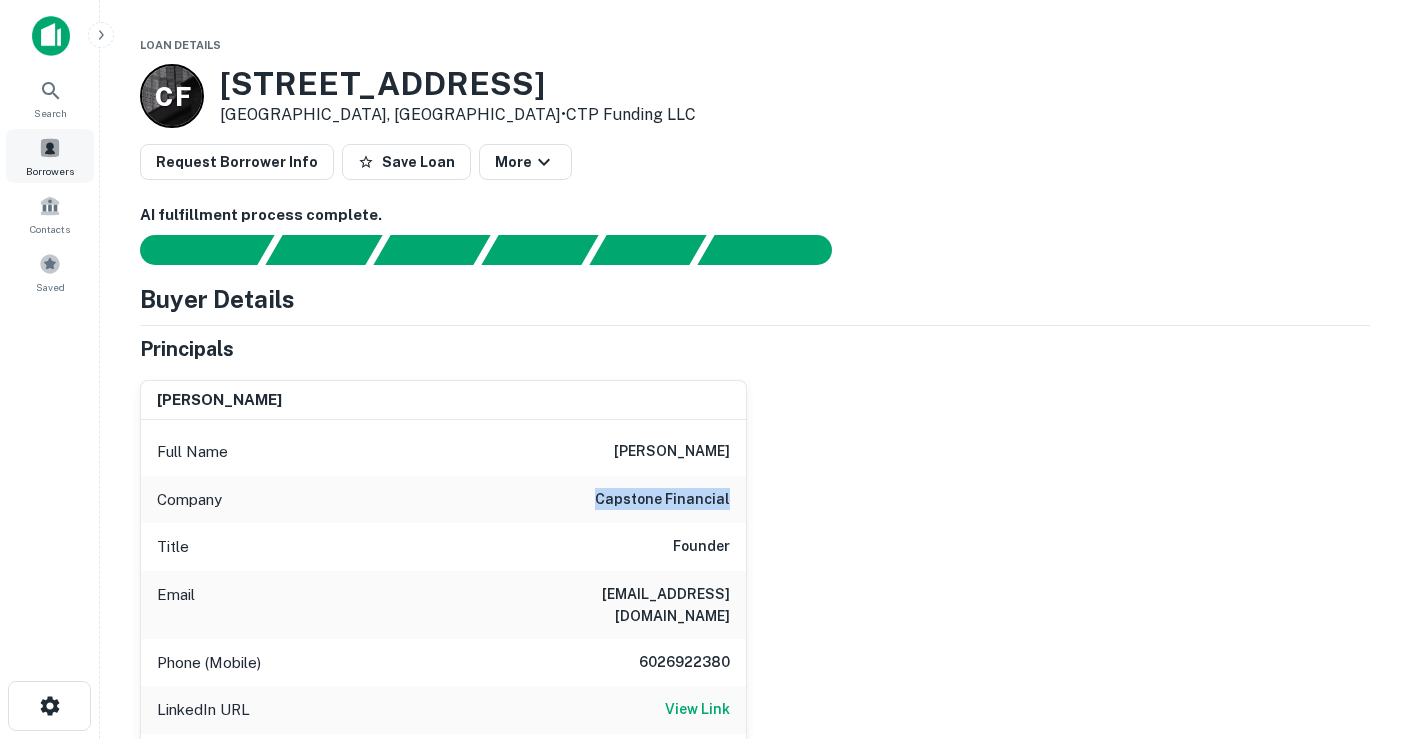 click on "Borrowers" at bounding box center [50, 171] 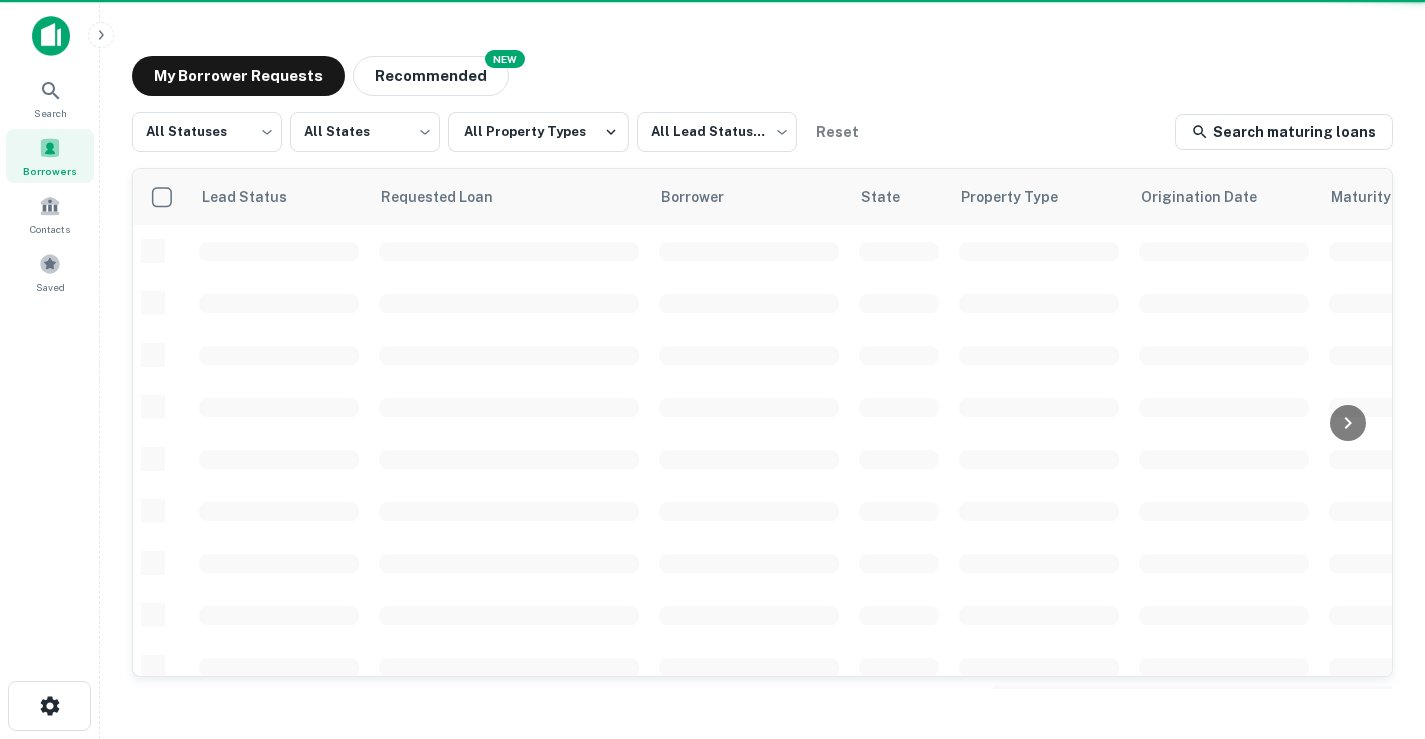 scroll, scrollTop: 0, scrollLeft: 0, axis: both 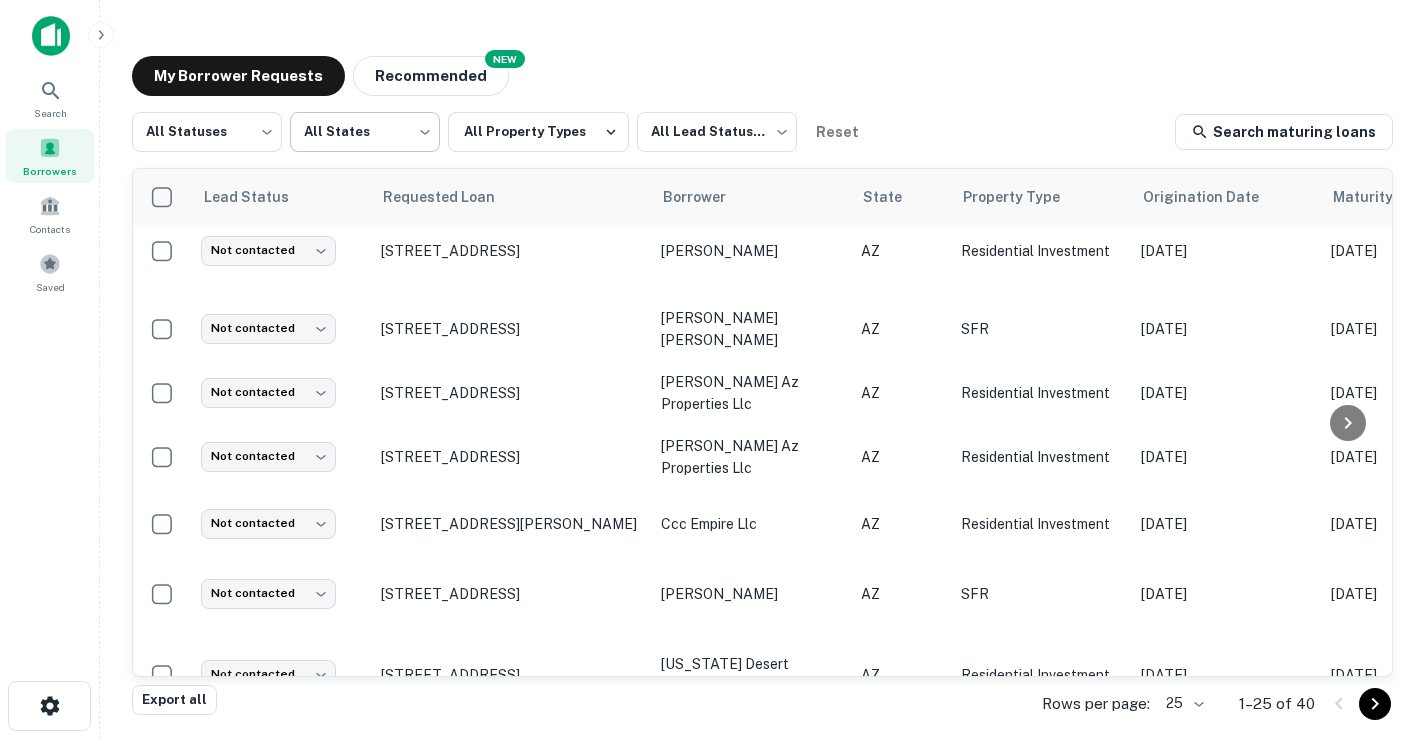 click on "Search         Borrowers         Contacts         Saved     My Borrower Requests NEW Recommended All Statuses *** ​ All States *** ​ All Property Types All Lead Statuses *** ​ Reset Search maturing loans Lead Status Requested Loan Borrower State Property Type Origination Date Maturity Date Mortgage Amount Requested Date sorted descending Lender Request Status Not contacted **** ​ [STREET_ADDRESS]  [PERSON_NAME] AZ Residential Investment [DATE] [DATE] $206.5k [DATE] U.s. Bank Pending Not contacted **** ​ [STREET_ADDRESS]  best dobie AZ SFR [DATE] [DATE] $380k [DATE] Metro Phoenix Bank Pending Not contacted **** ​ [STREET_ADDRESS][PERSON_NAME]  [PERSON_NAME] AZ Residential Investment [DATE] [DATE] $777k [DATE] Unison Bank Fulfilled Not contacted **** ​ [STREET_ADDRESS]  omni consumer products & apartments llc AZ Residential Investment [DATE] [DATE] $30k [PERSON_NAME]" at bounding box center (712, 369) 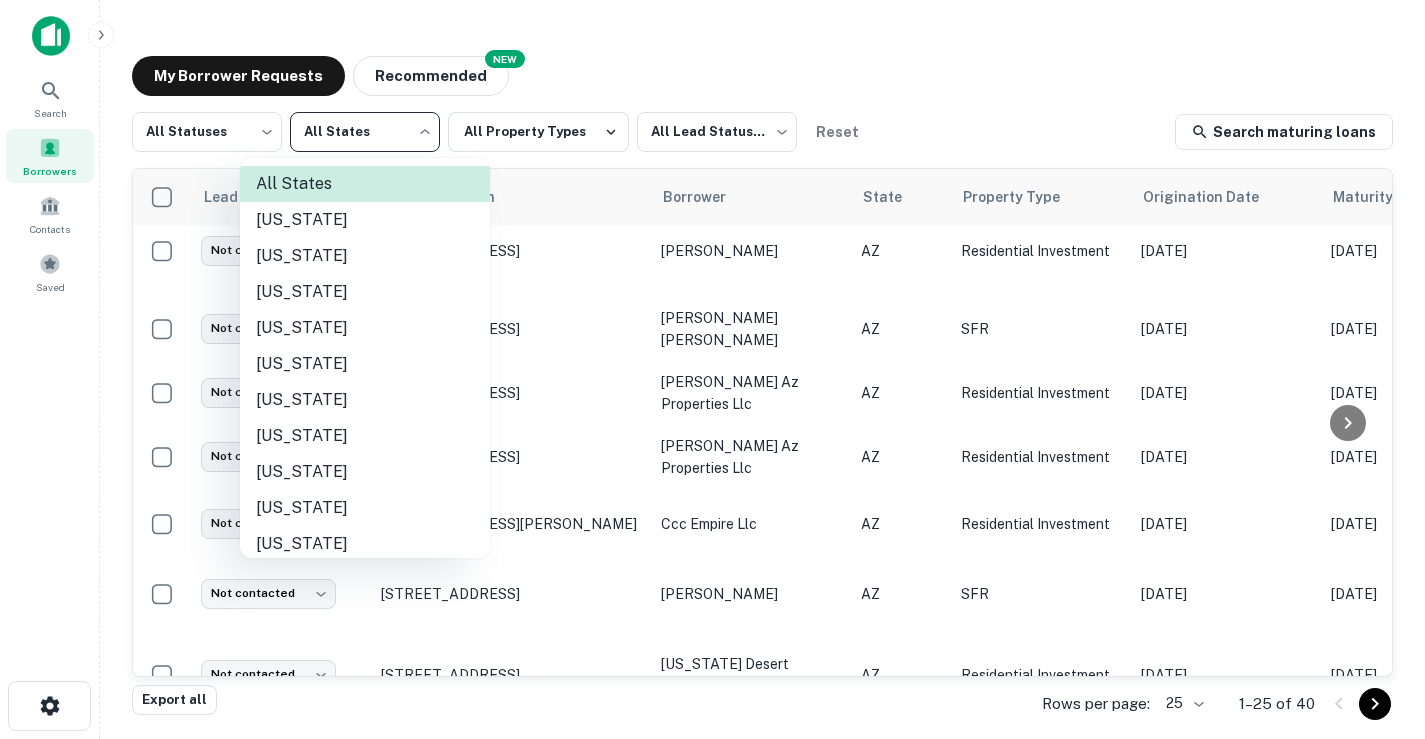click on "[US_STATE]" at bounding box center [365, 292] 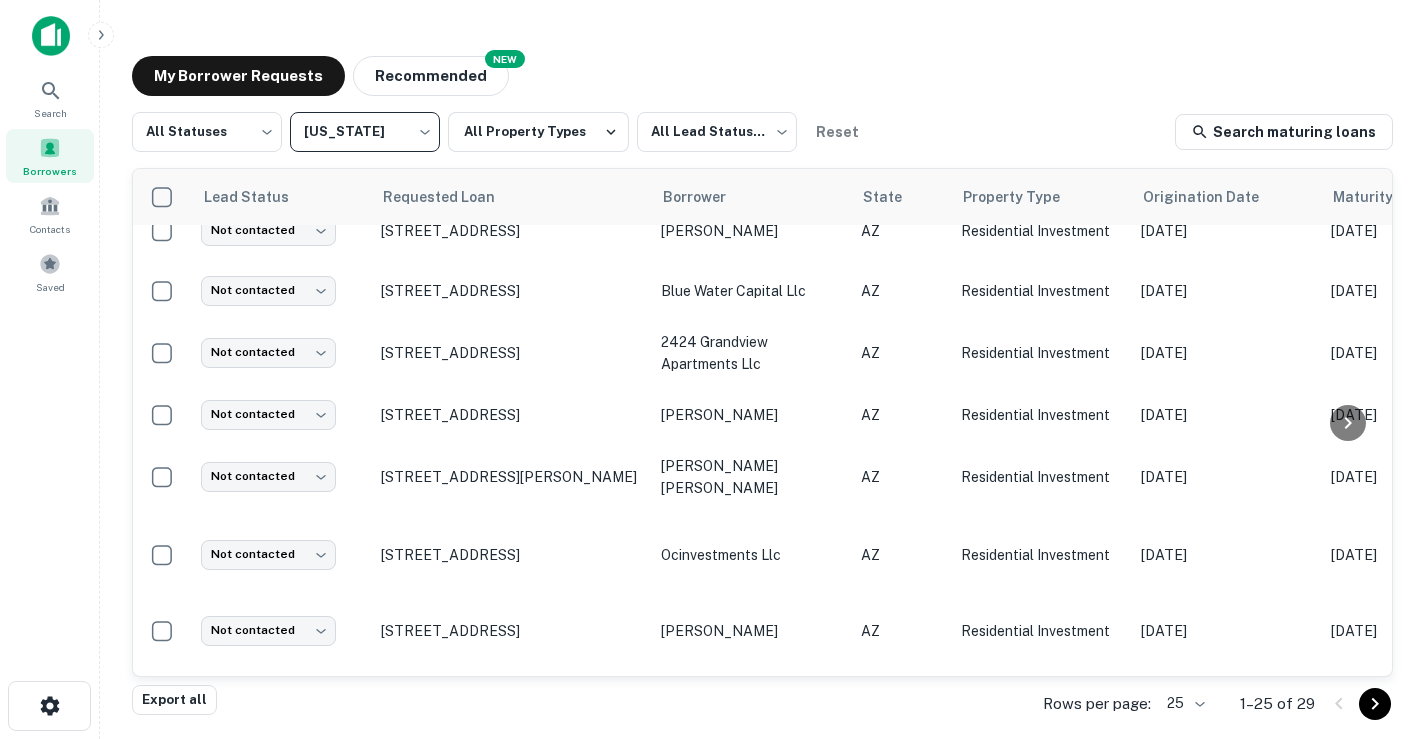 scroll, scrollTop: 0, scrollLeft: 0, axis: both 